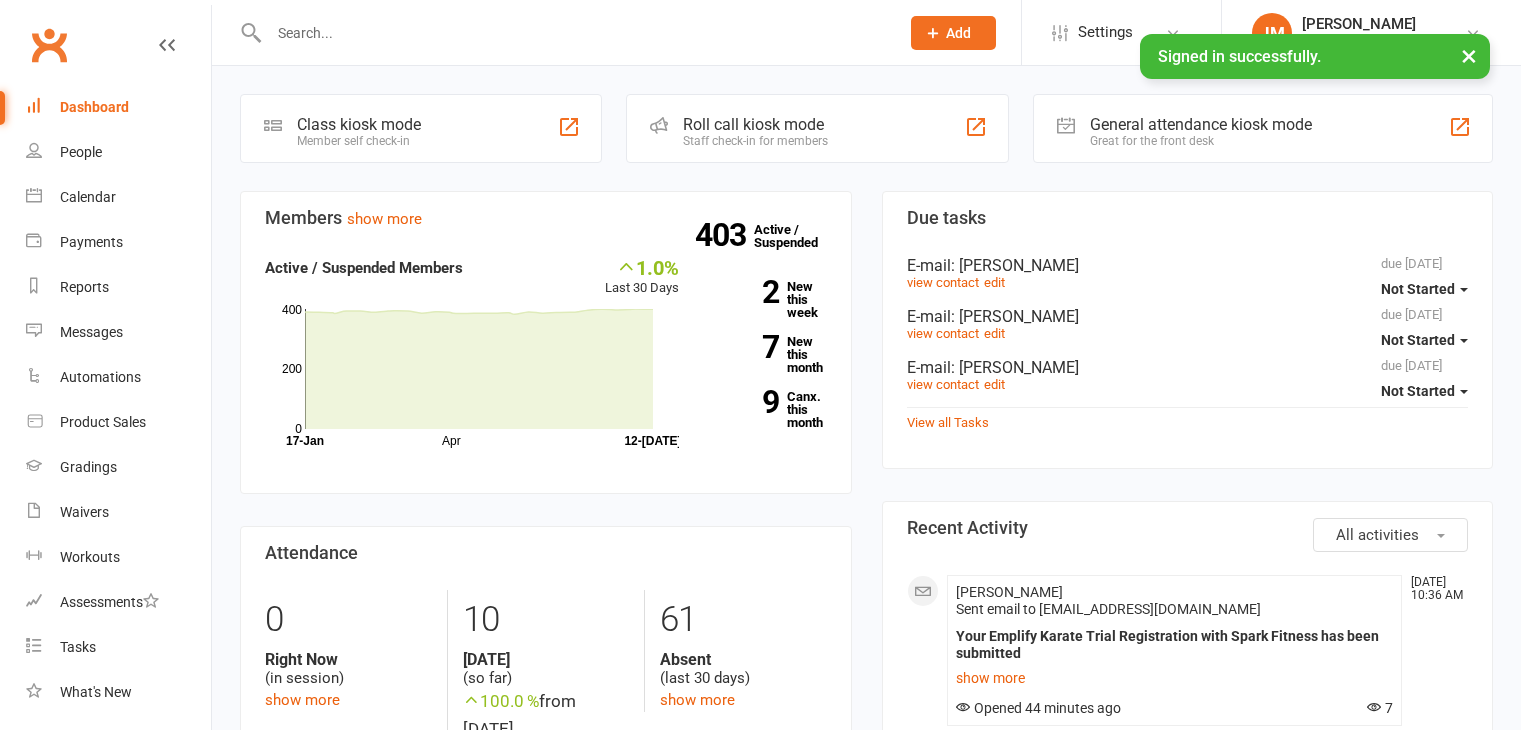 scroll, scrollTop: 0, scrollLeft: 0, axis: both 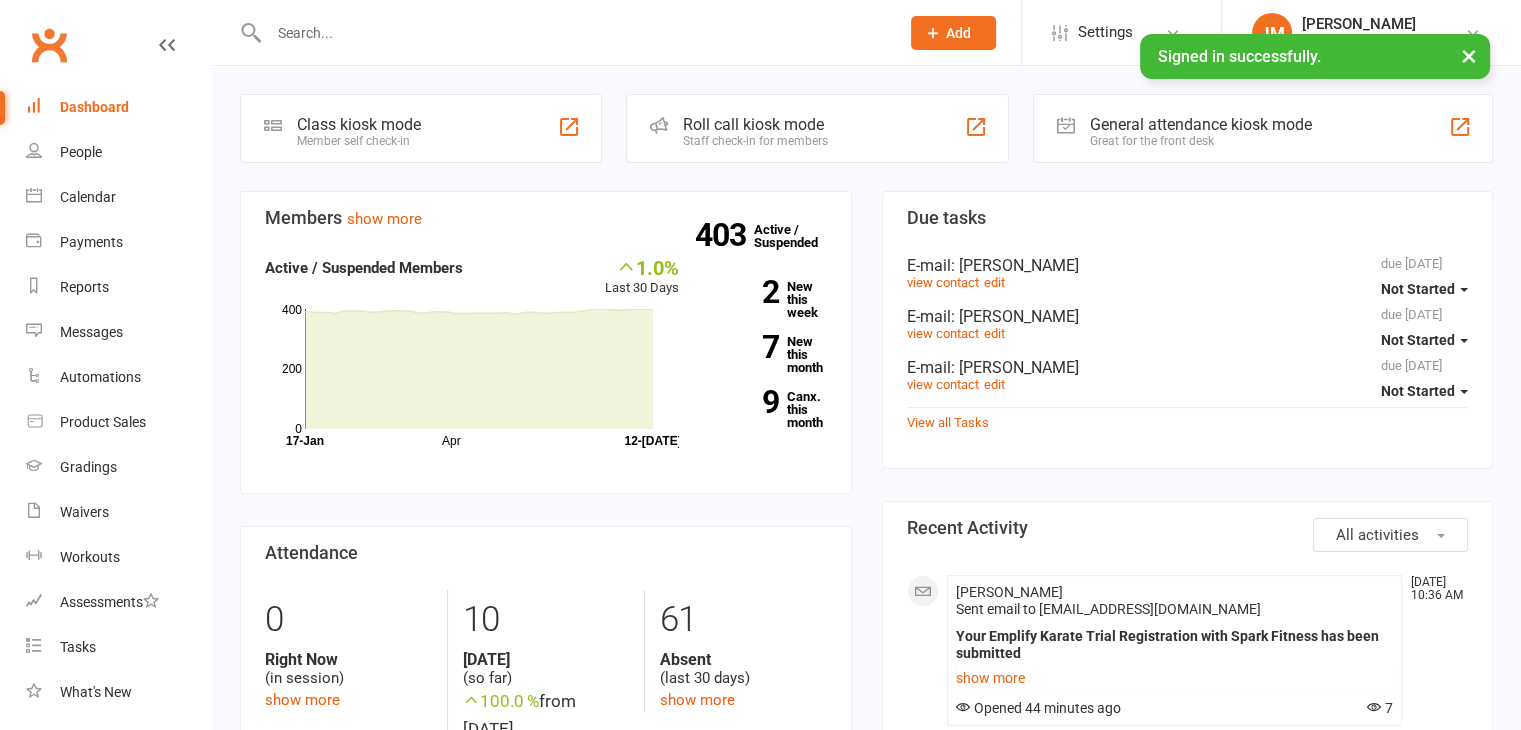 click at bounding box center [574, 33] 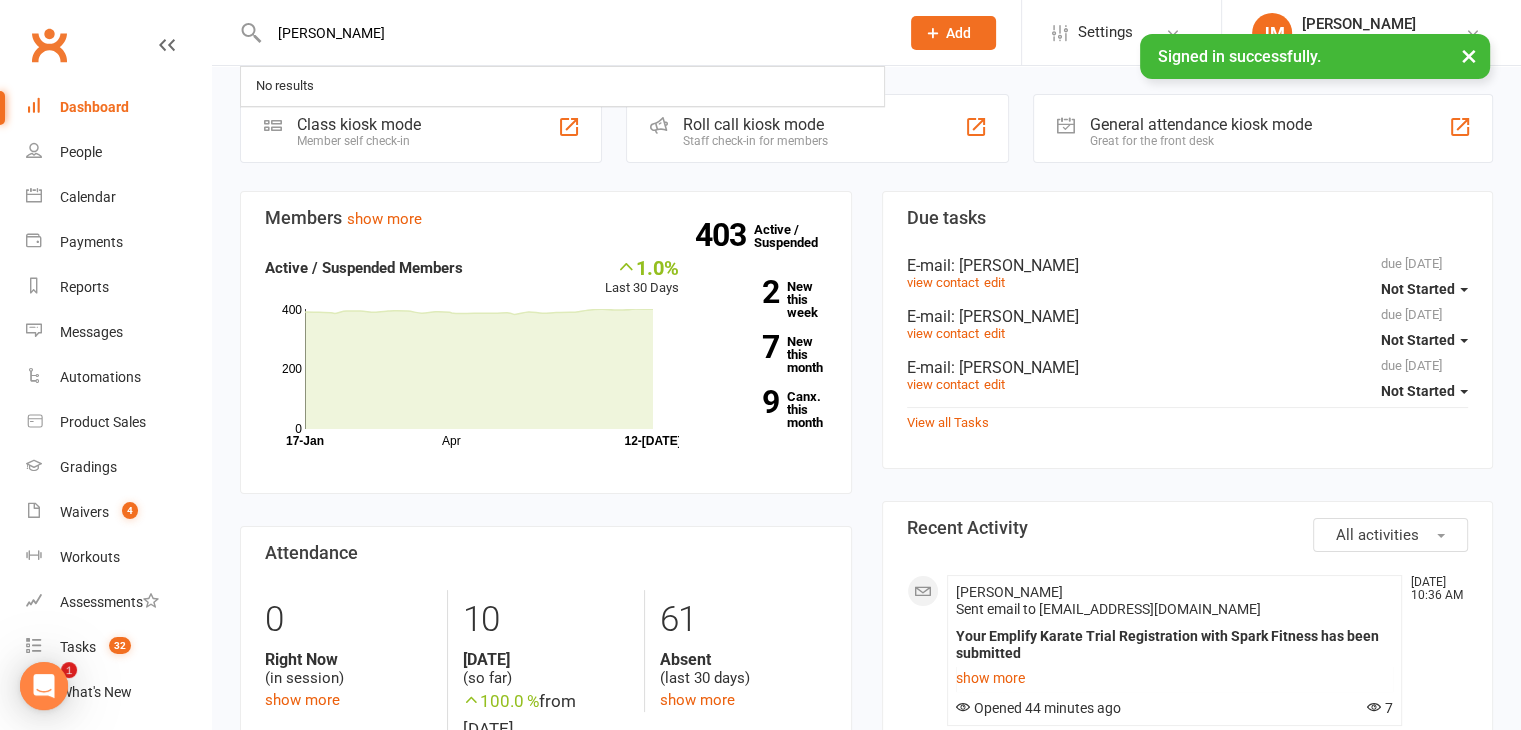 scroll, scrollTop: 0, scrollLeft: 0, axis: both 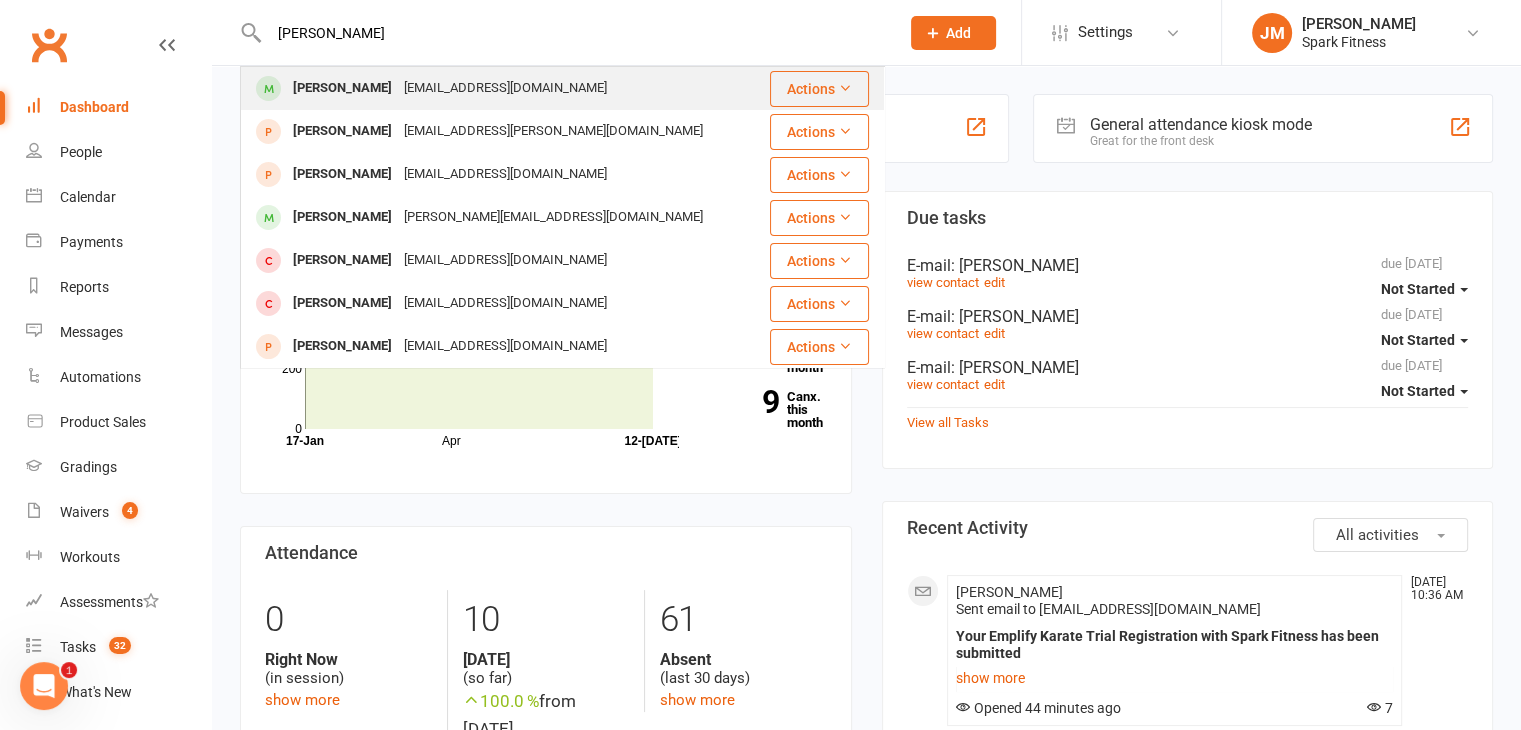 type on "Oliver And" 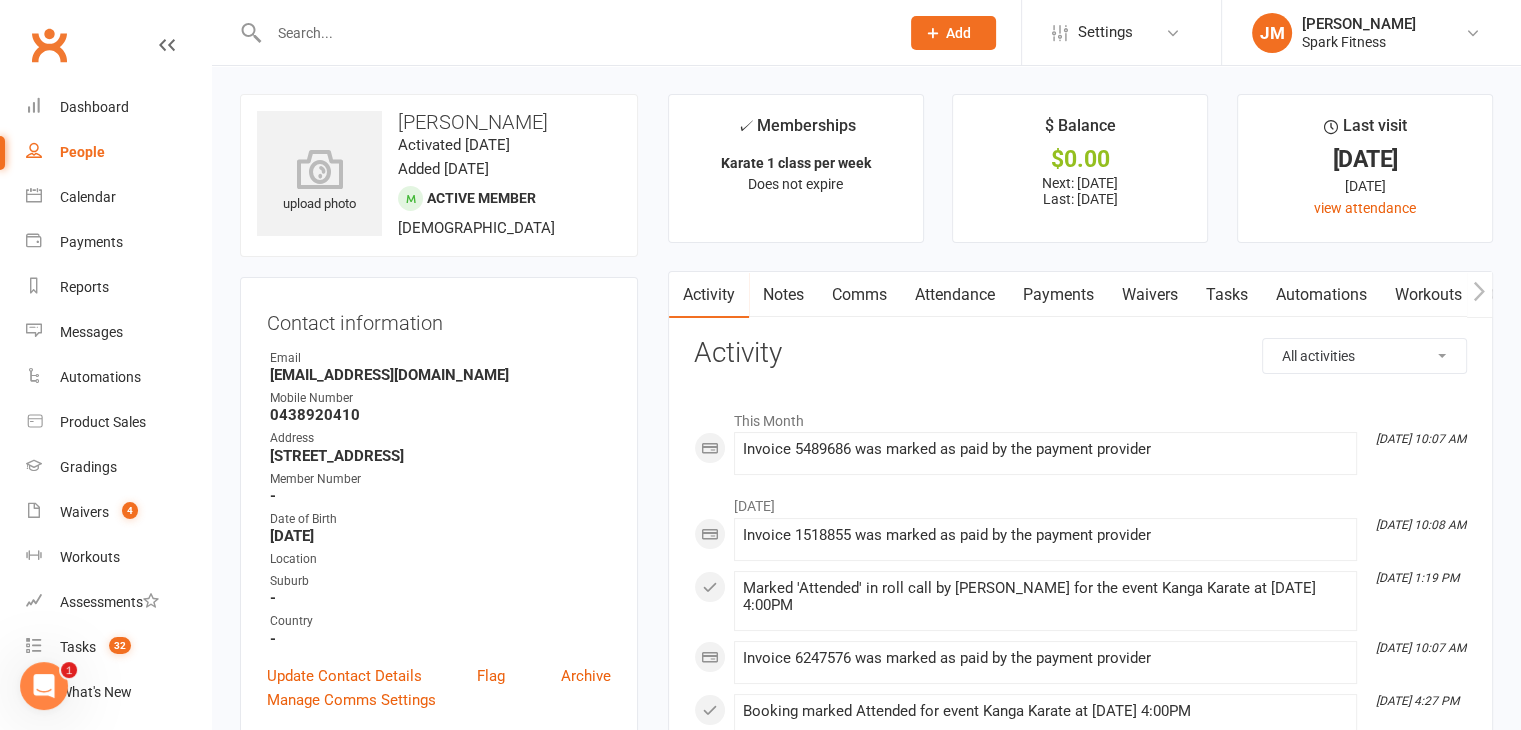 click on "Attendance" at bounding box center (955, 295) 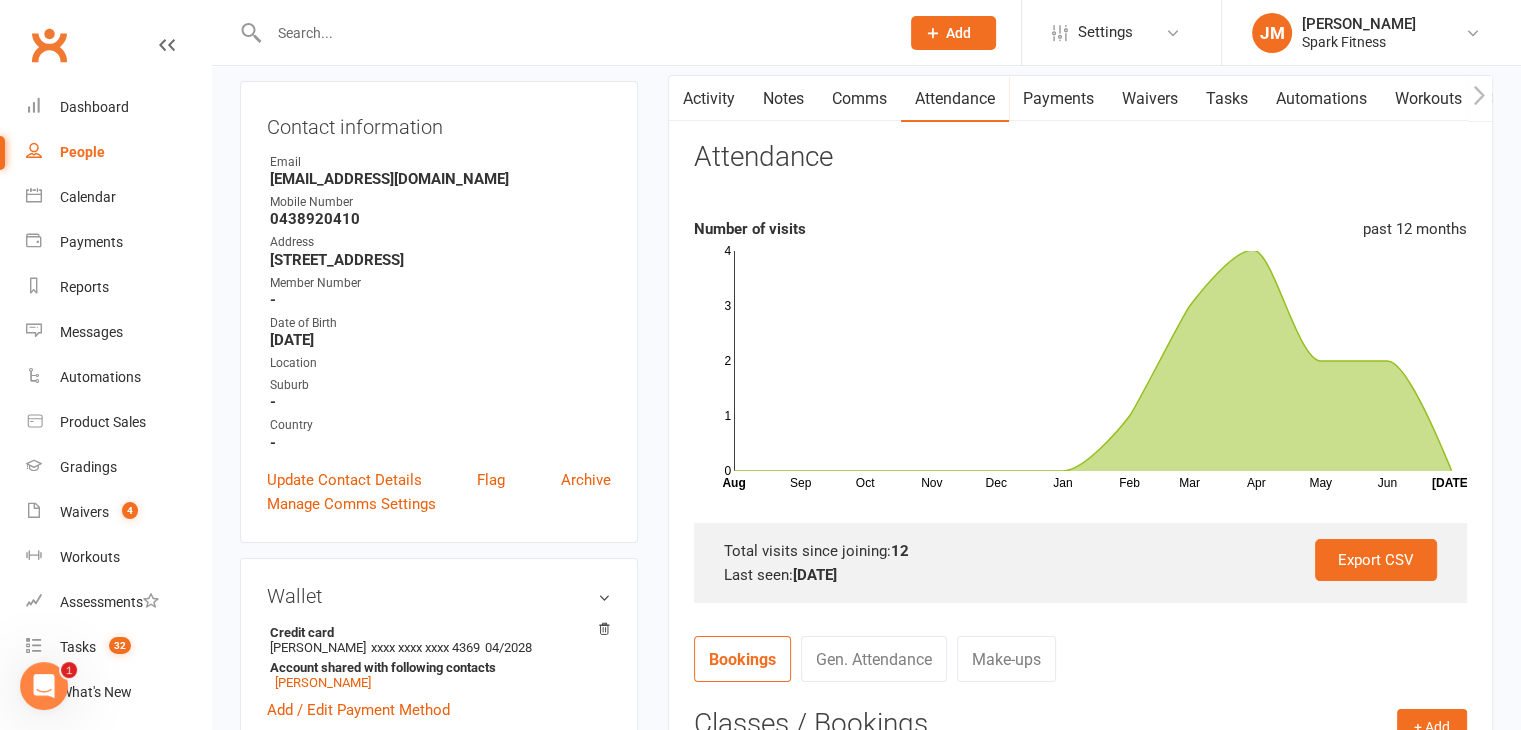 scroll, scrollTop: 180, scrollLeft: 0, axis: vertical 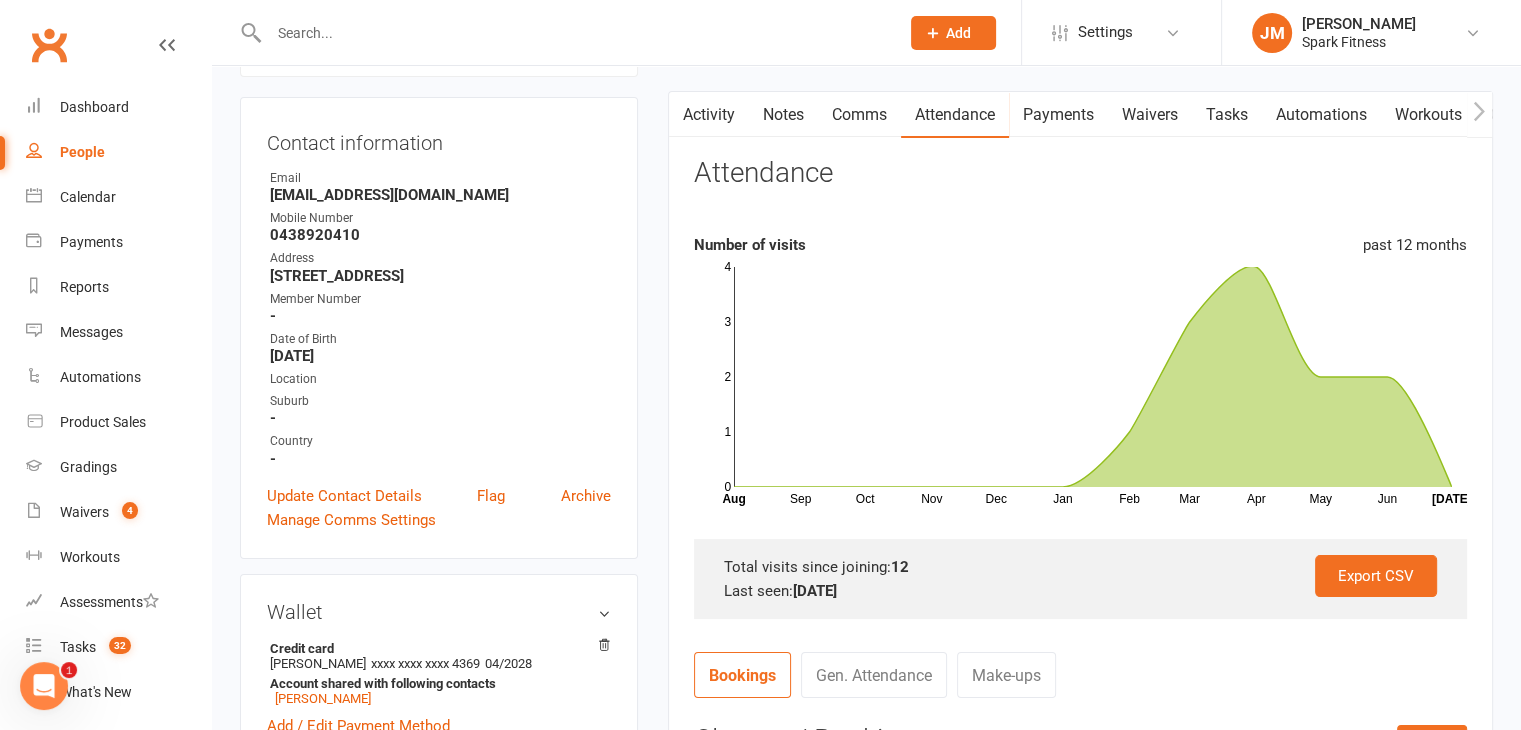 click on "Payments" at bounding box center [1058, 115] 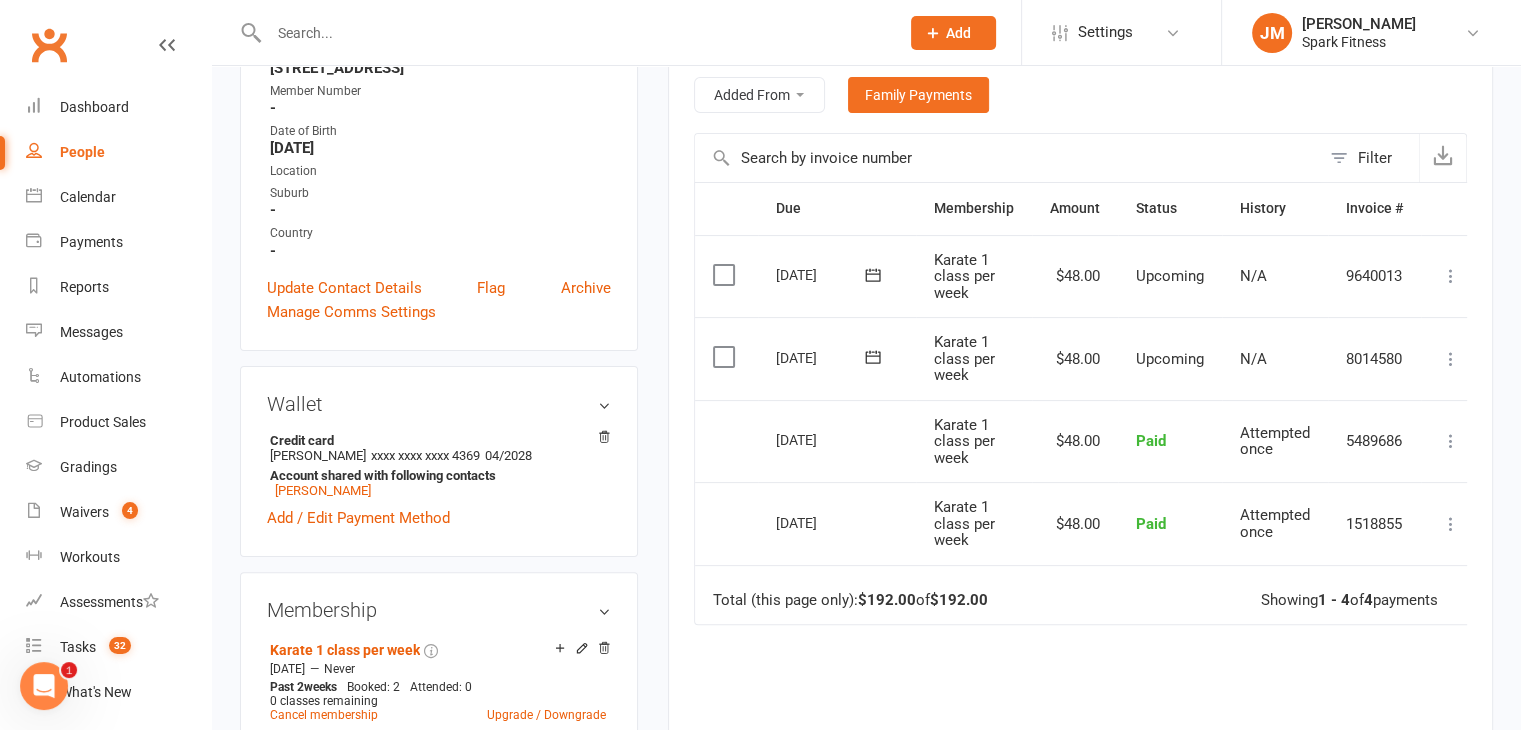 scroll, scrollTop: 366, scrollLeft: 0, axis: vertical 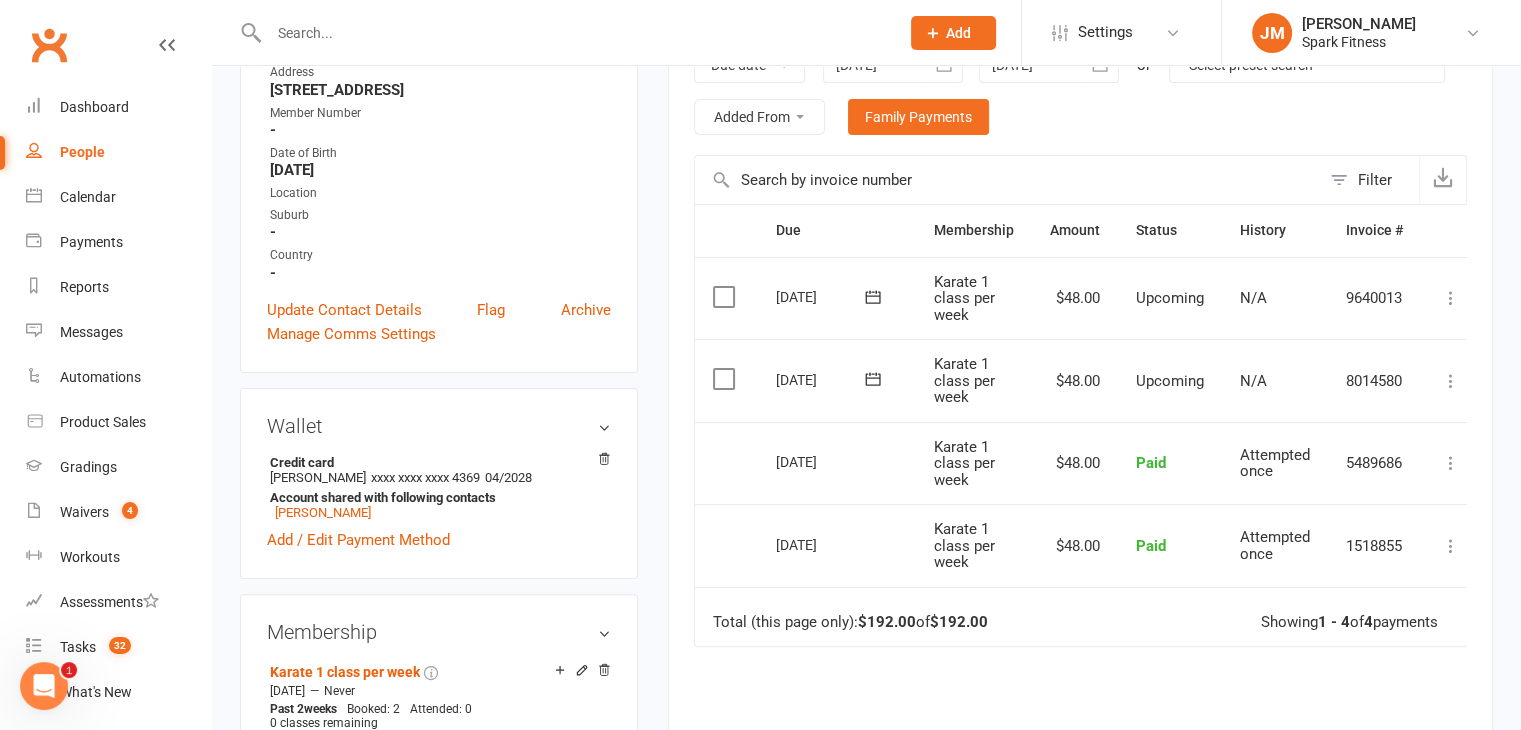 click at bounding box center (574, 33) 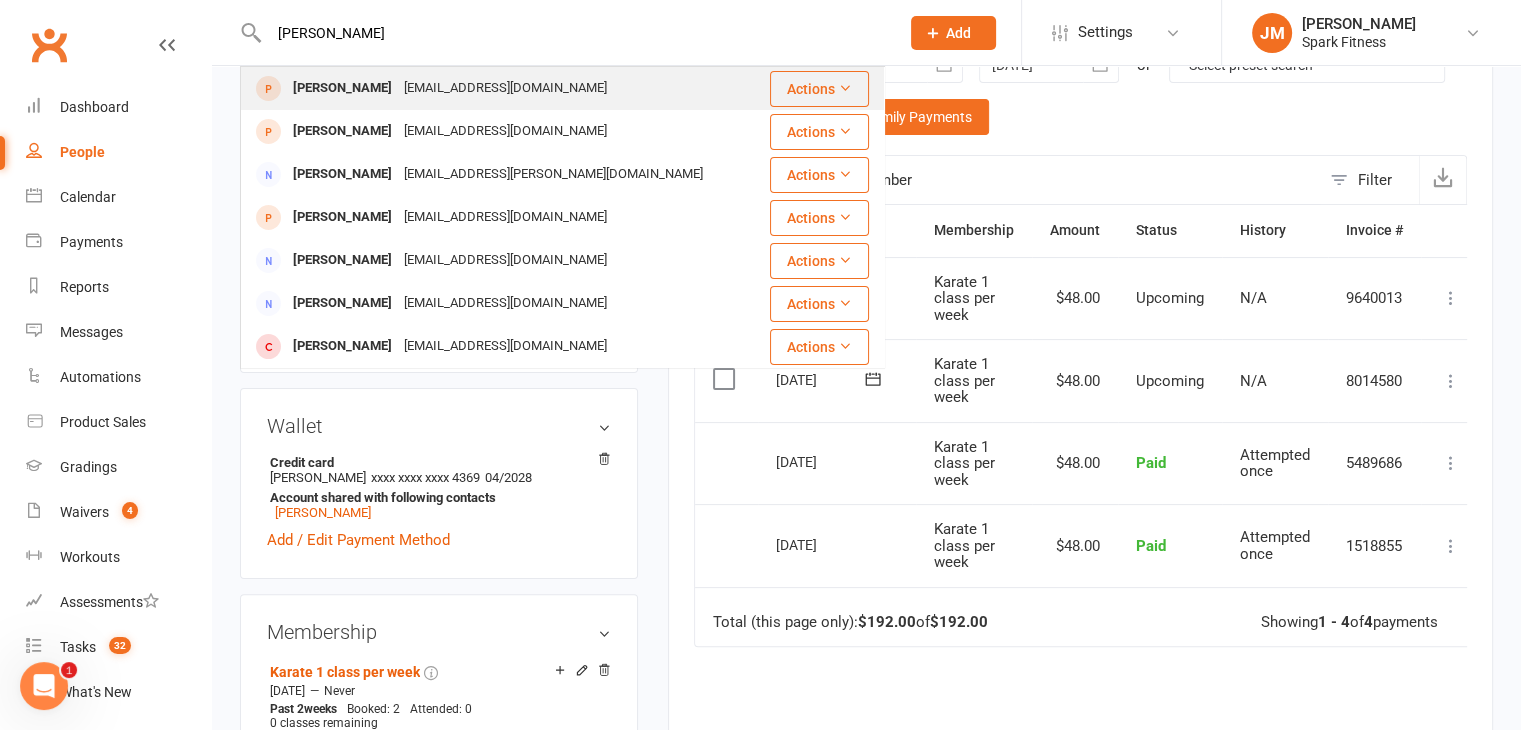 type on "Kashika" 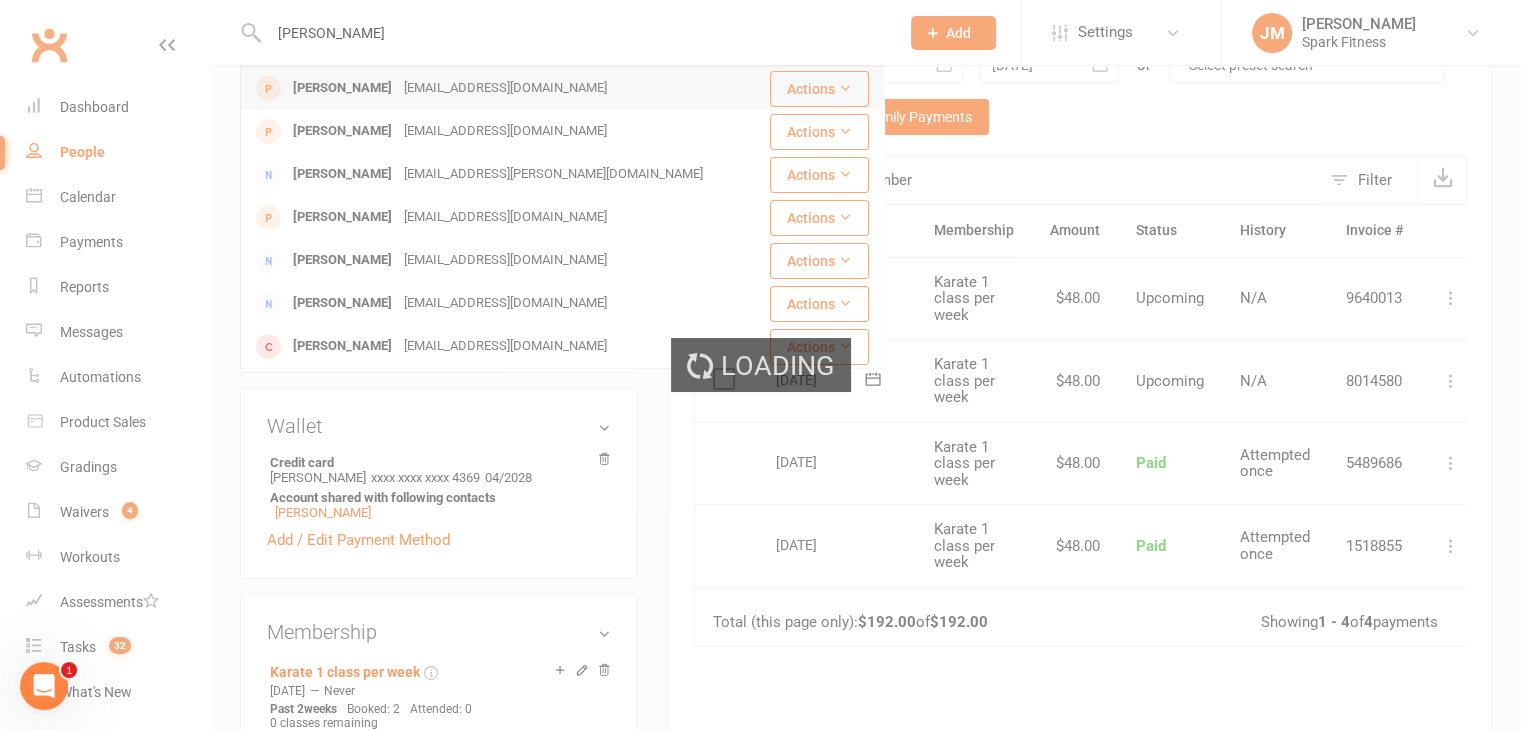 type 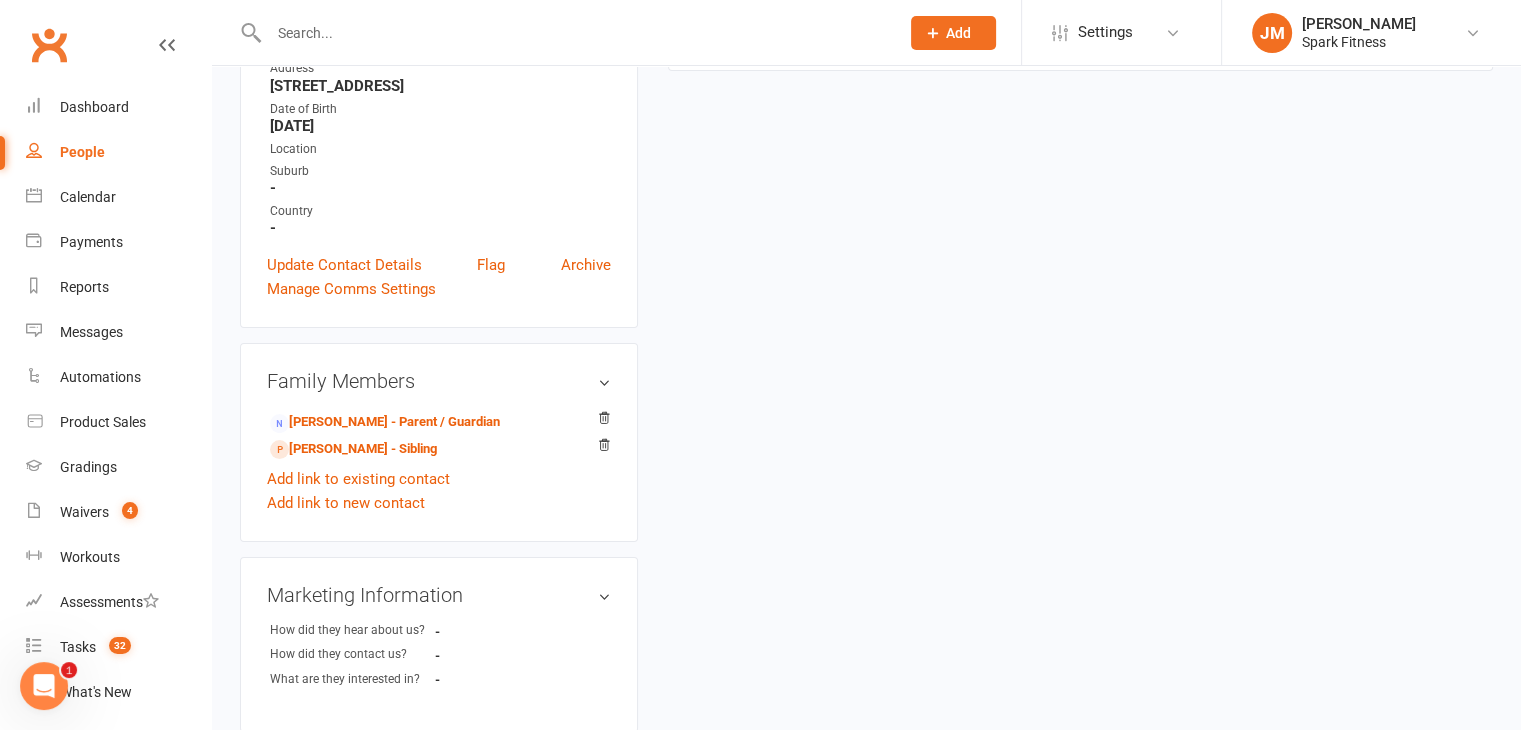 scroll, scrollTop: 0, scrollLeft: 0, axis: both 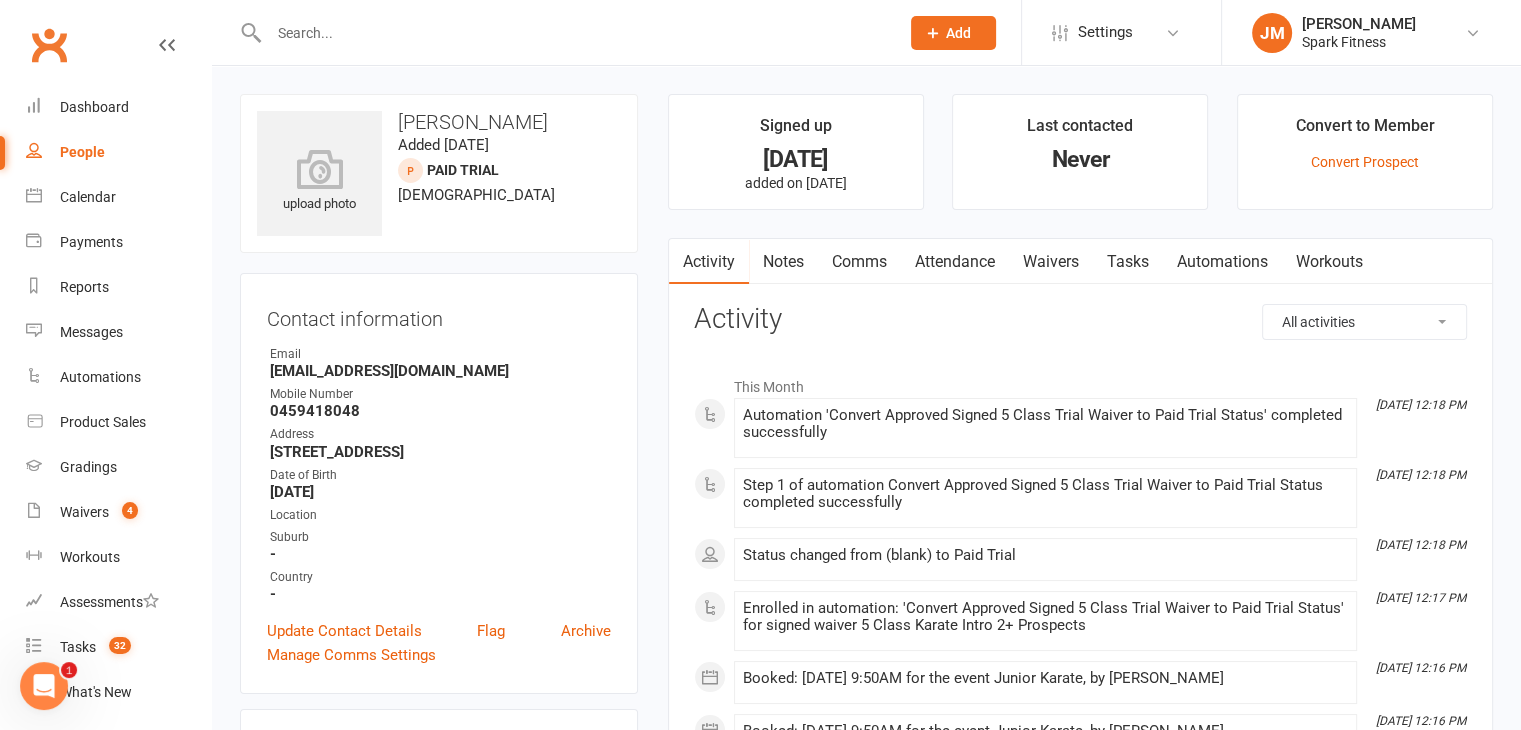 click on "Attendance" at bounding box center (955, 262) 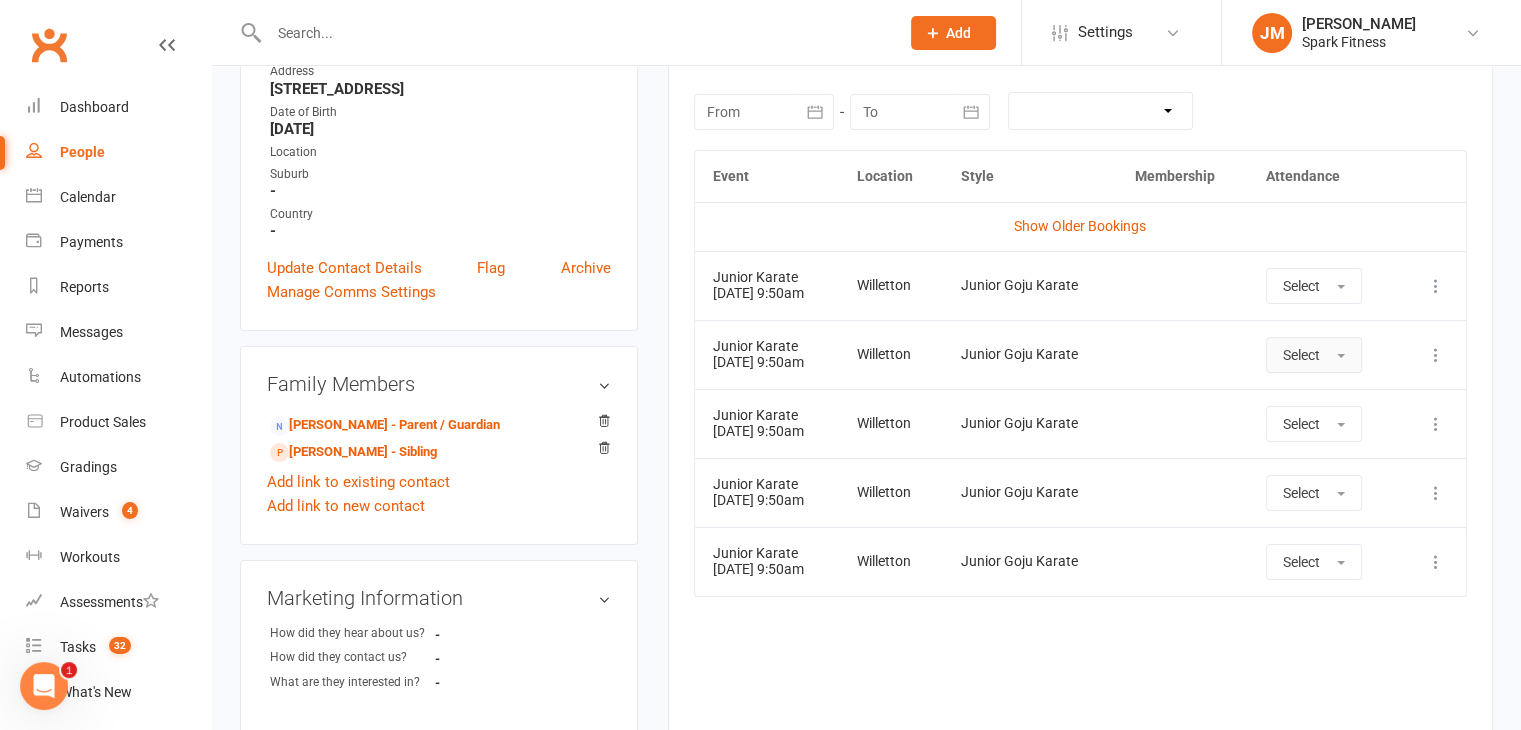 scroll, scrollTop: 364, scrollLeft: 0, axis: vertical 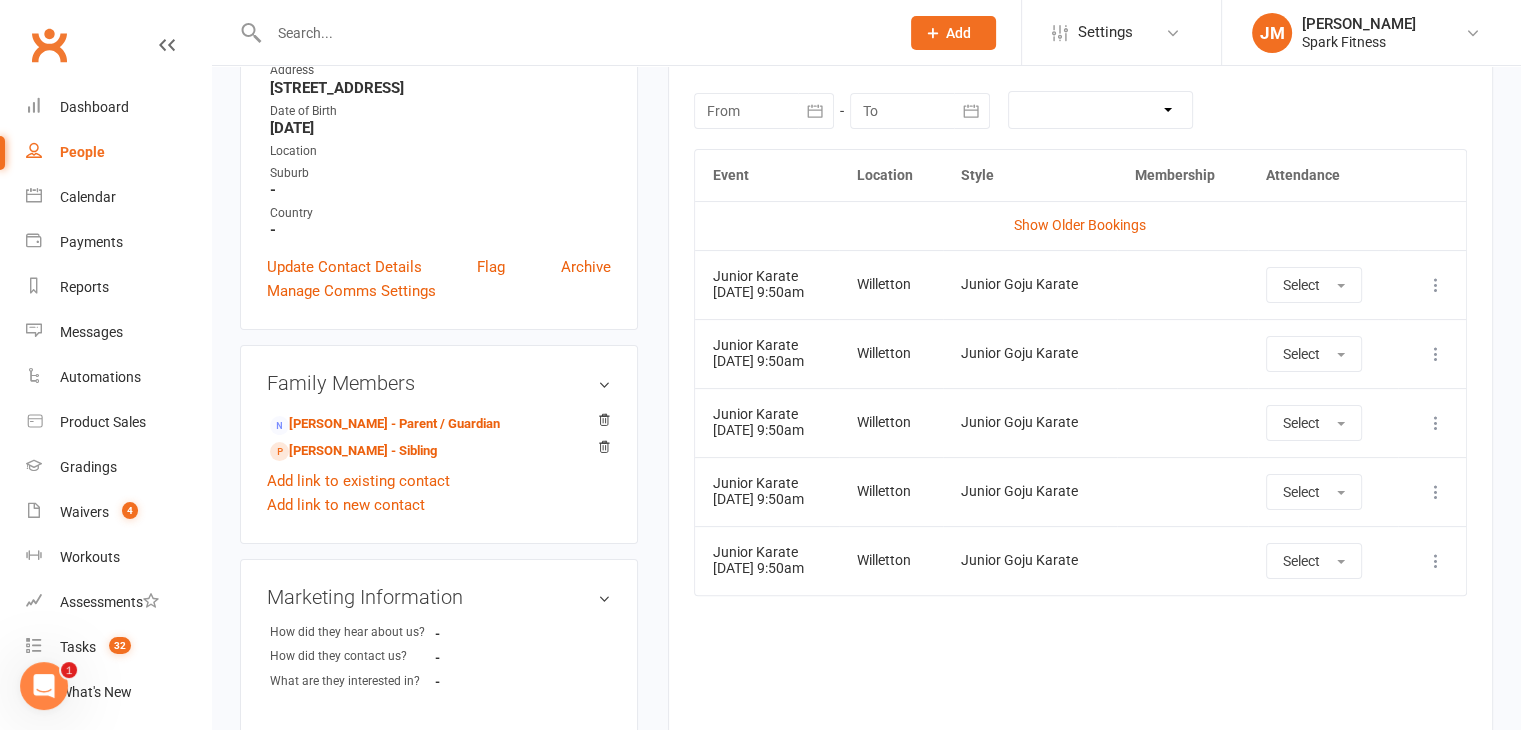 click at bounding box center (1436, 561) 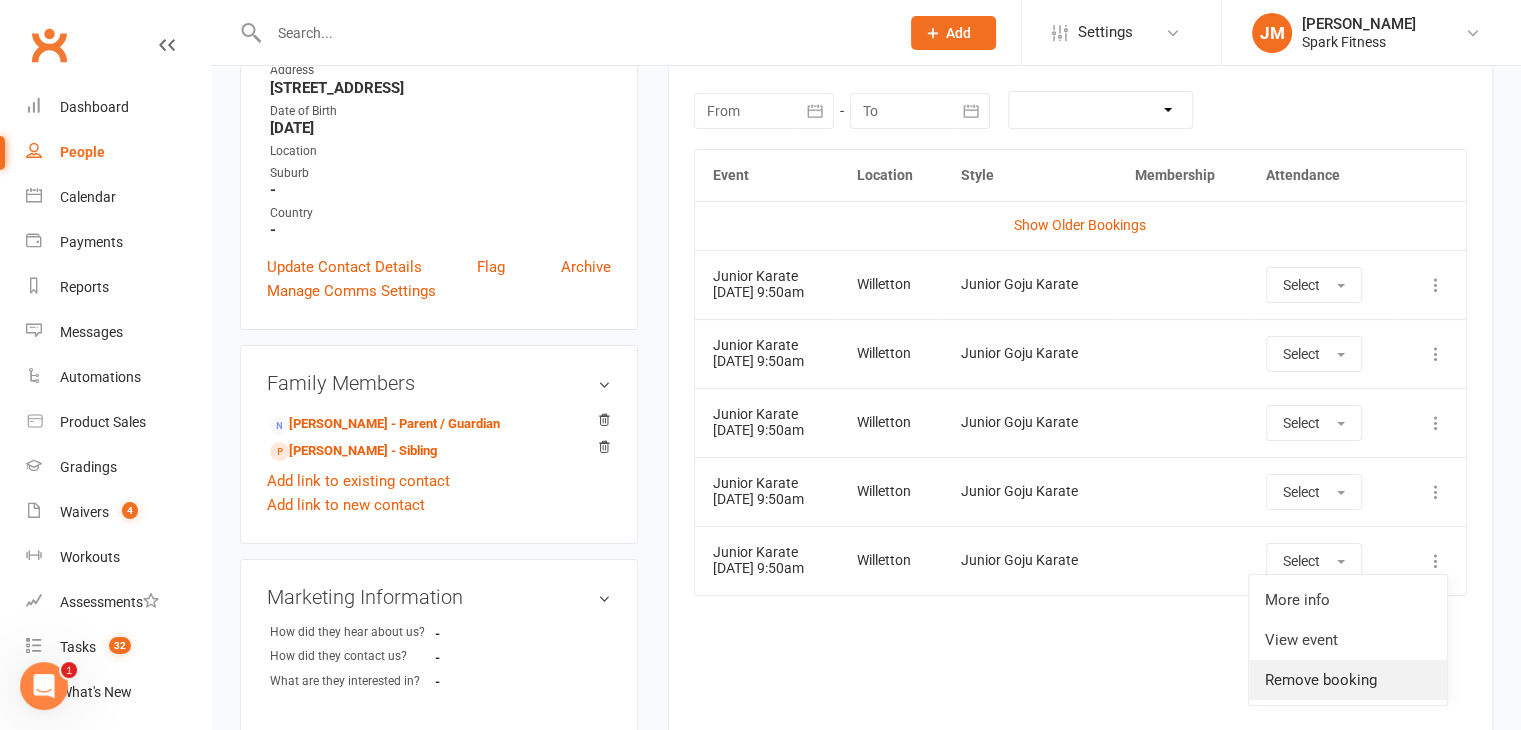 click on "Remove booking" at bounding box center (1348, 680) 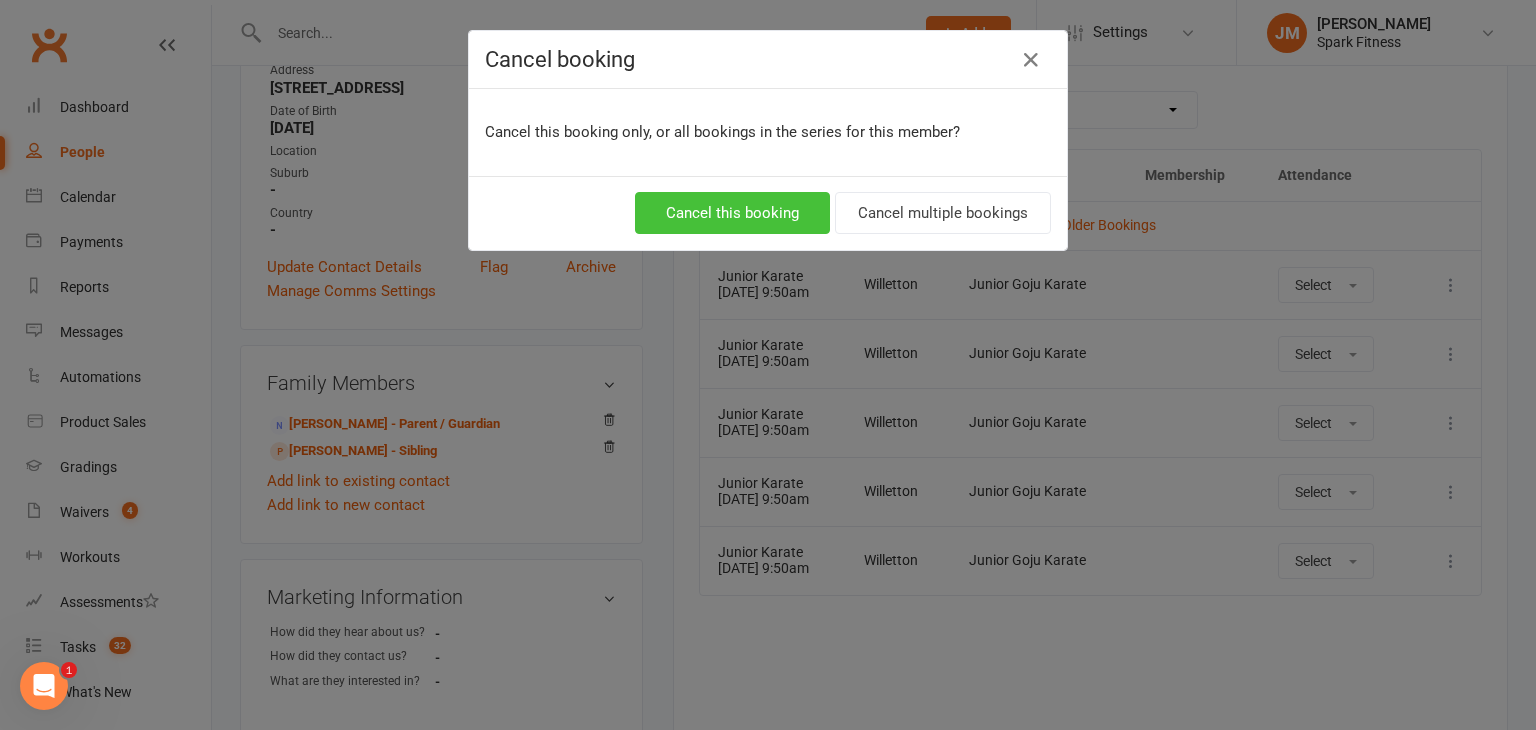 click on "Cancel this booking" at bounding box center (732, 213) 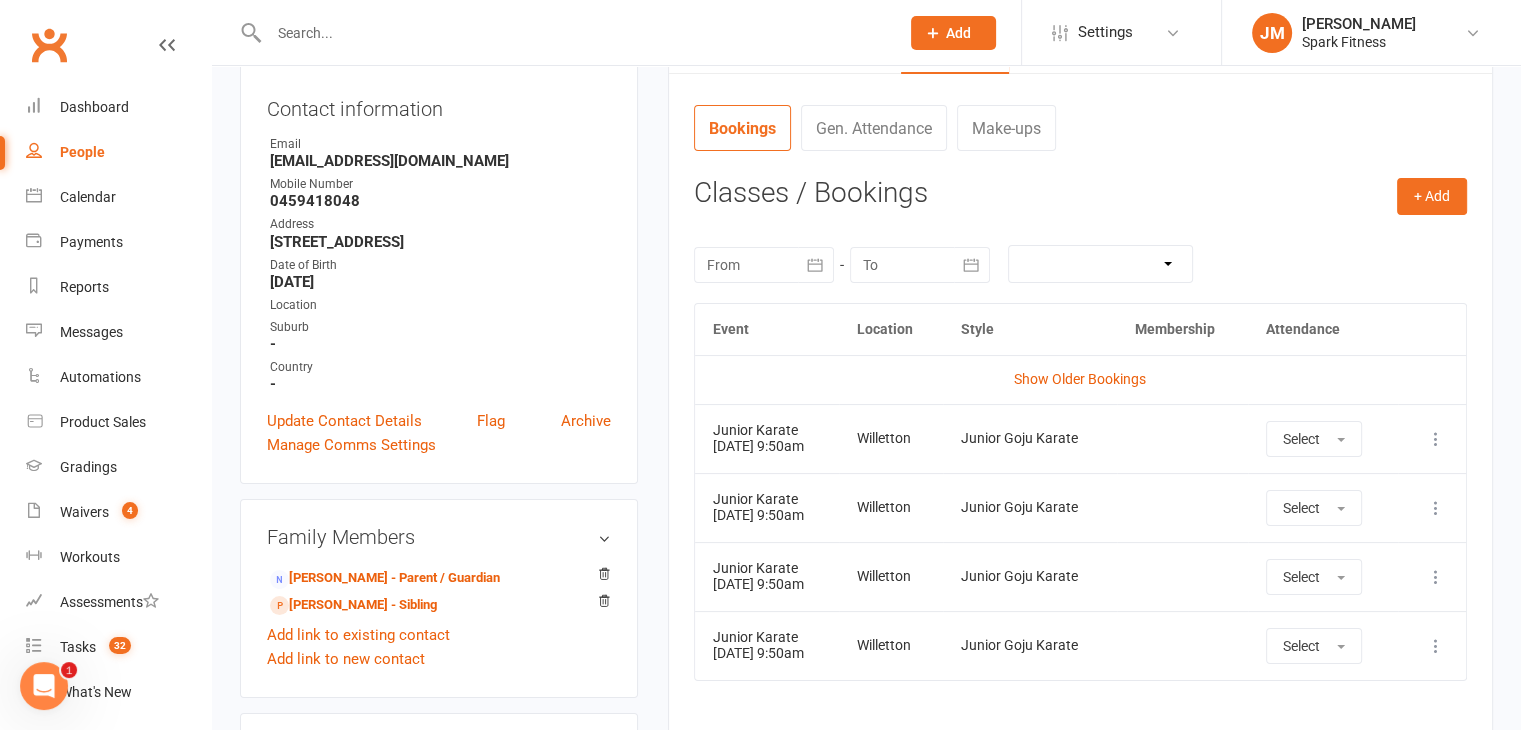 scroll, scrollTop: 146, scrollLeft: 0, axis: vertical 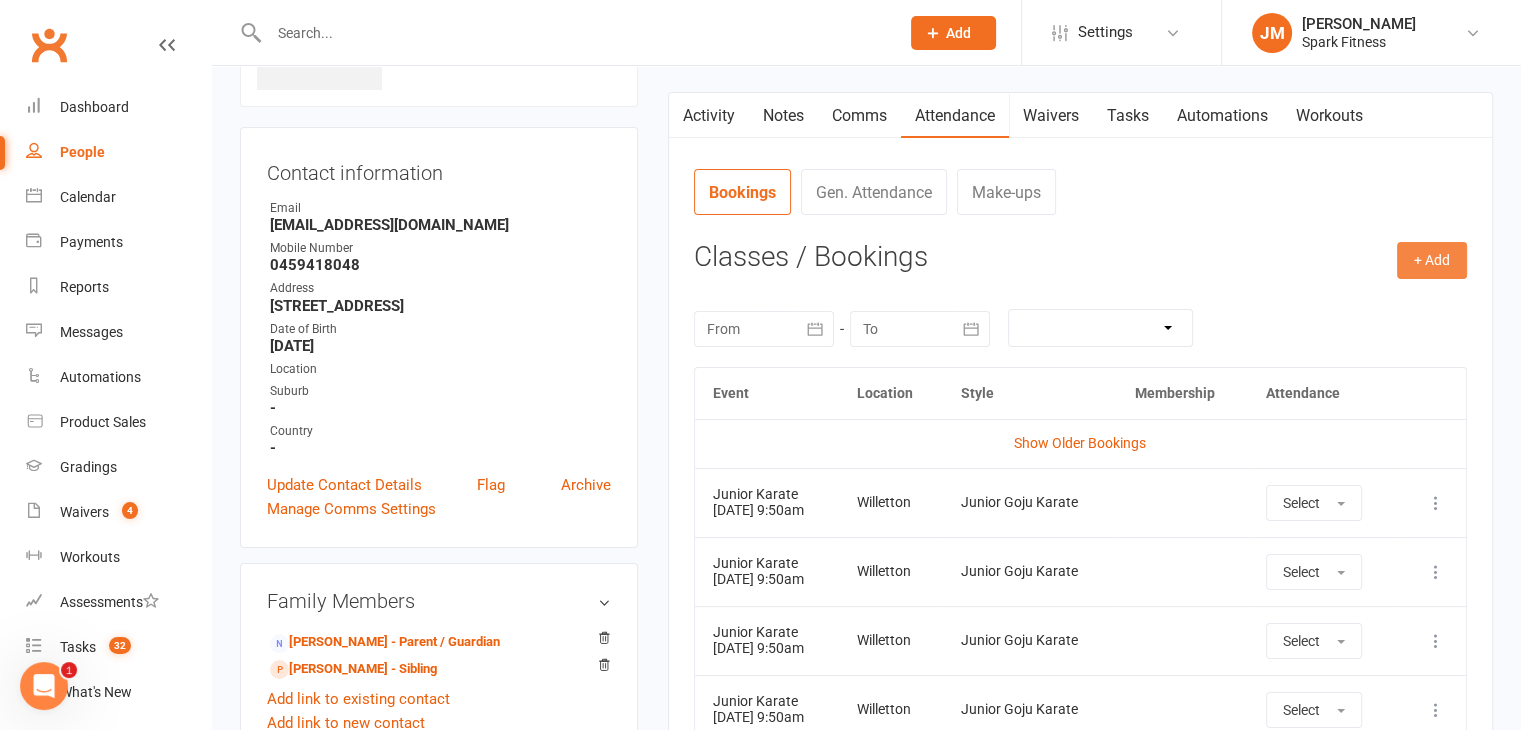 click on "+ Add" at bounding box center (1432, 260) 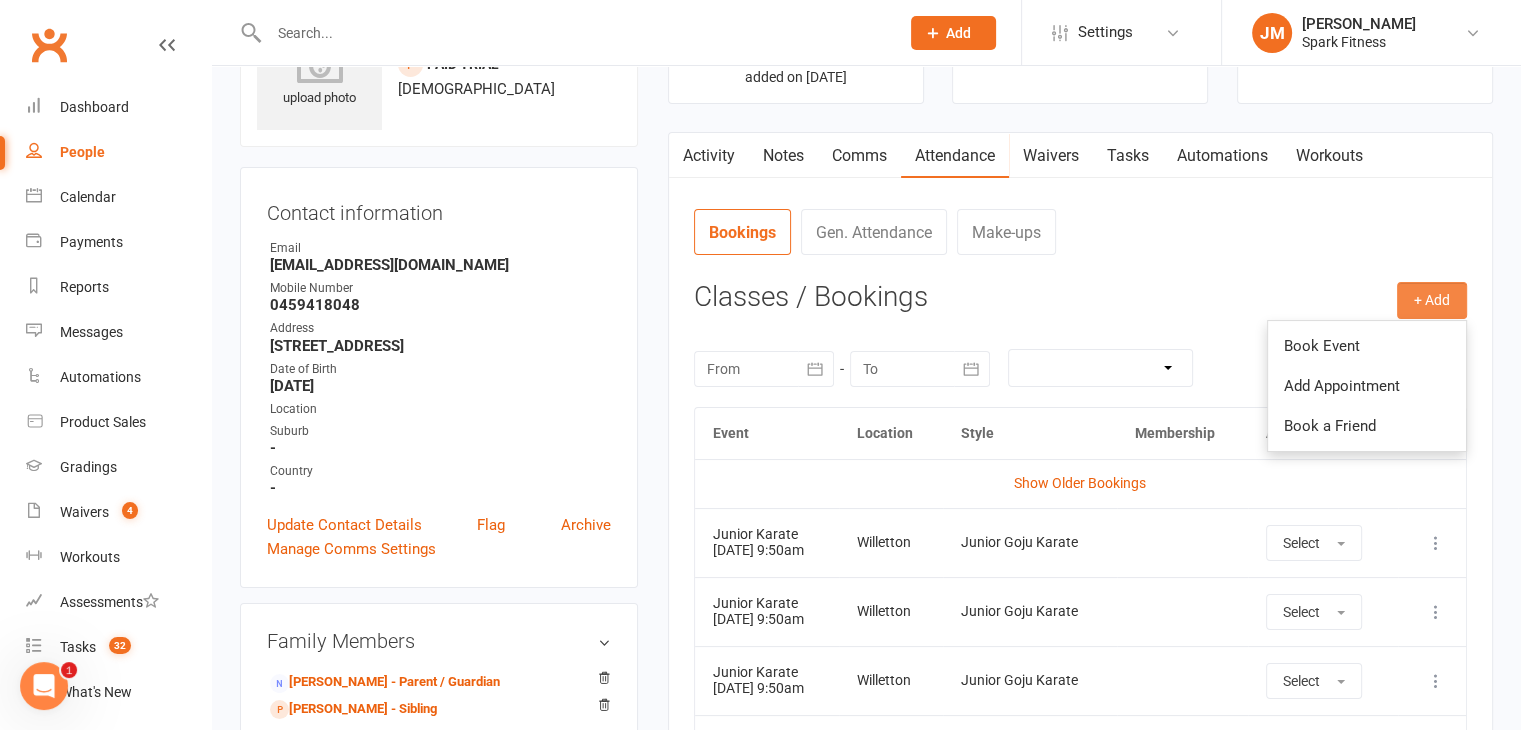 scroll, scrollTop: 114, scrollLeft: 0, axis: vertical 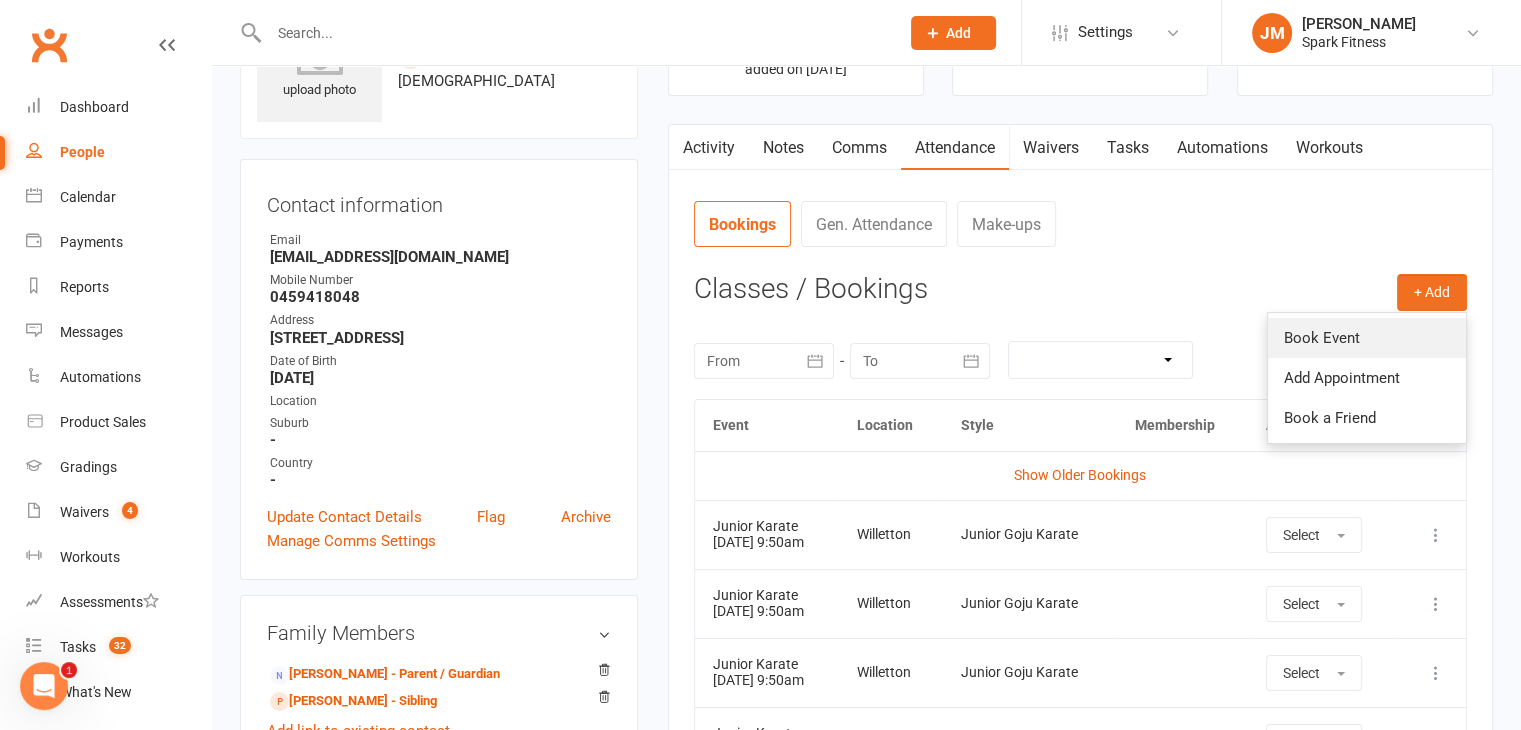 click on "Book Event" at bounding box center [1367, 338] 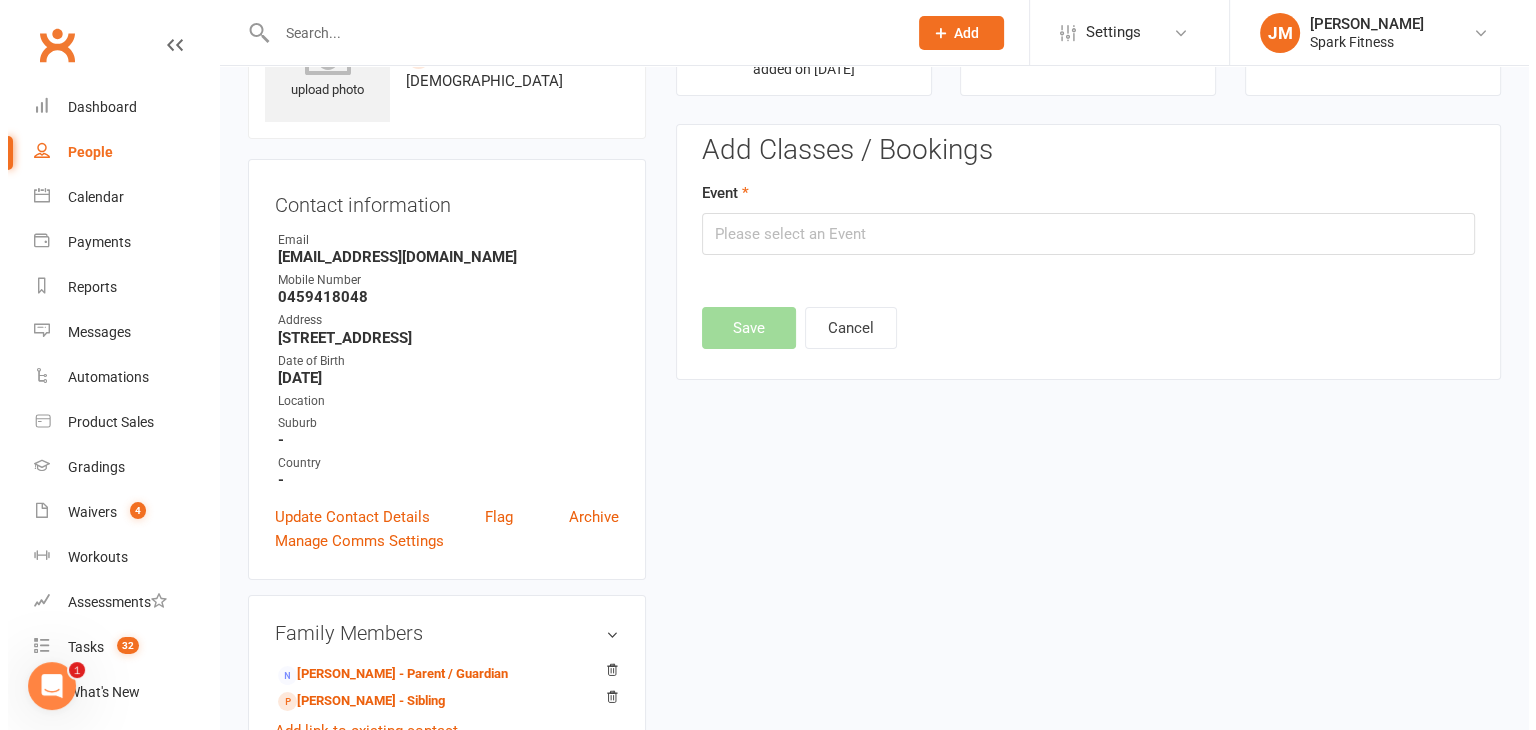 scroll, scrollTop: 137, scrollLeft: 0, axis: vertical 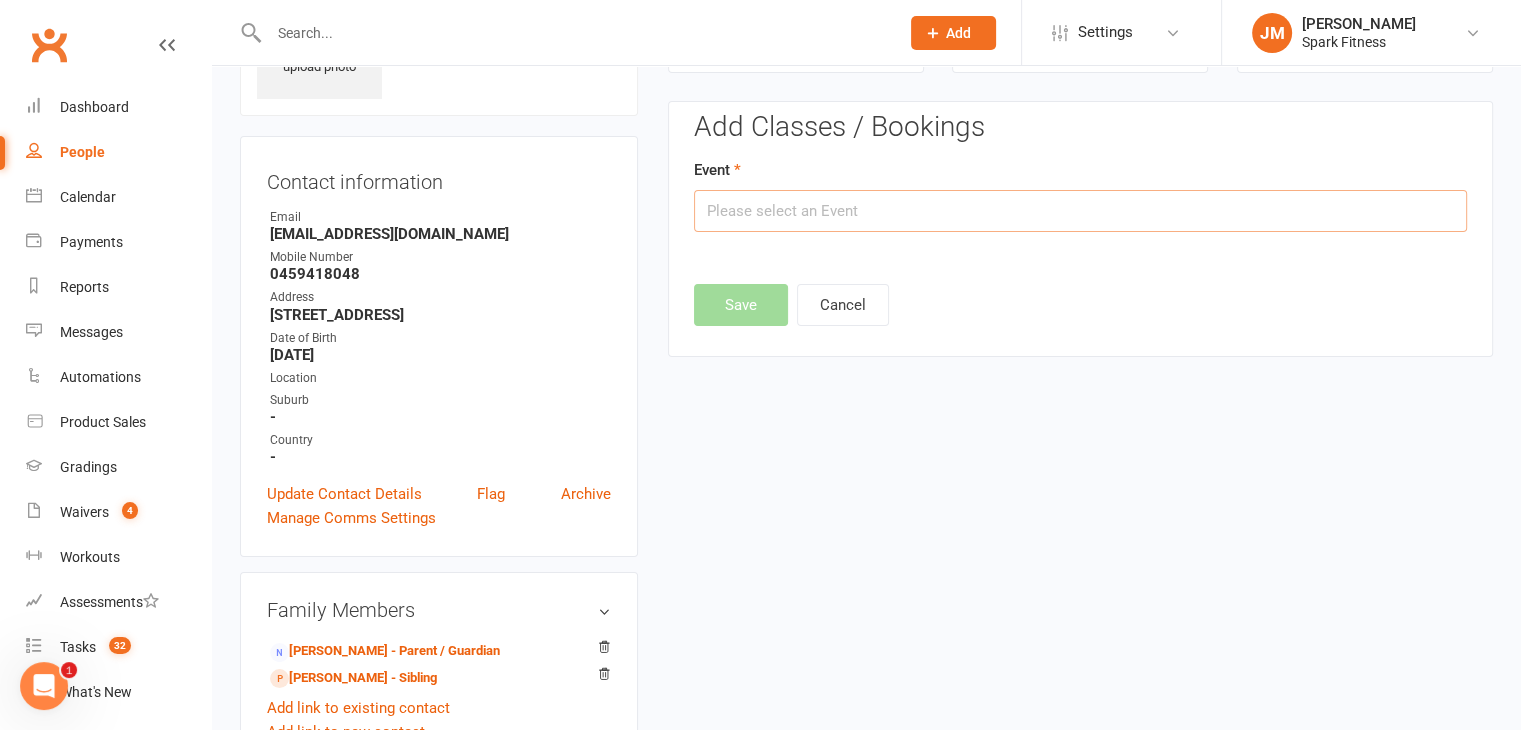 click at bounding box center (1080, 211) 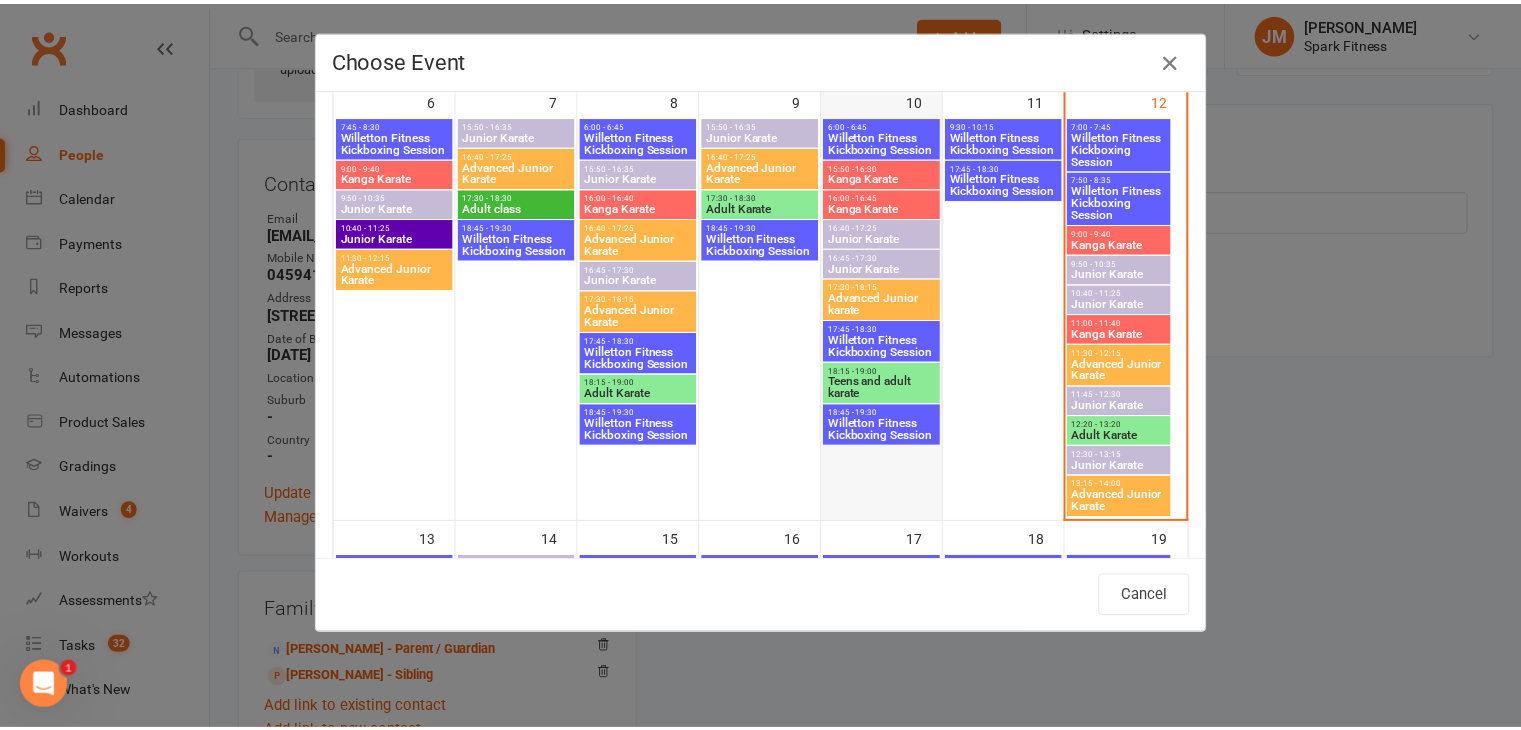 scroll, scrollTop: 596, scrollLeft: 0, axis: vertical 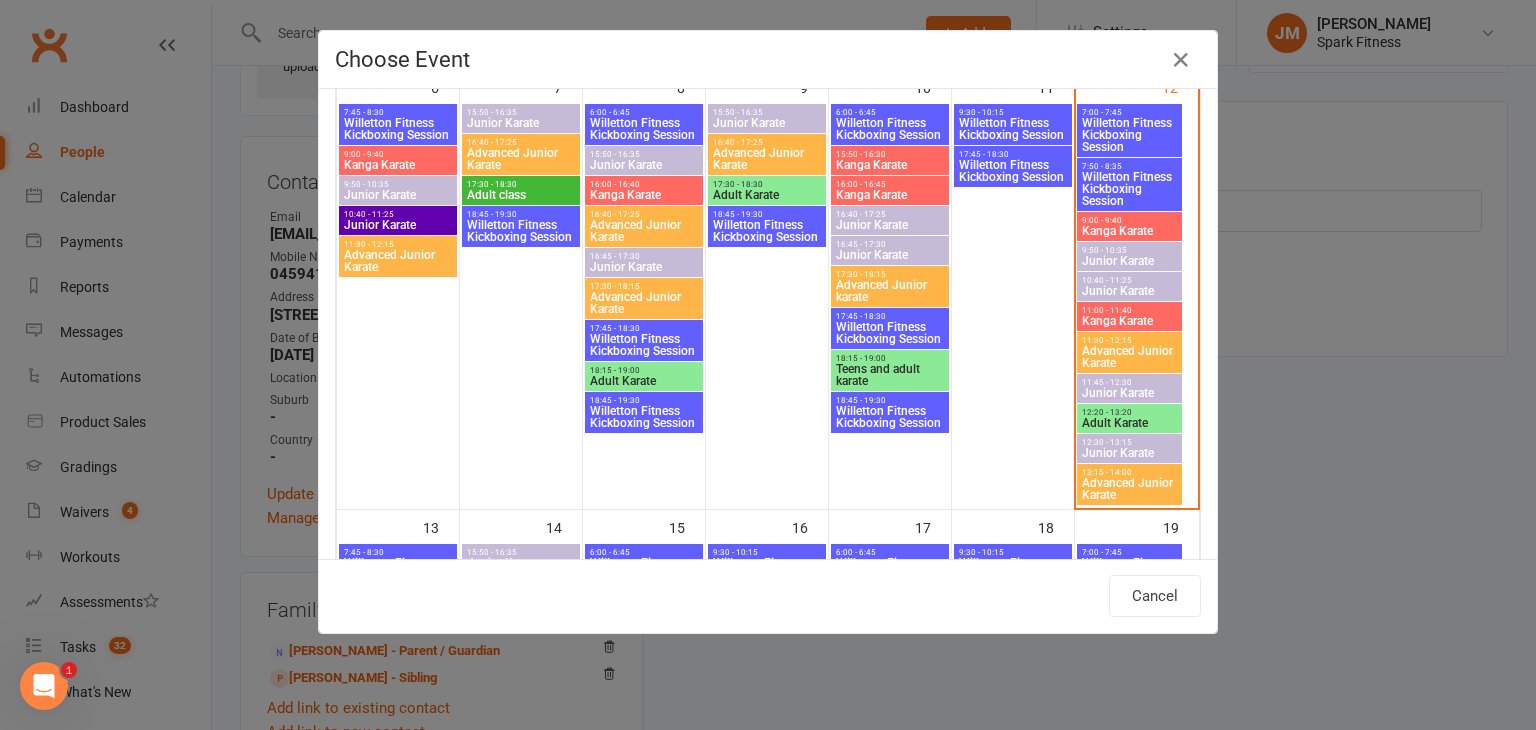 click on "Advanced Junior Karate" at bounding box center (1130, 357) 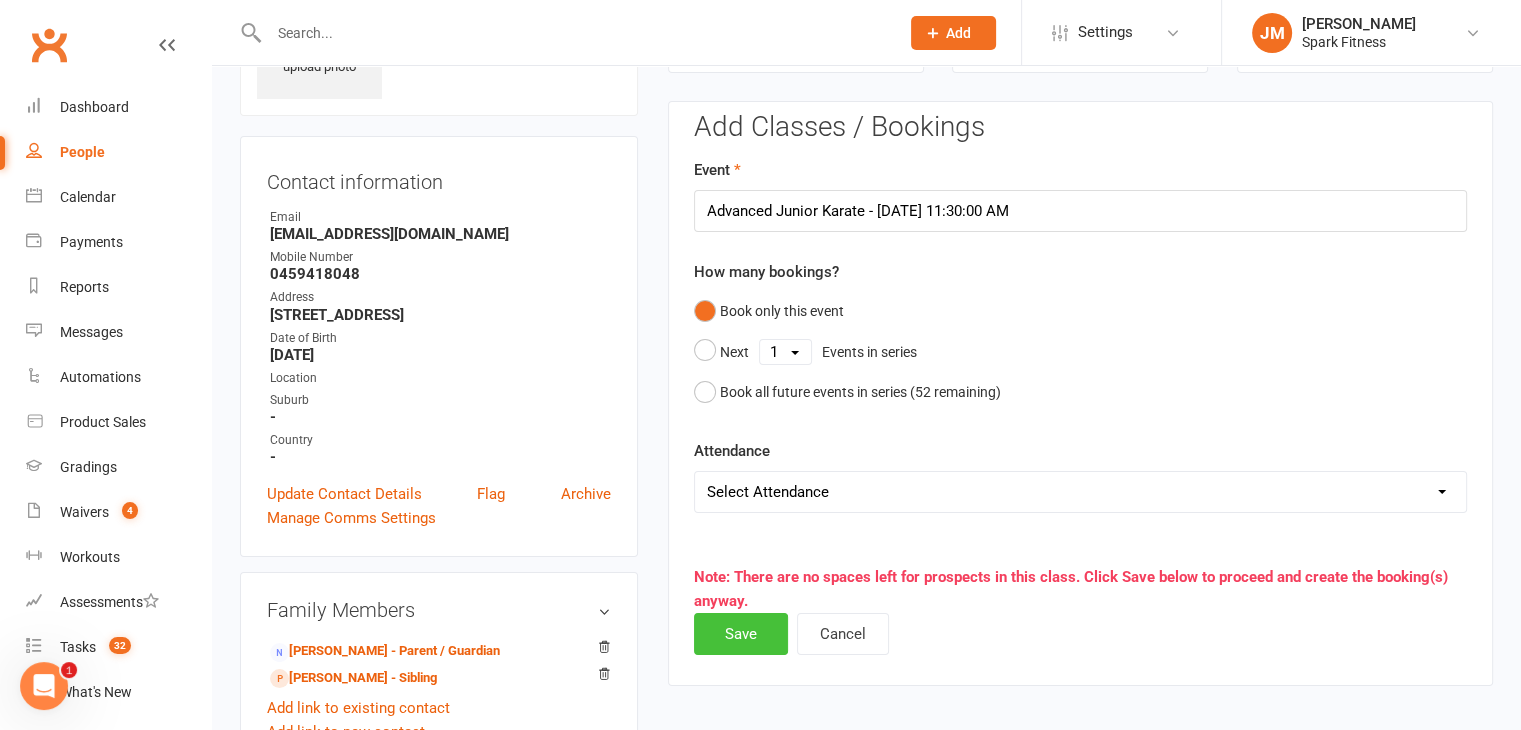 click on "Save" at bounding box center [741, 634] 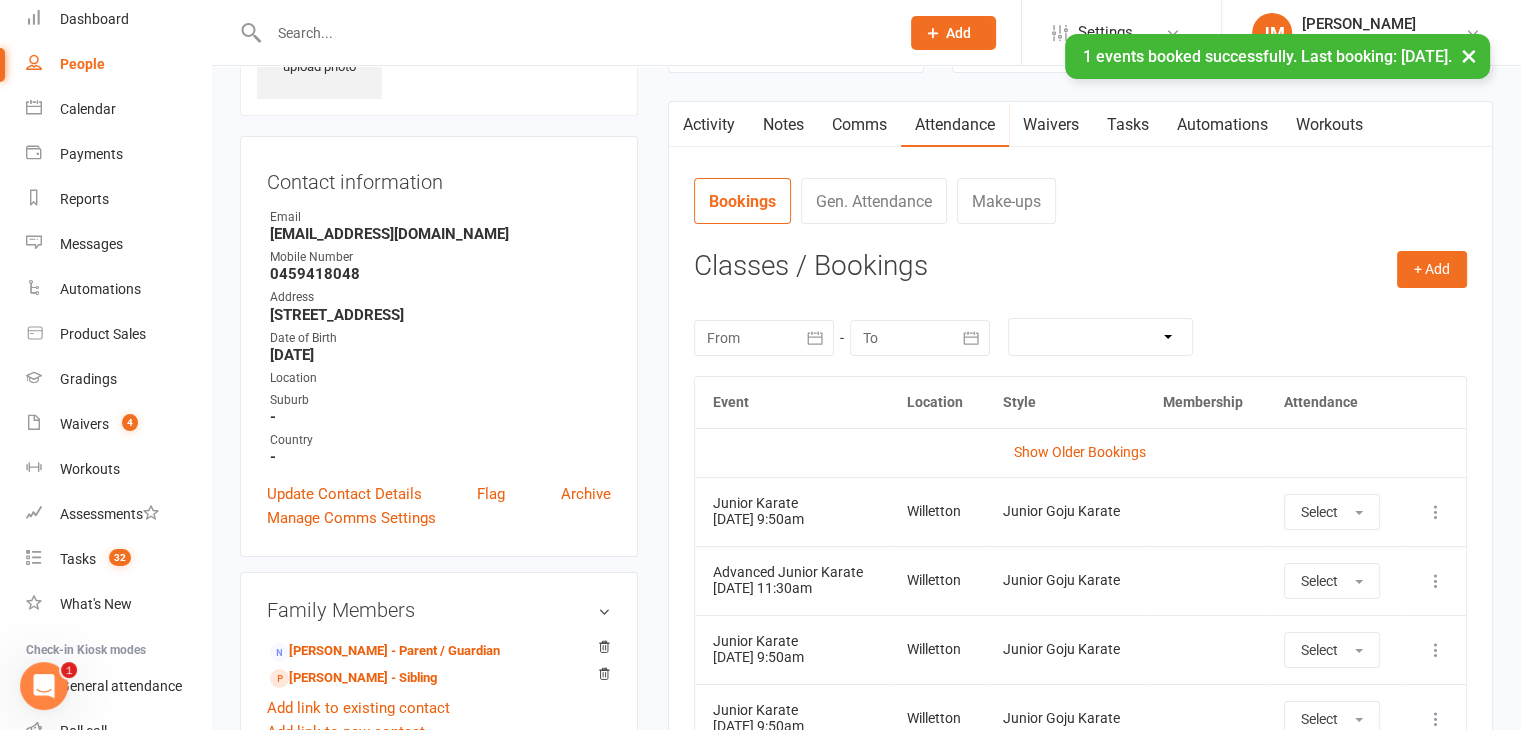 scroll, scrollTop: 92, scrollLeft: 0, axis: vertical 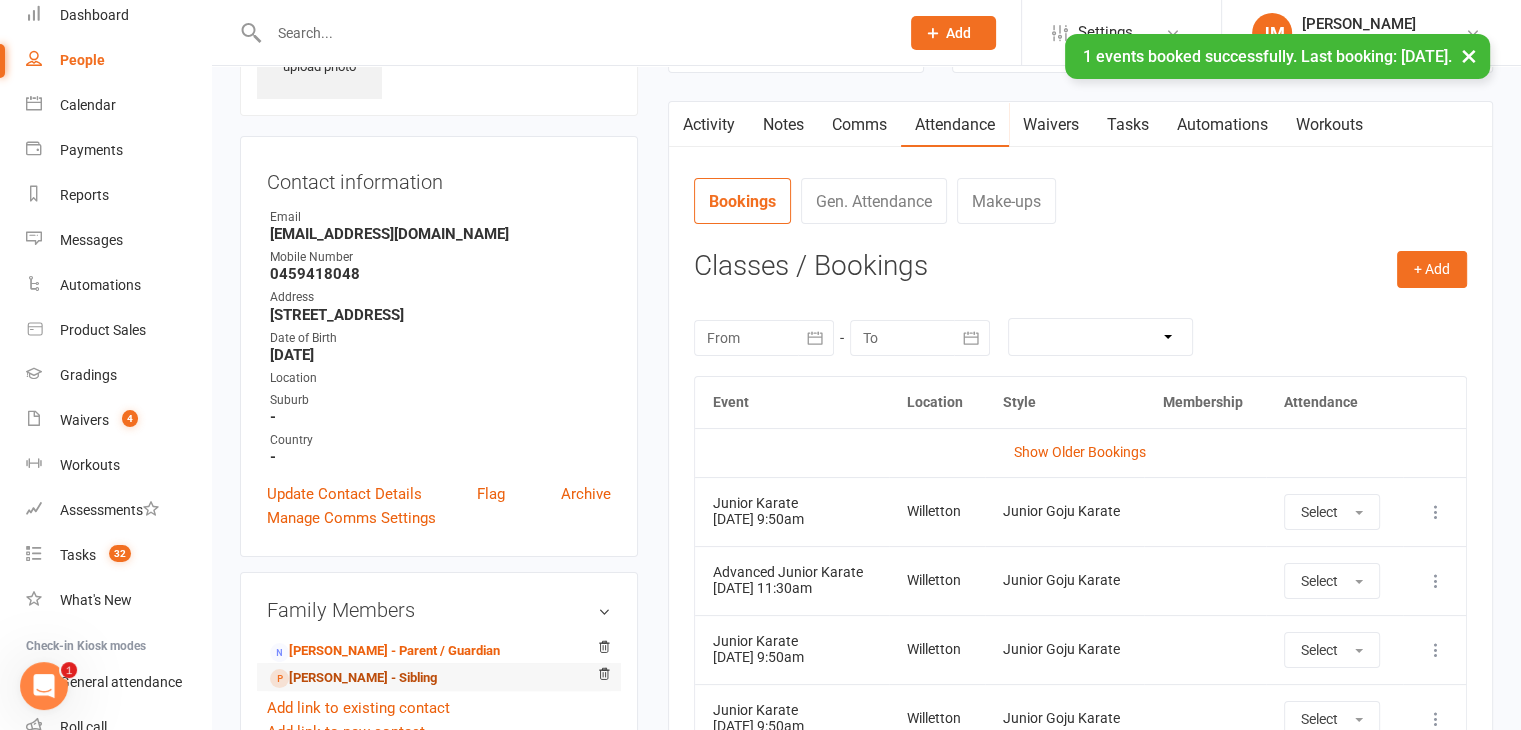 click on "Yogashree Ponnuvel - Sibling" at bounding box center (353, 678) 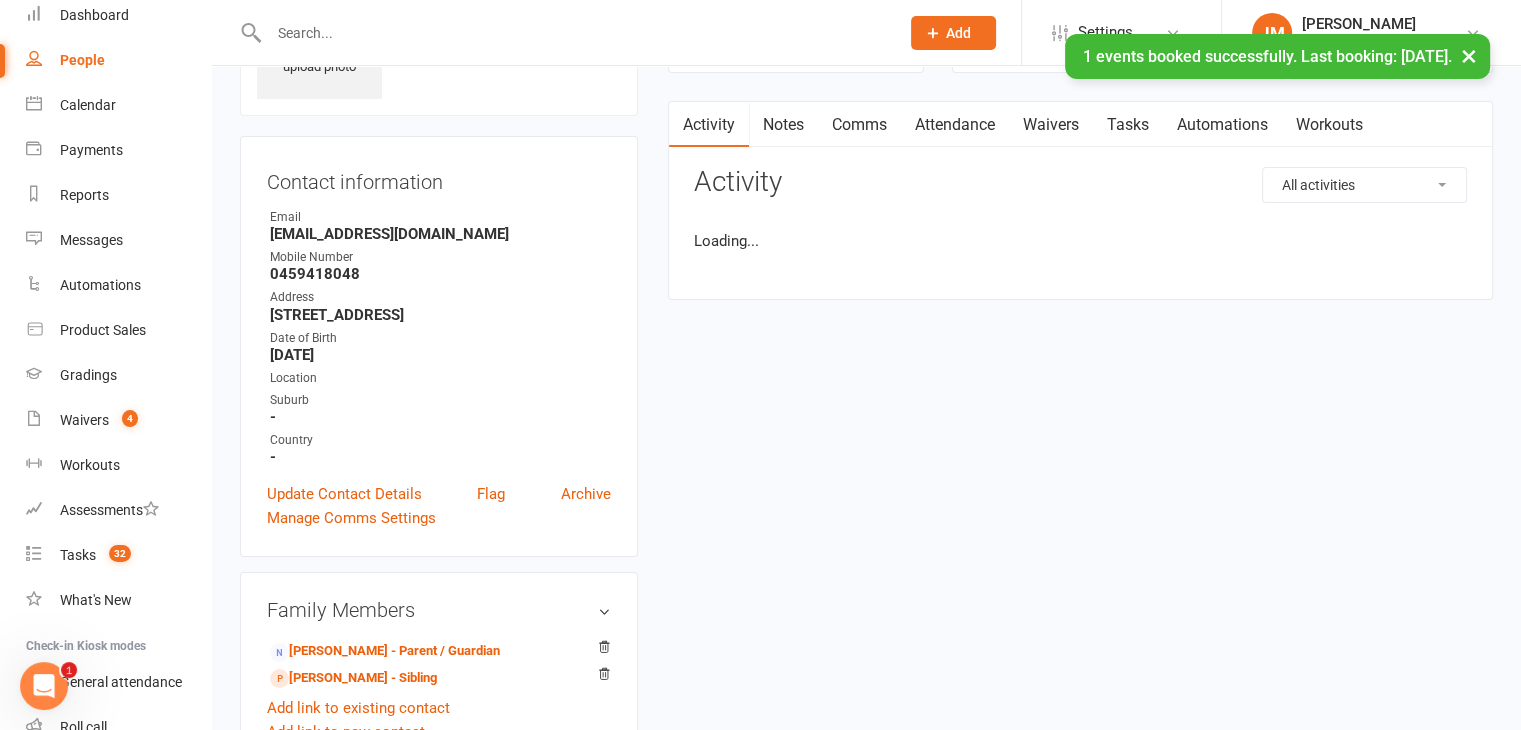 scroll, scrollTop: 0, scrollLeft: 0, axis: both 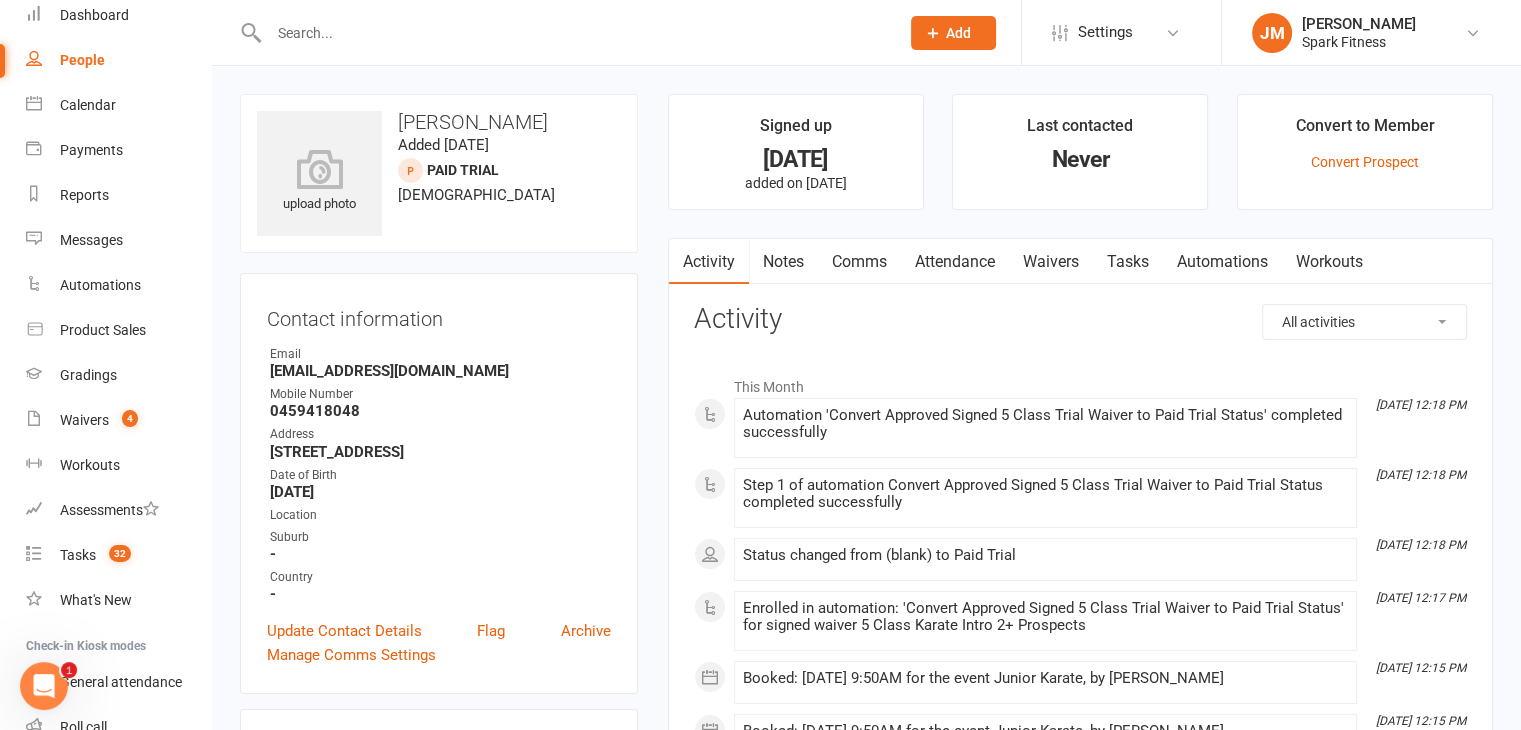 click on "Attendance" at bounding box center (955, 262) 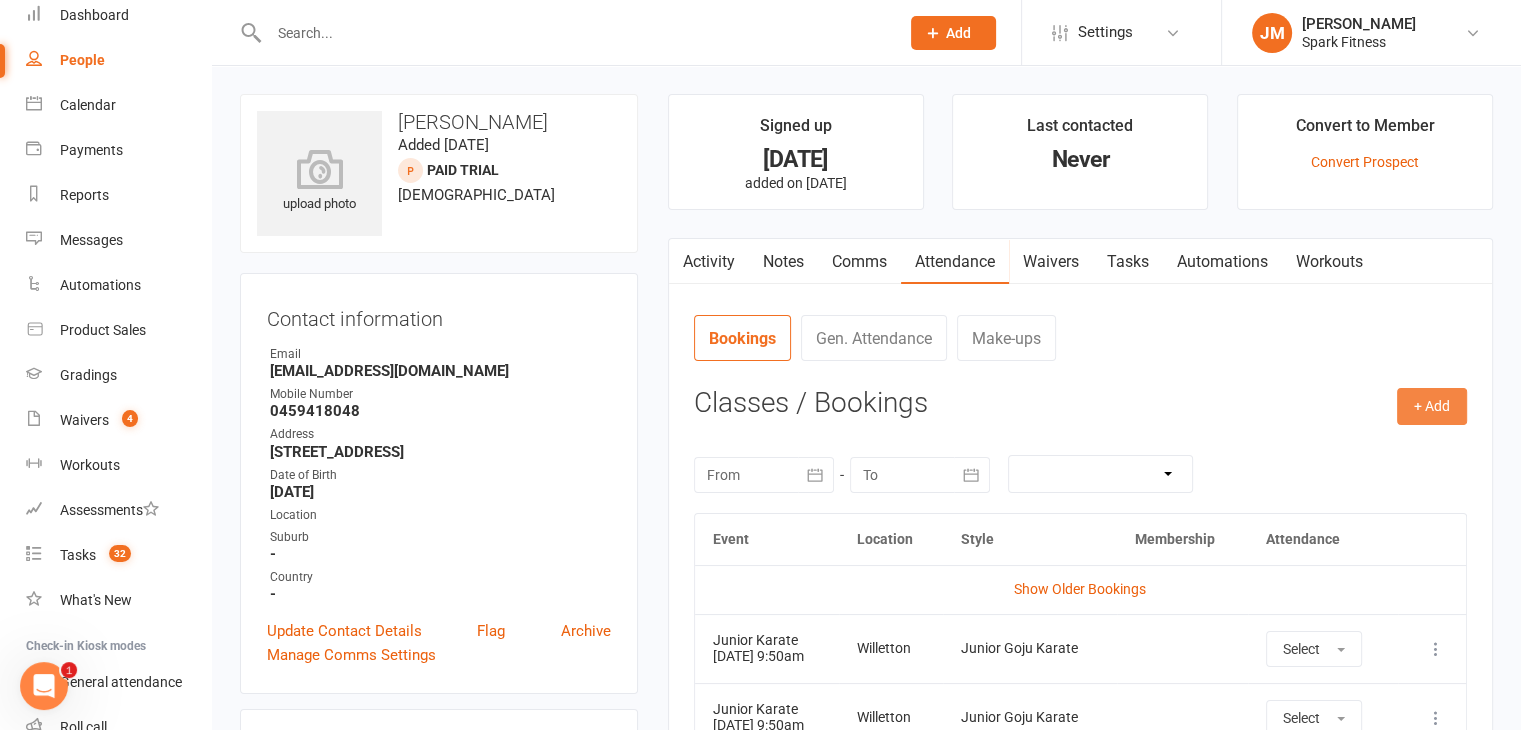 click on "+ Add" at bounding box center (1432, 406) 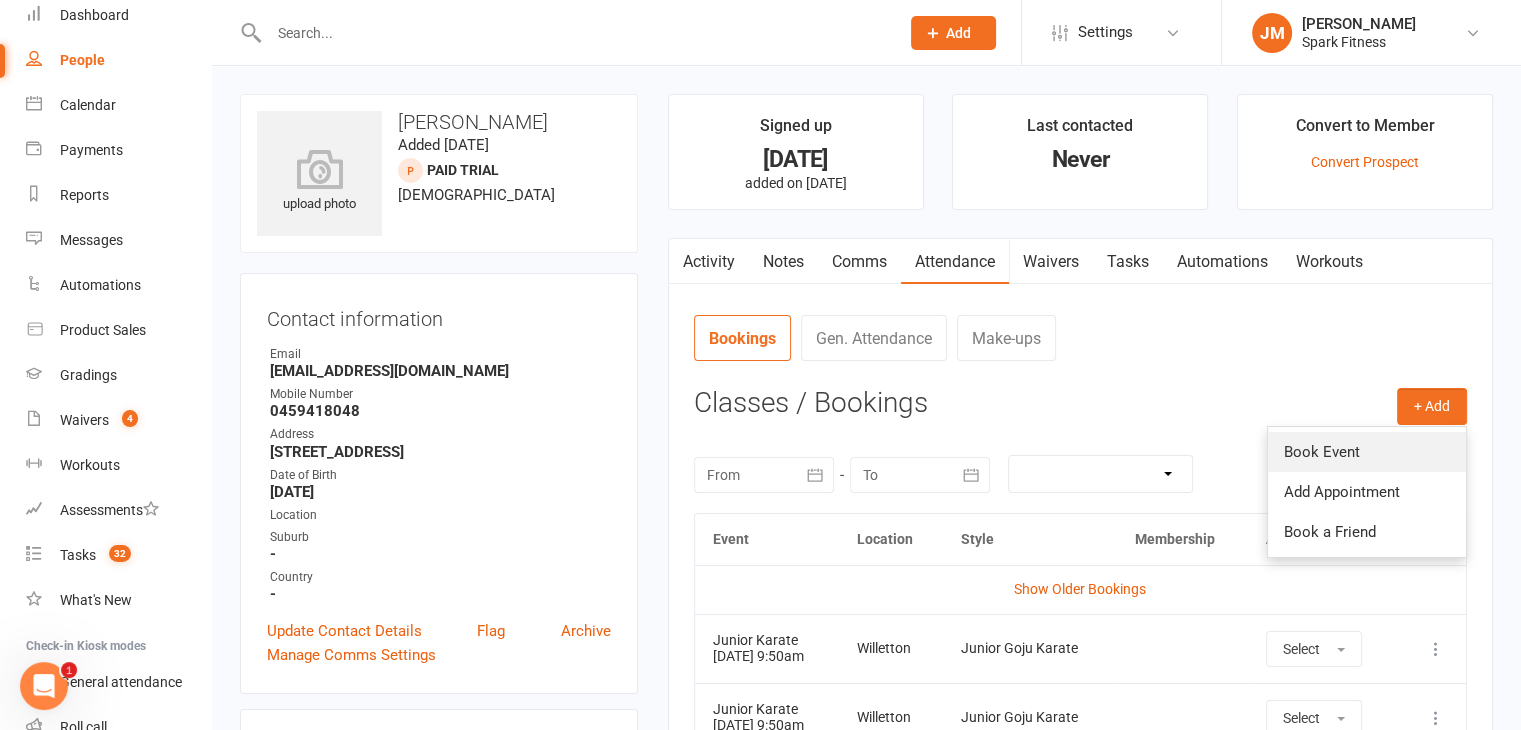 click on "Book Event" at bounding box center [1367, 452] 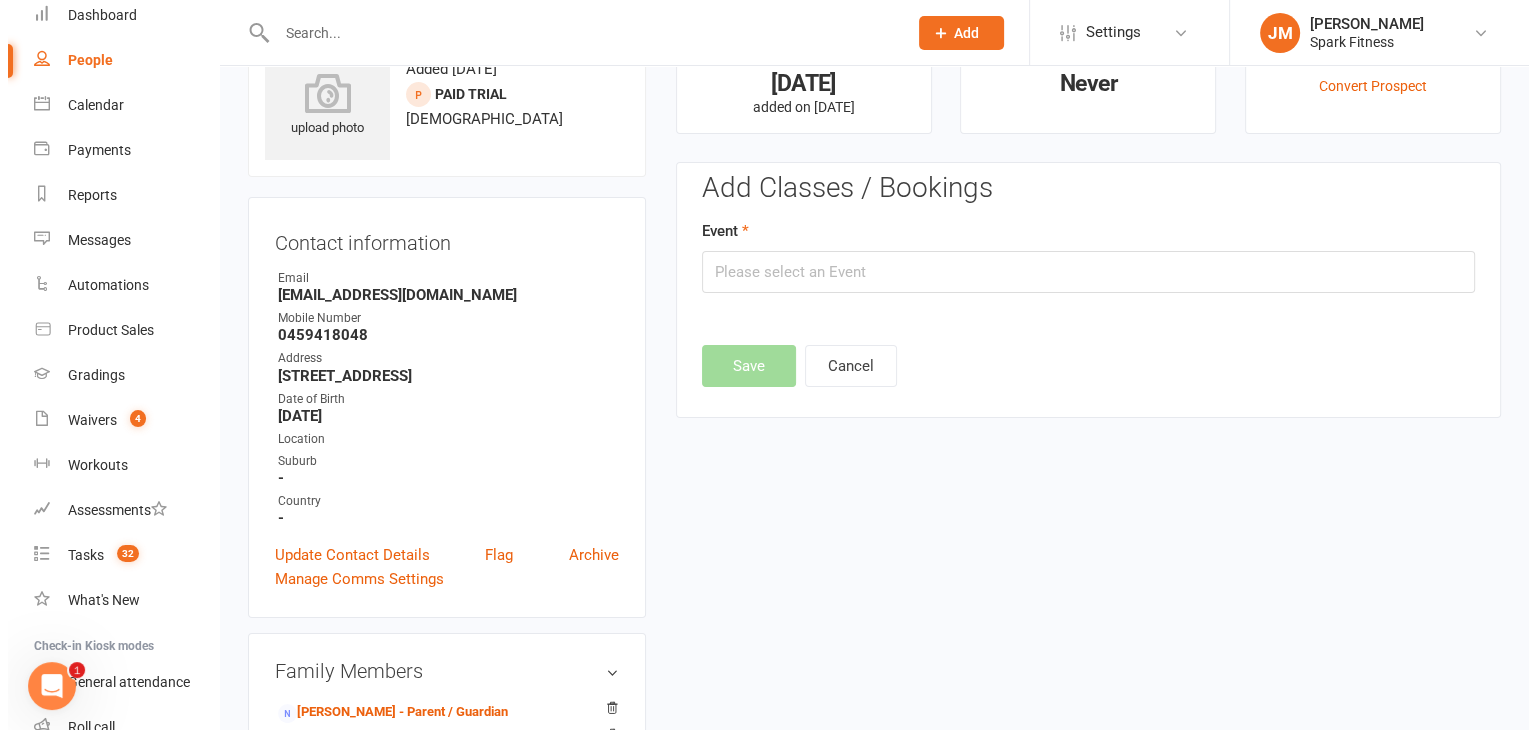 scroll, scrollTop: 137, scrollLeft: 0, axis: vertical 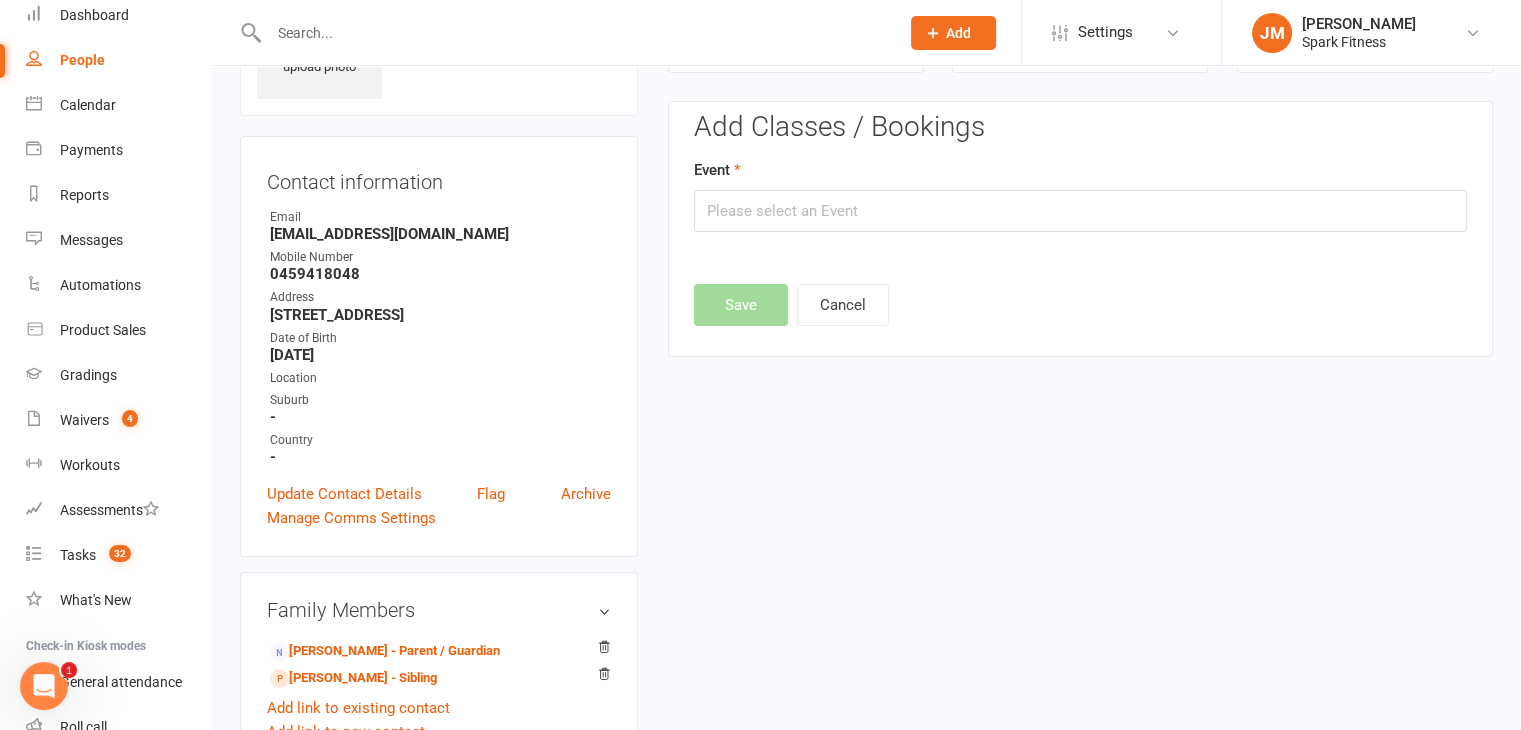 click on "Event" at bounding box center [1080, 195] 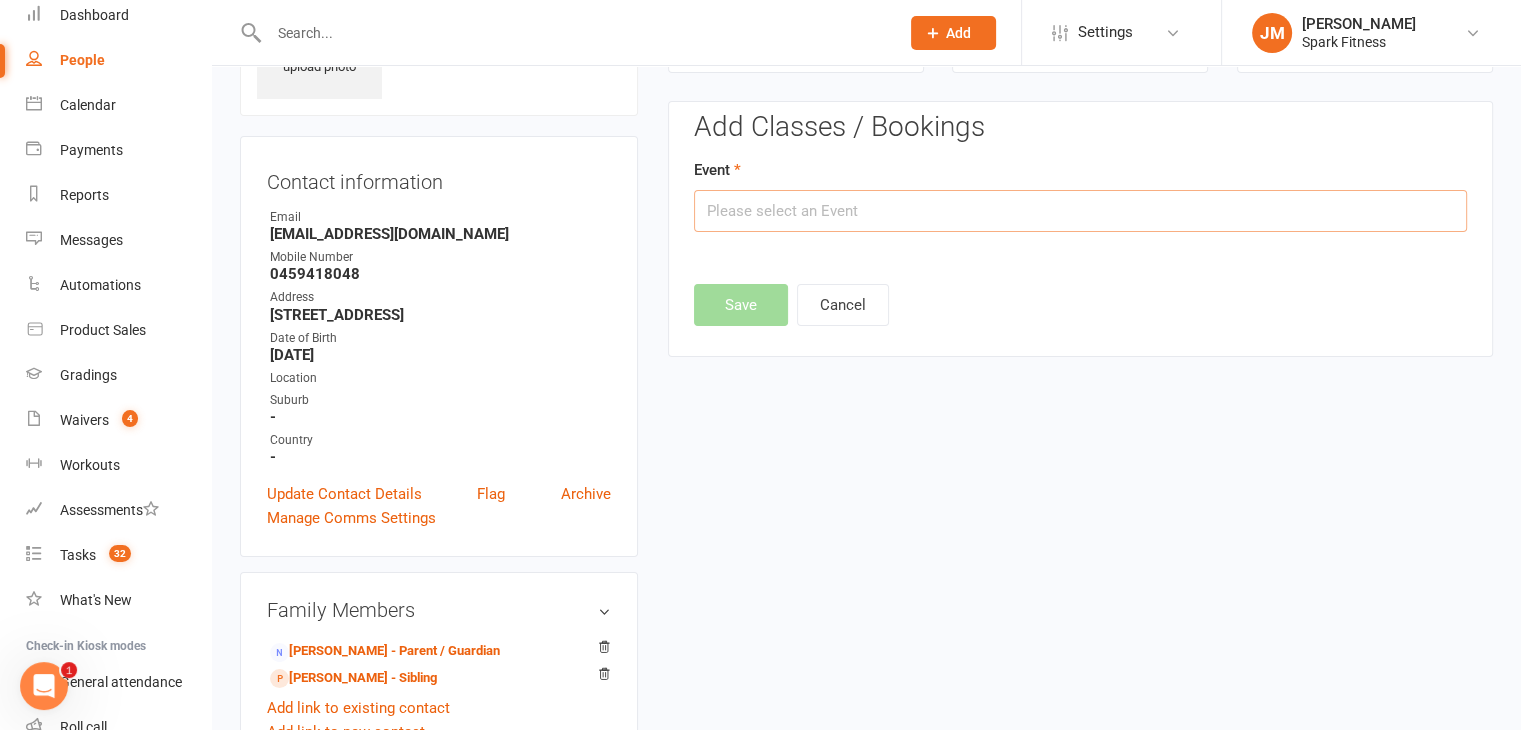 click at bounding box center (1080, 211) 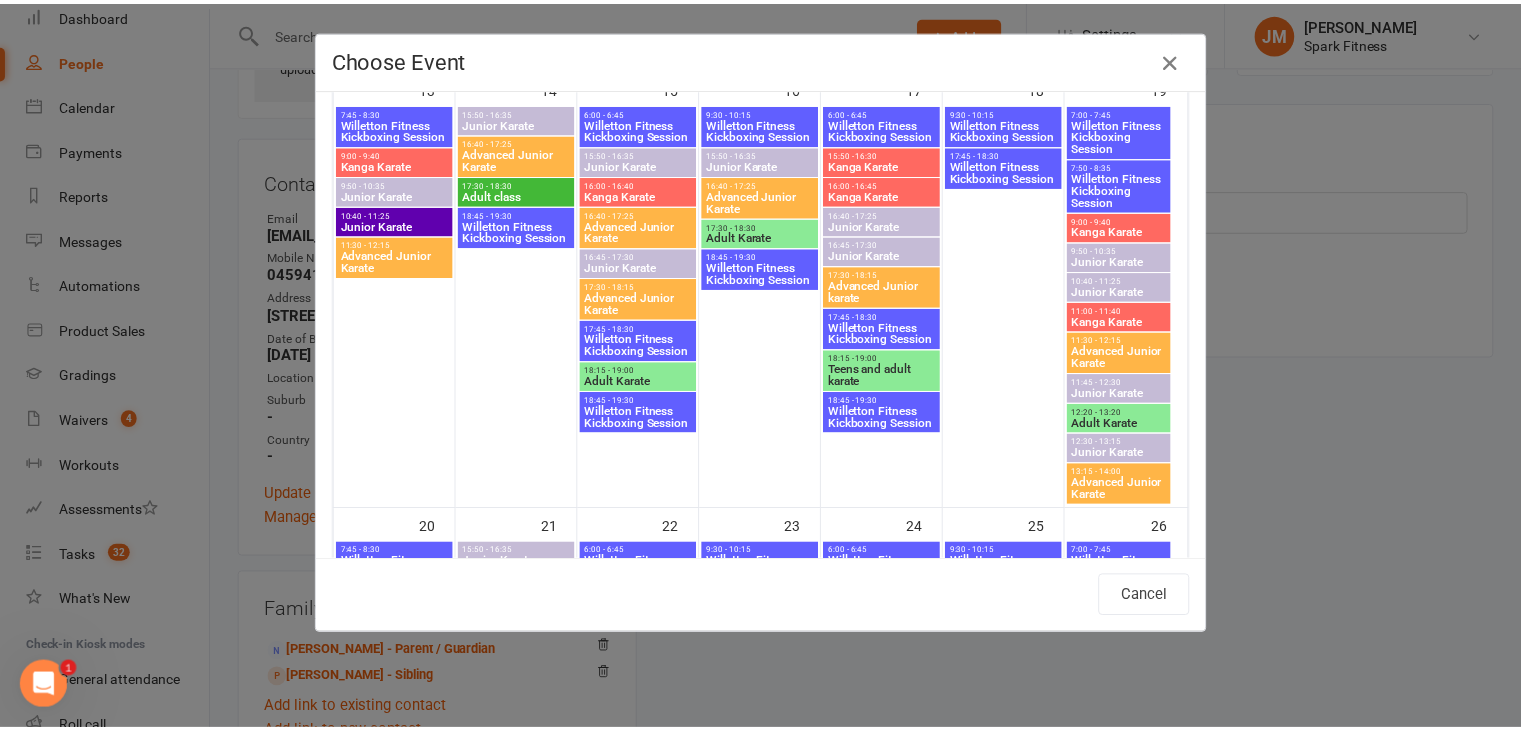 scroll, scrollTop: 942, scrollLeft: 0, axis: vertical 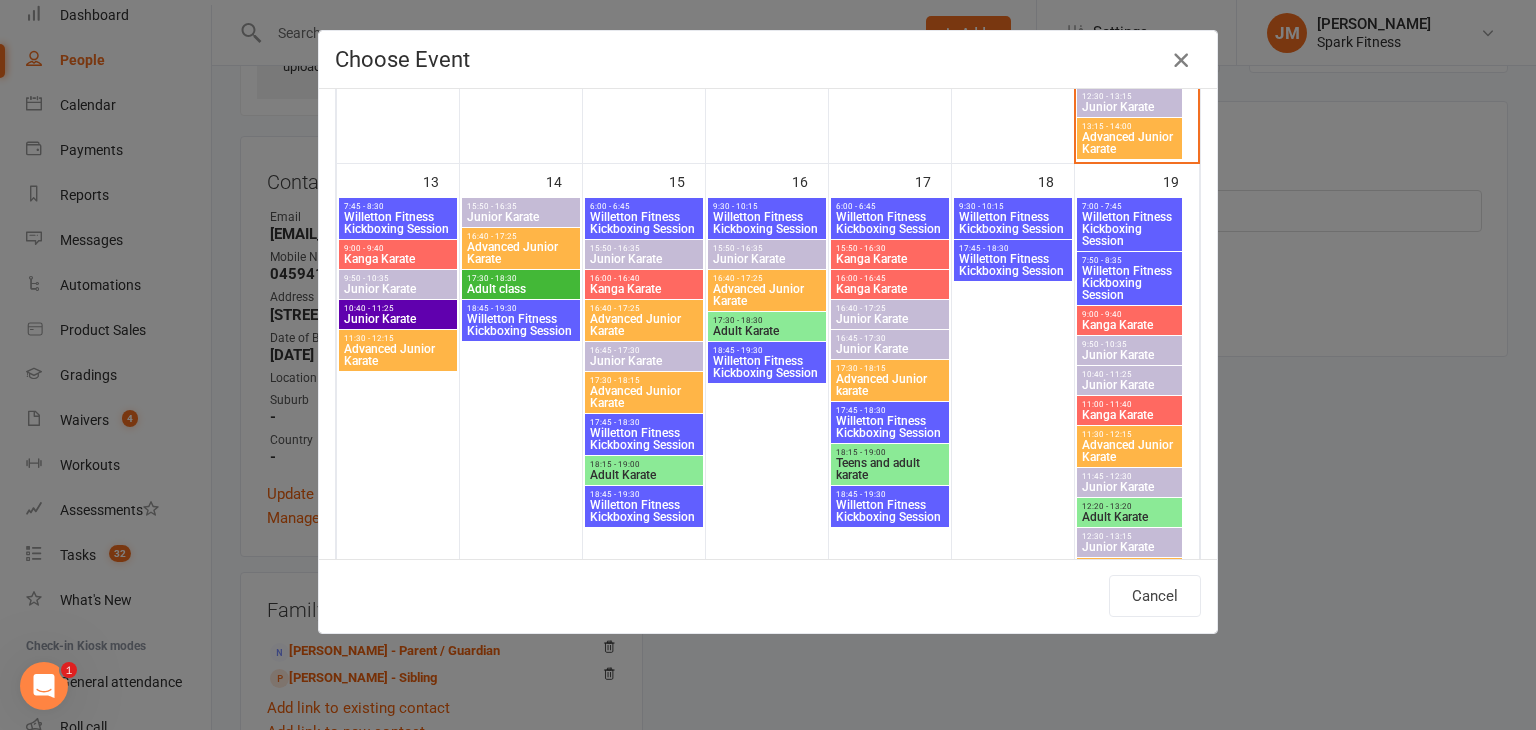 click at bounding box center [1181, 60] 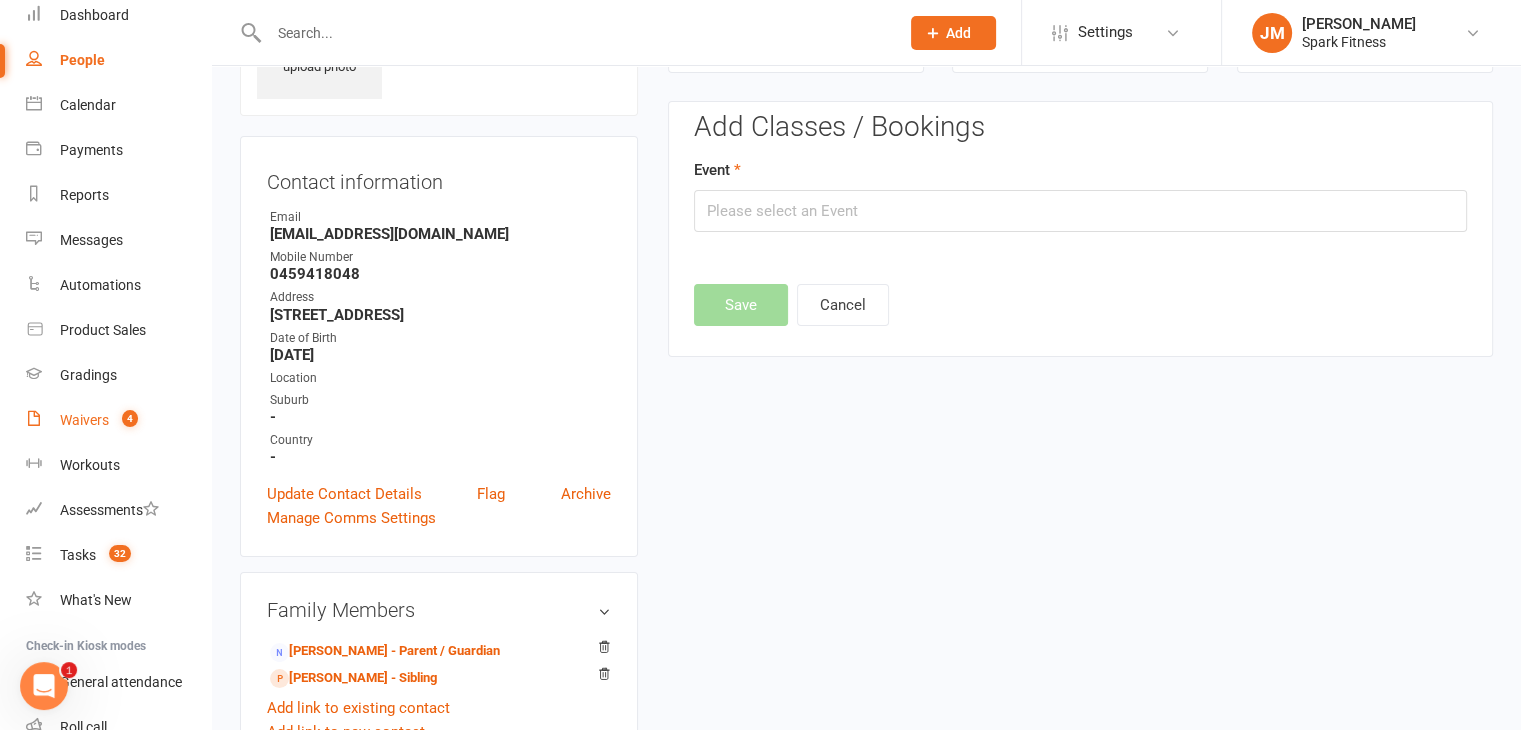 click on "Waivers   4" at bounding box center [118, 420] 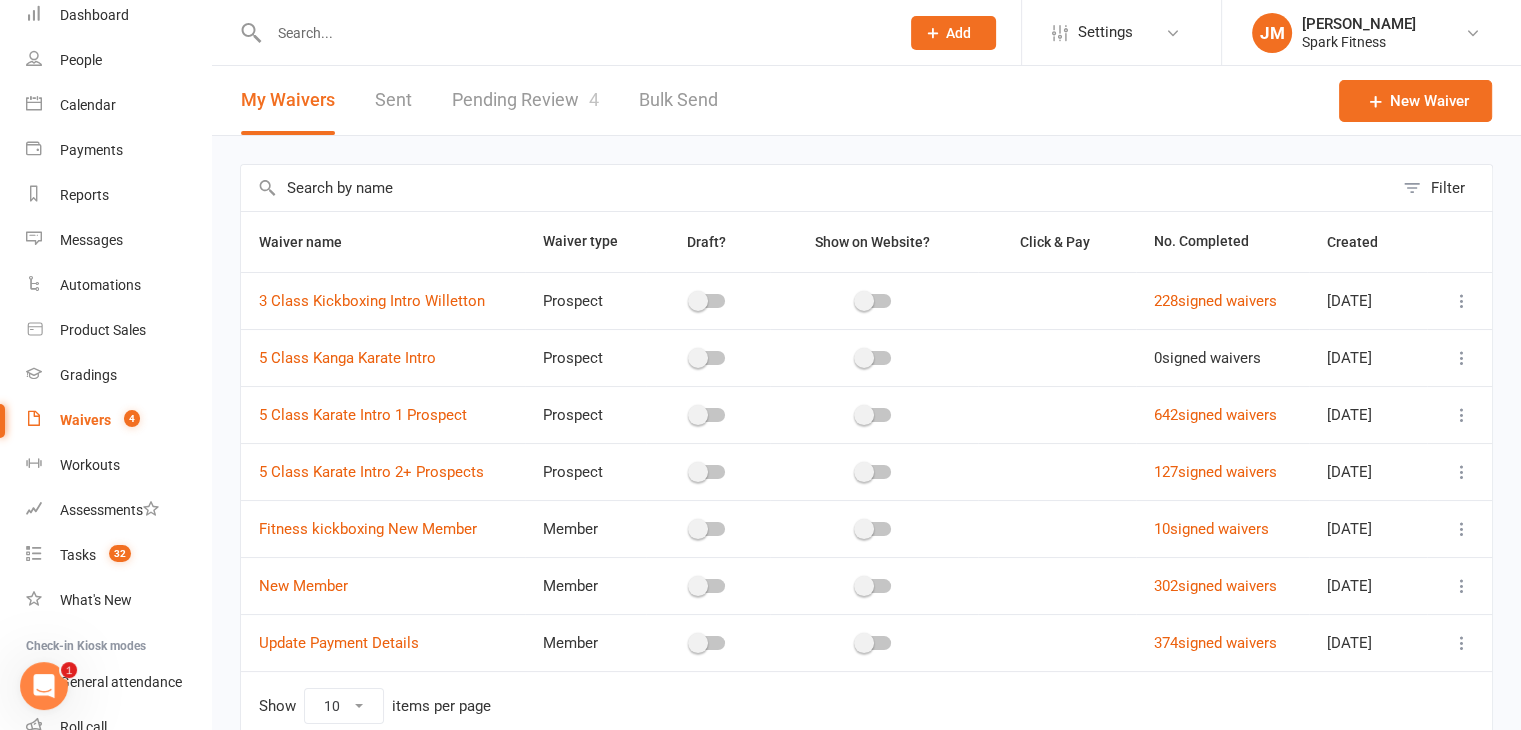 click on "Pending Review 4" at bounding box center [525, 100] 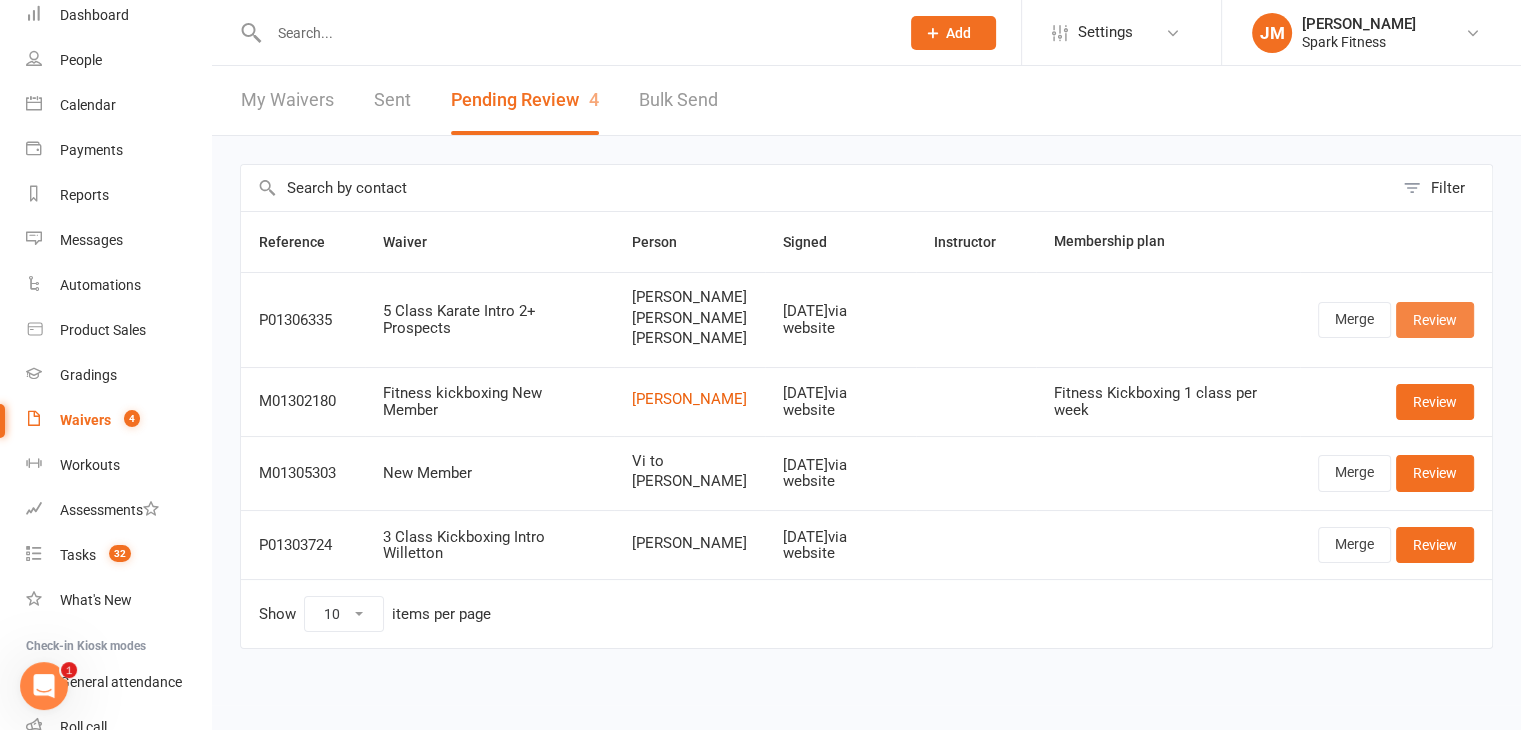 click on "Review" at bounding box center (1435, 320) 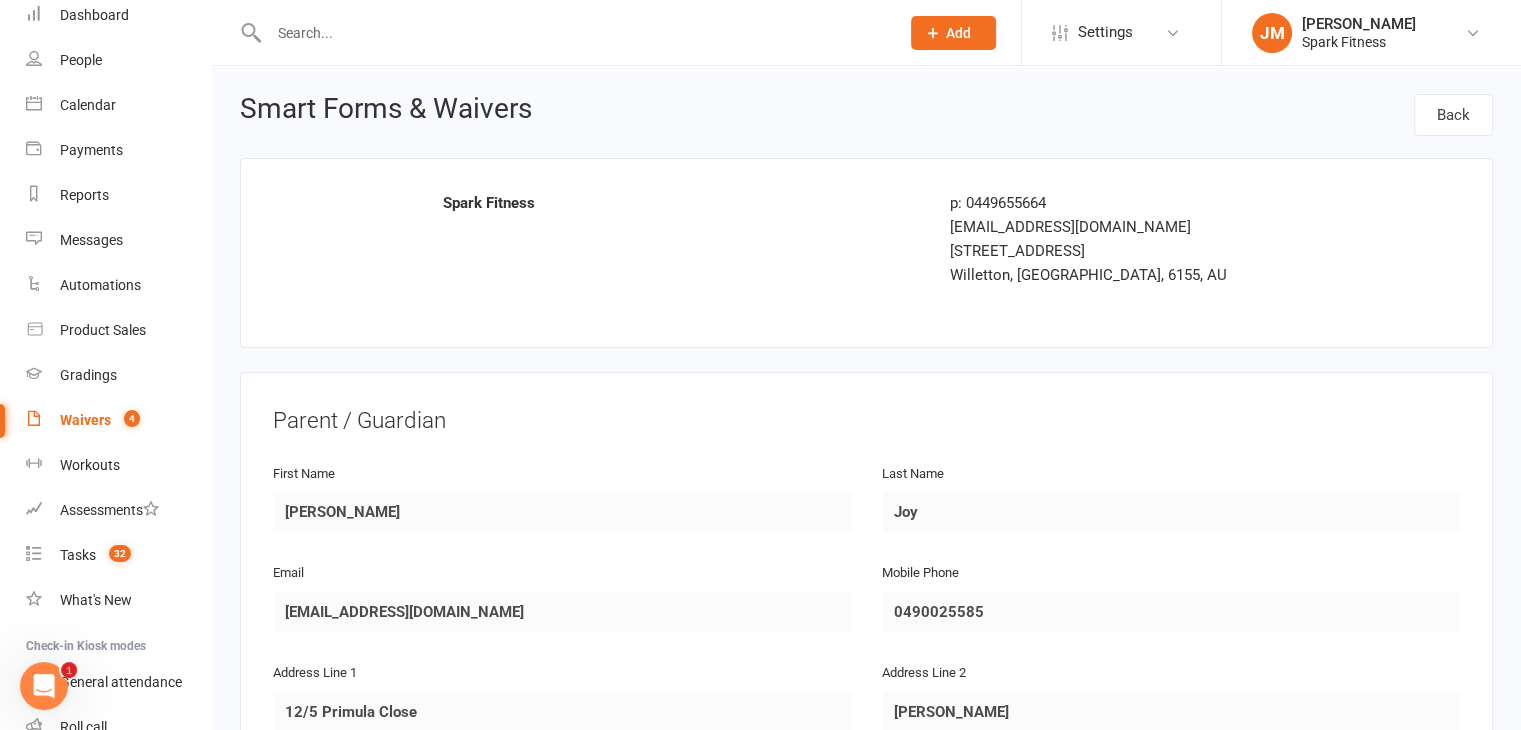click on "Smart Forms & Waivers Back Spark Fitness p: 0449655664 Sparkfitnessinfo@gmail.com 1A/9 Yampi Way Willetton, WA, 6155, AU Parent / Guardian First Name Steffy Last Name Joy Email steffydhk123@gmail.com Mobile Phone 0490025585 Address Line 1 12/5 Primula Close Address Line 2 Murdoch City Murdoch Zip / Post Code 6150 State / Province WA Date of Birth 1990-08-19 Attending?   YES Dependant / Child #1 First Name Austin Last Name Dhaneesh Email steffydhk123@gmail.com Mobile Phone 0490025585 Address Line 1 12/5 Primula Close Address Line 2 Murdoch City Murdoch Zip / Post Code 6150 State / Province WA Date of Birth 2017-07-08 Dependant / Child #2 First Name Evelyn Last Name Rose Email steffydhk123@gmail.com Mobile Phone 0490025585 Address Line 1 12/5 Primula Close Address Line 2 Murdoch City Murdoch Zip / Post Code 6150 State / Province WA Date of Birth 2020-03-16 Steffy Joy Training Location Please select your training location: Willetton Signed by: Steffy Joy
Approve Reject" at bounding box center (866, 1553) 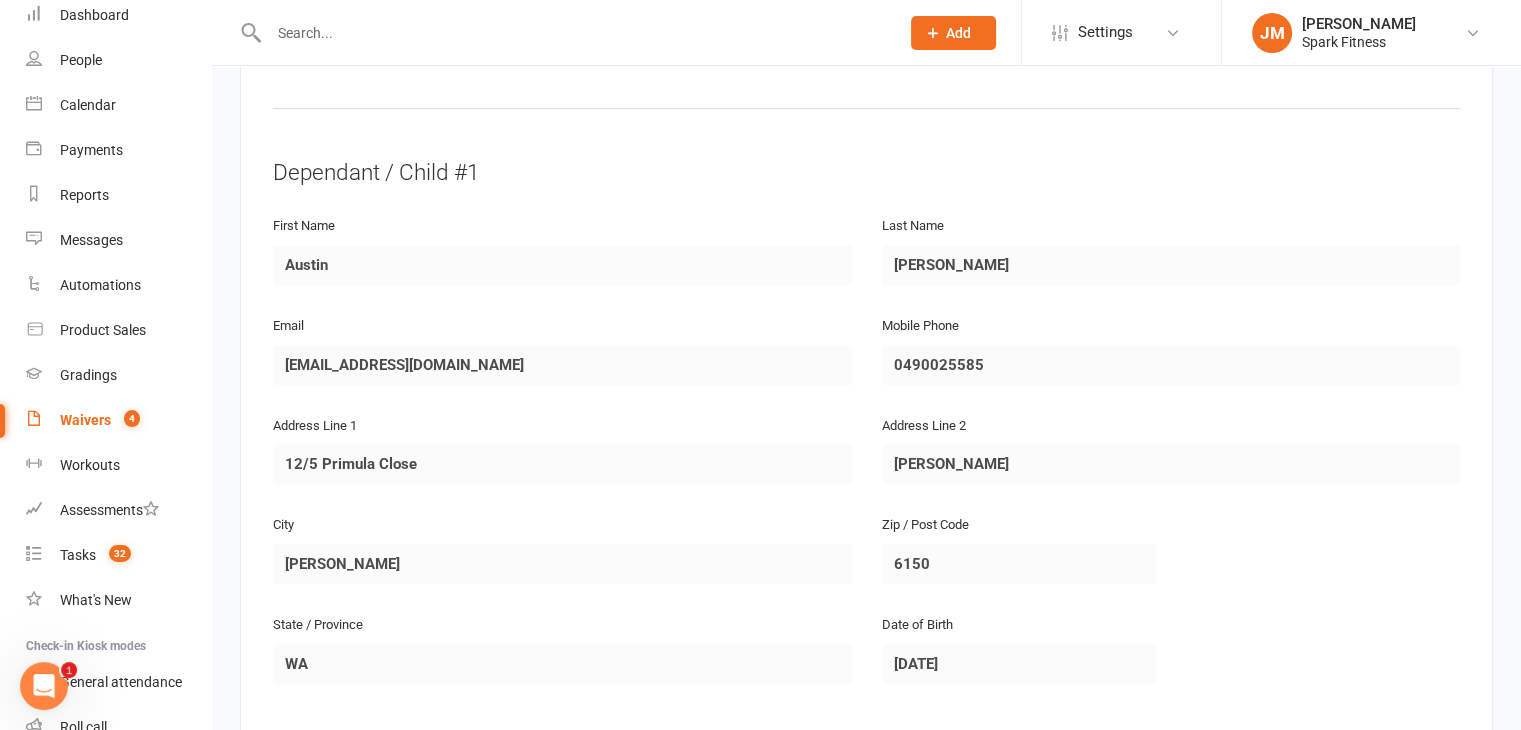 scroll, scrollTop: 954, scrollLeft: 0, axis: vertical 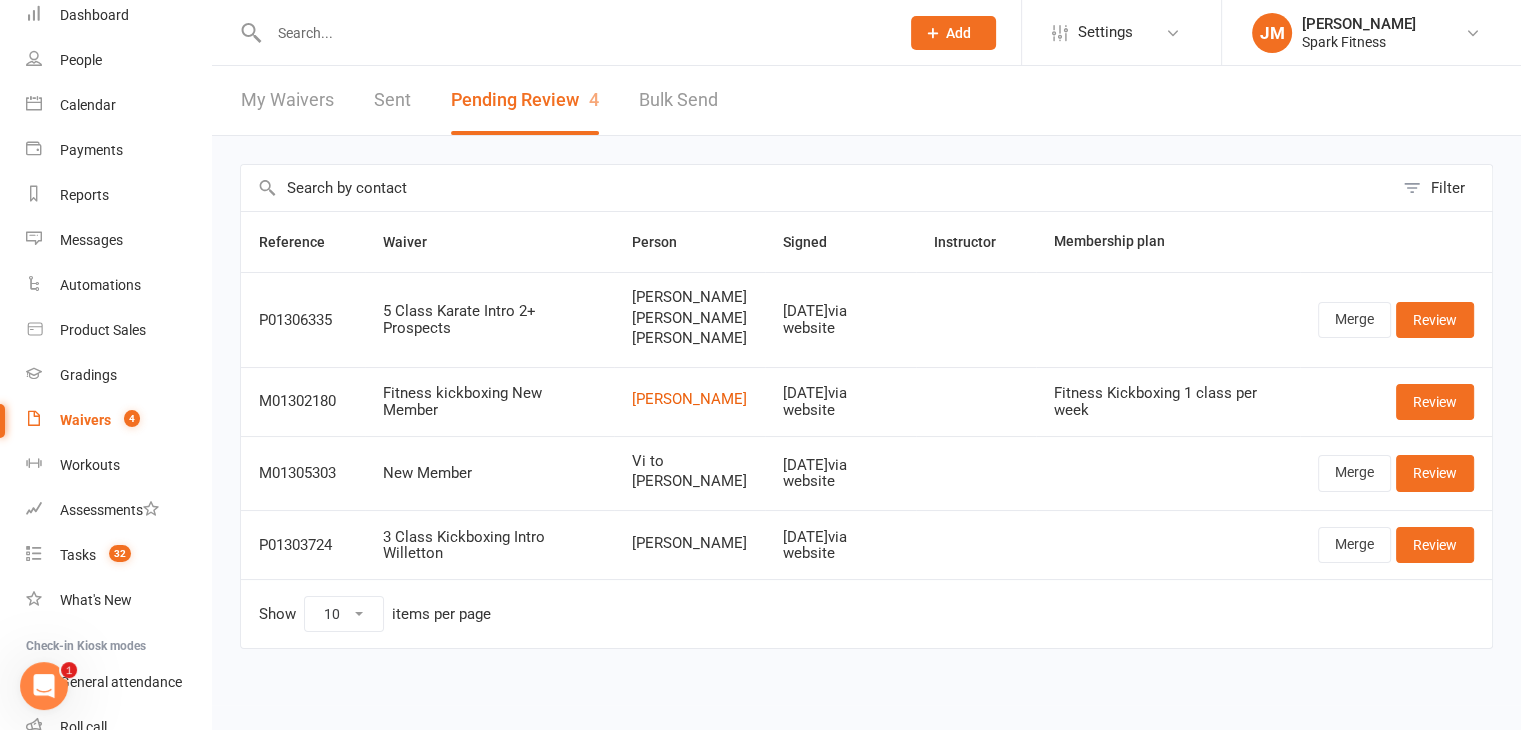 click at bounding box center [574, 33] 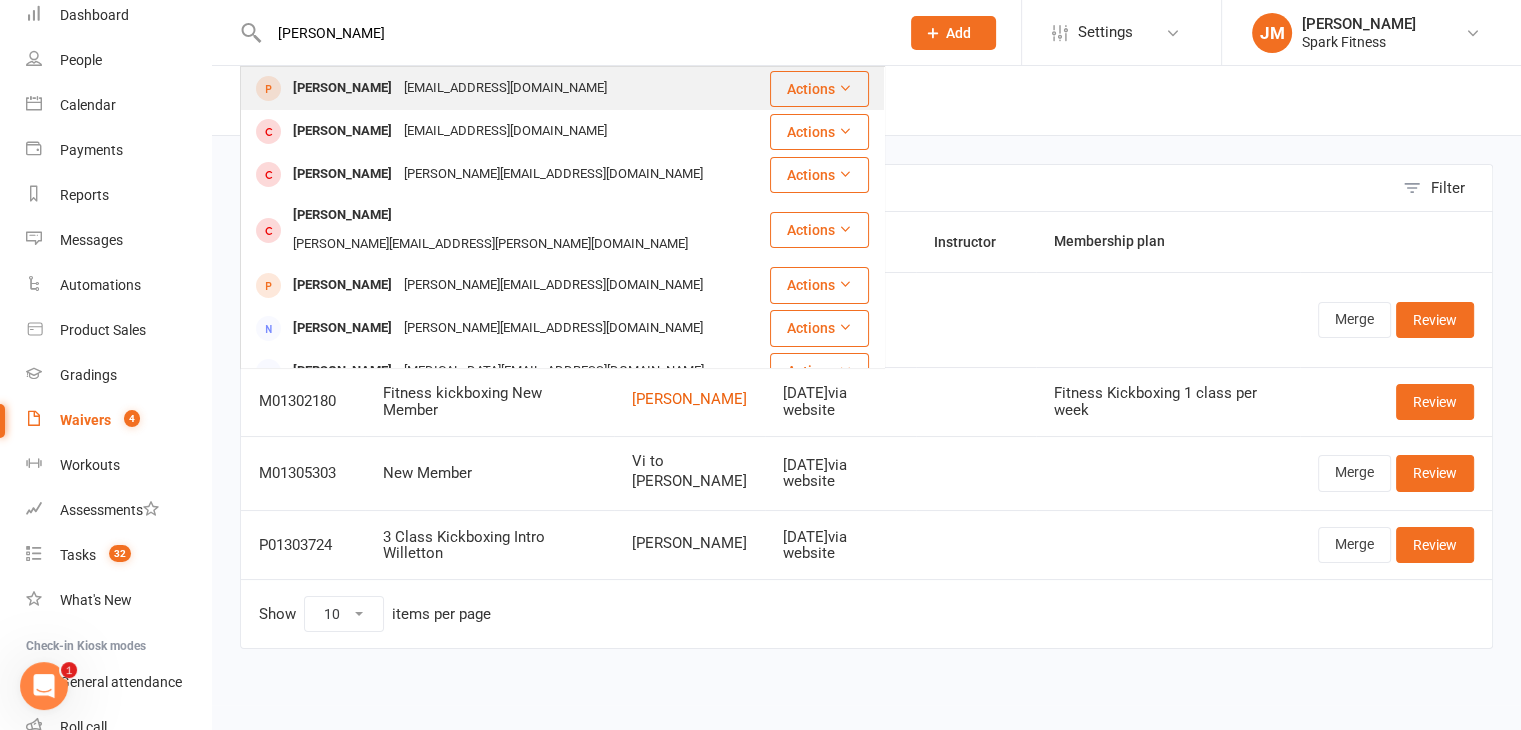 type on "sarah tea" 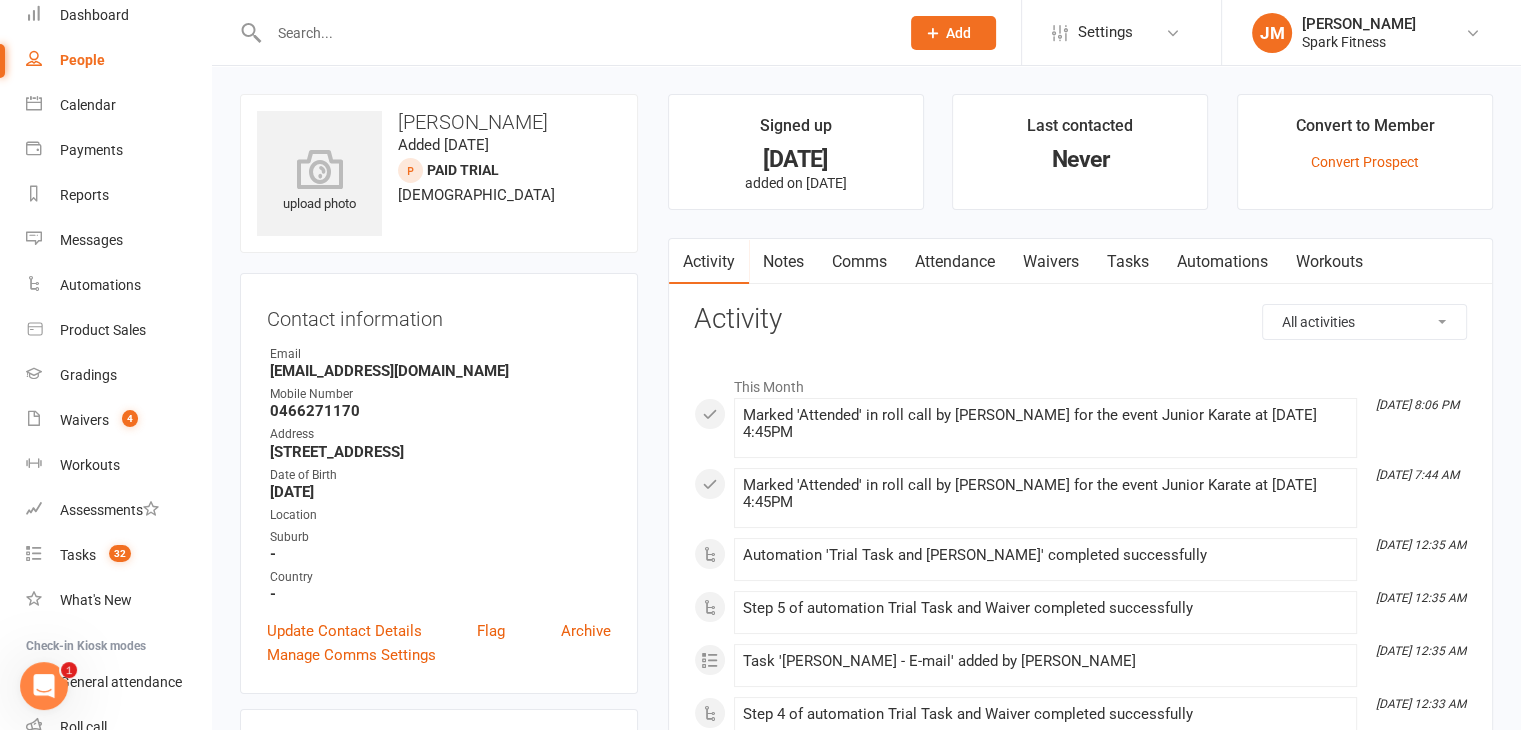 click on "Attendance" at bounding box center [955, 262] 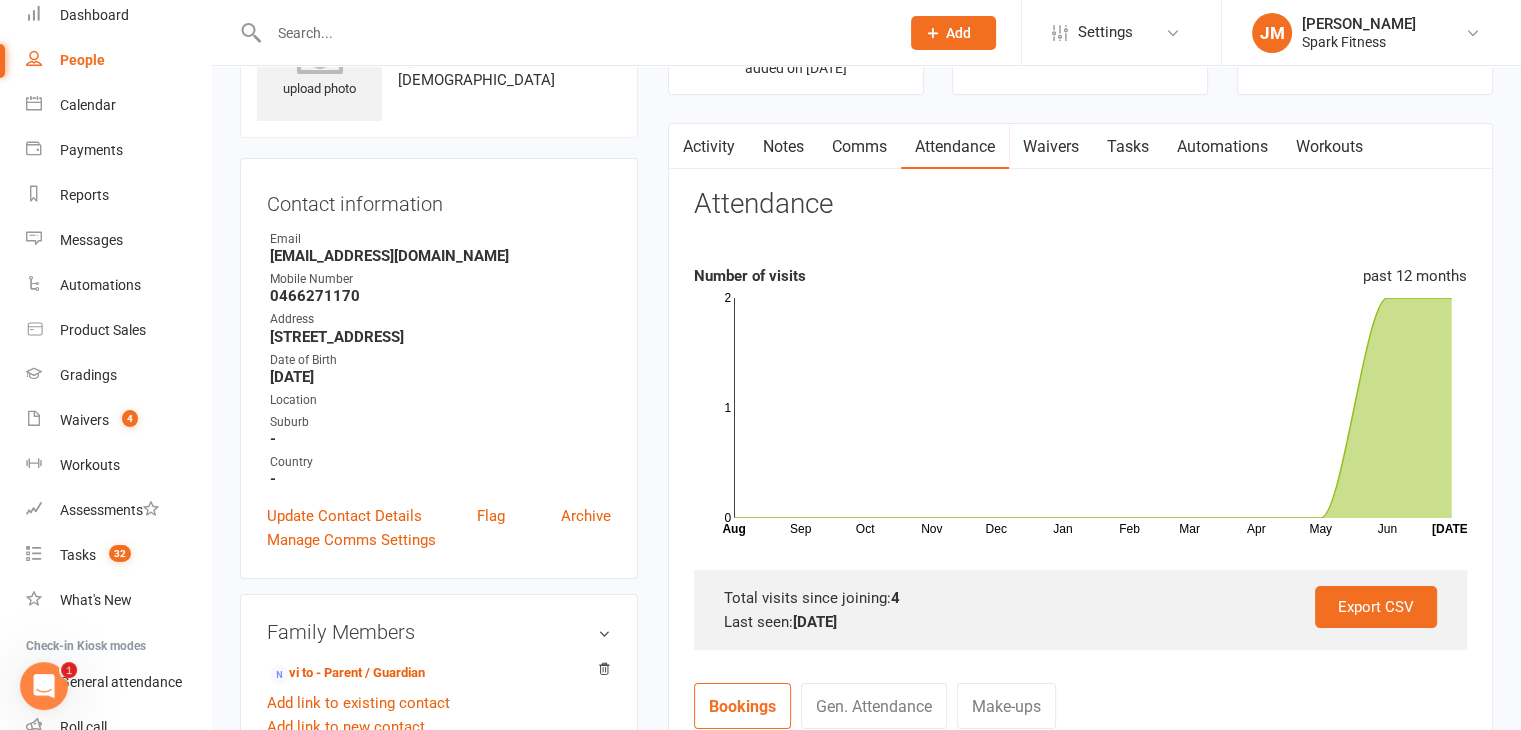 scroll, scrollTop: 116, scrollLeft: 0, axis: vertical 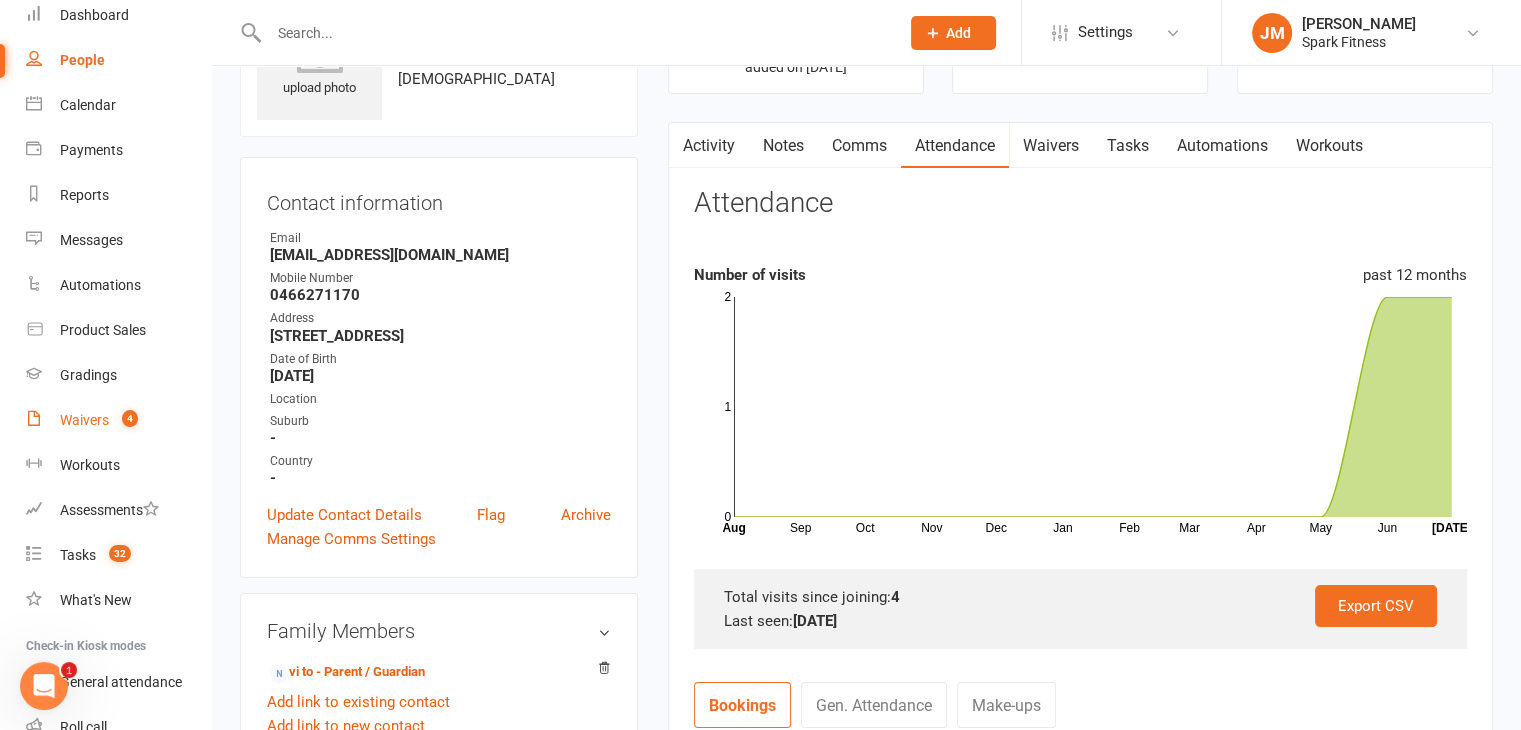 click on "Waivers" at bounding box center [84, 420] 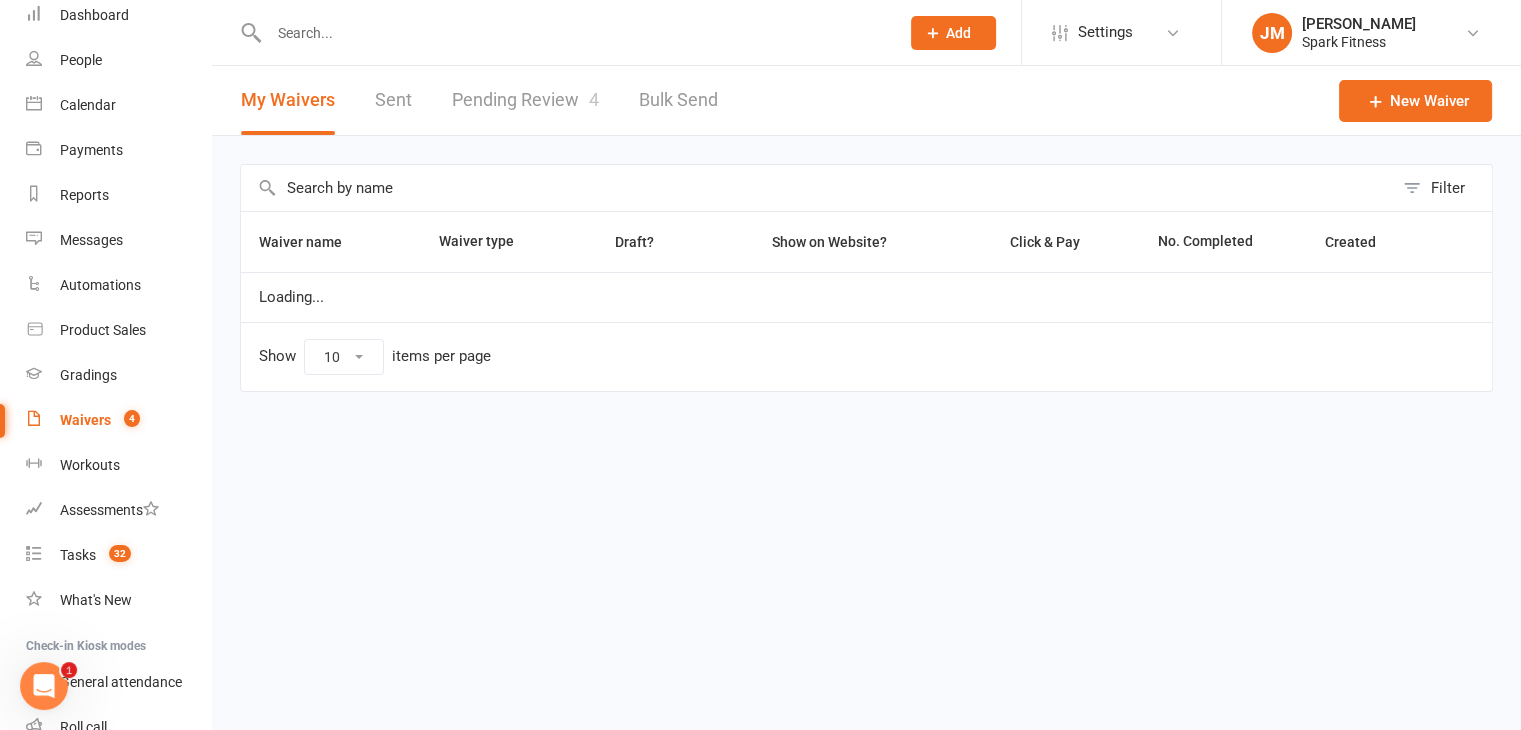 scroll, scrollTop: 0, scrollLeft: 0, axis: both 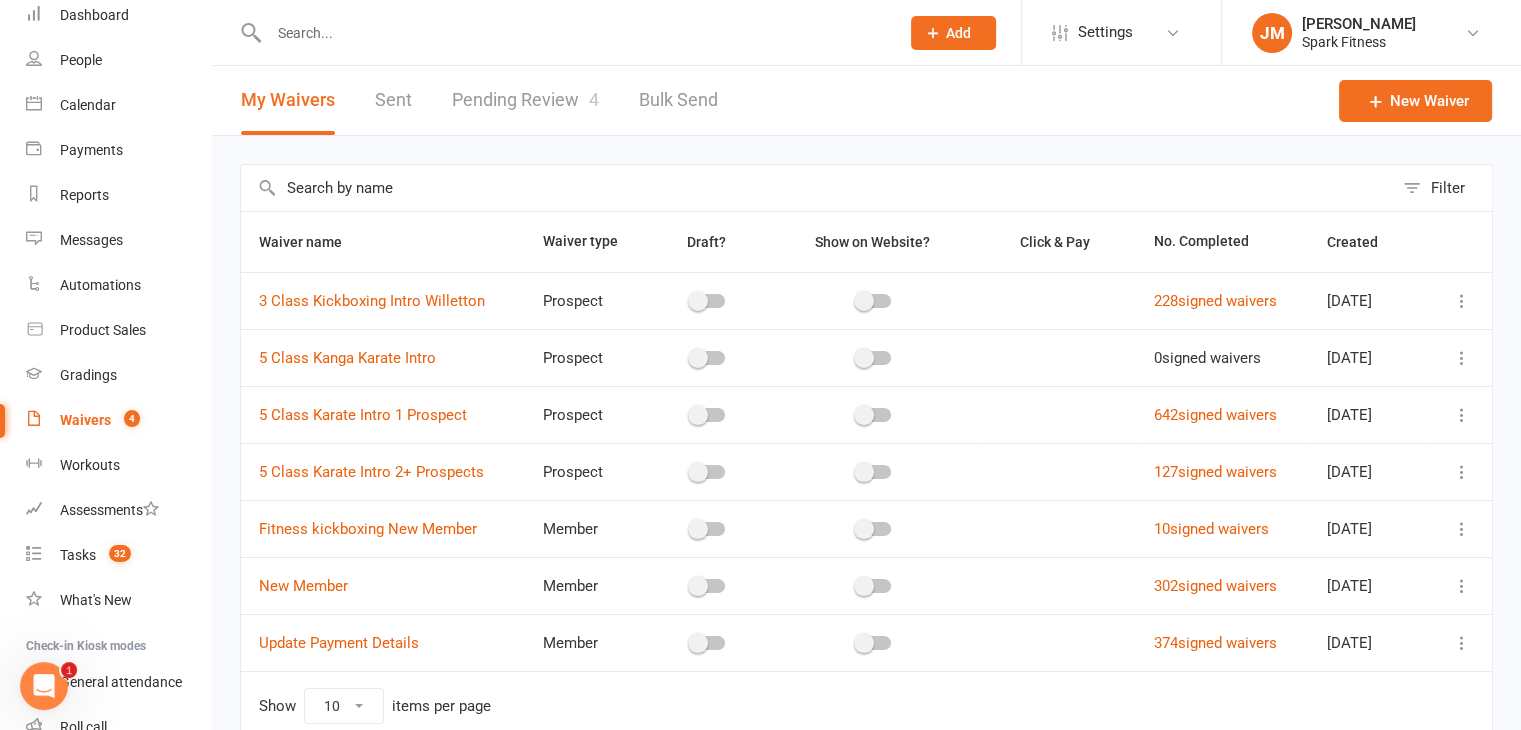 click on "Pending Review 4" at bounding box center [525, 100] 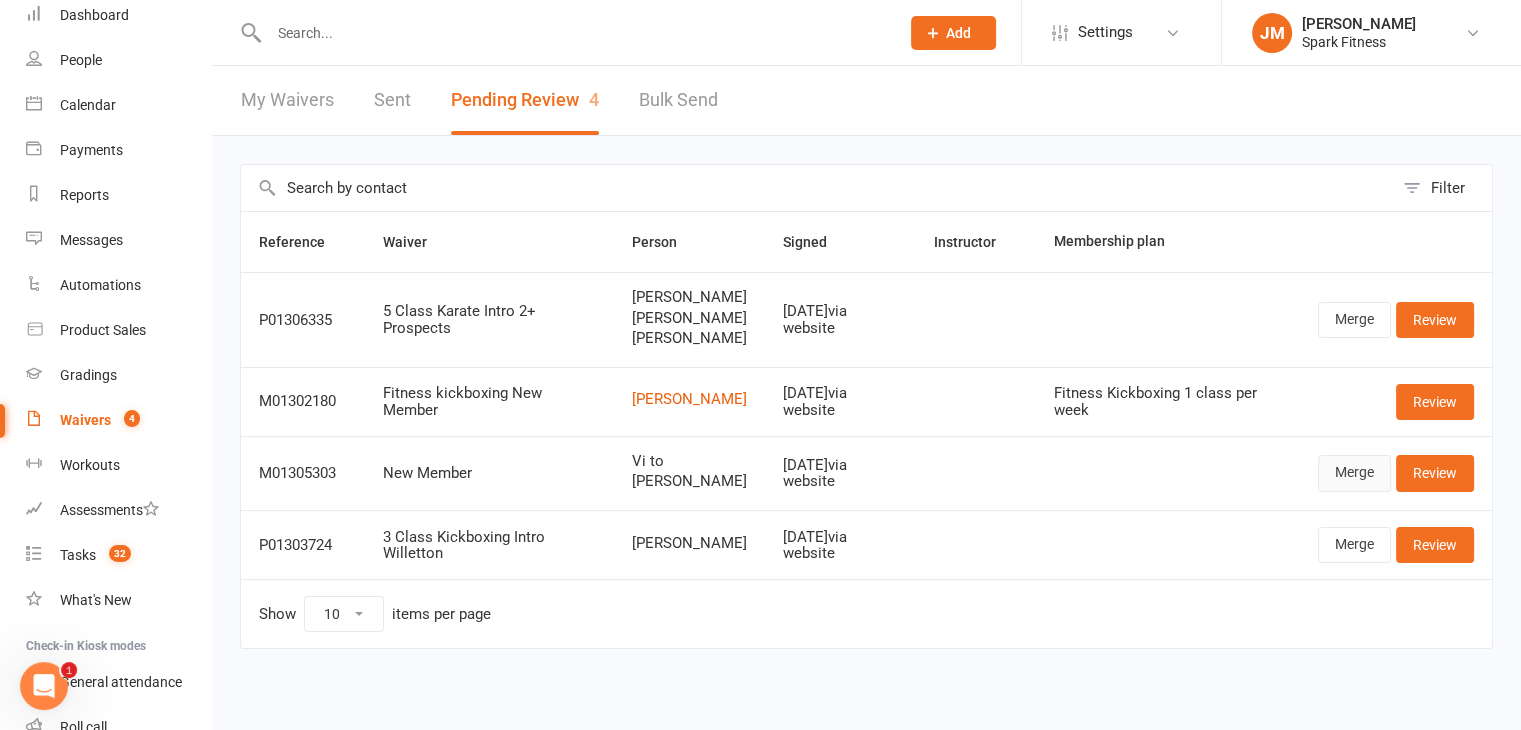 click on "Merge" at bounding box center [1354, 473] 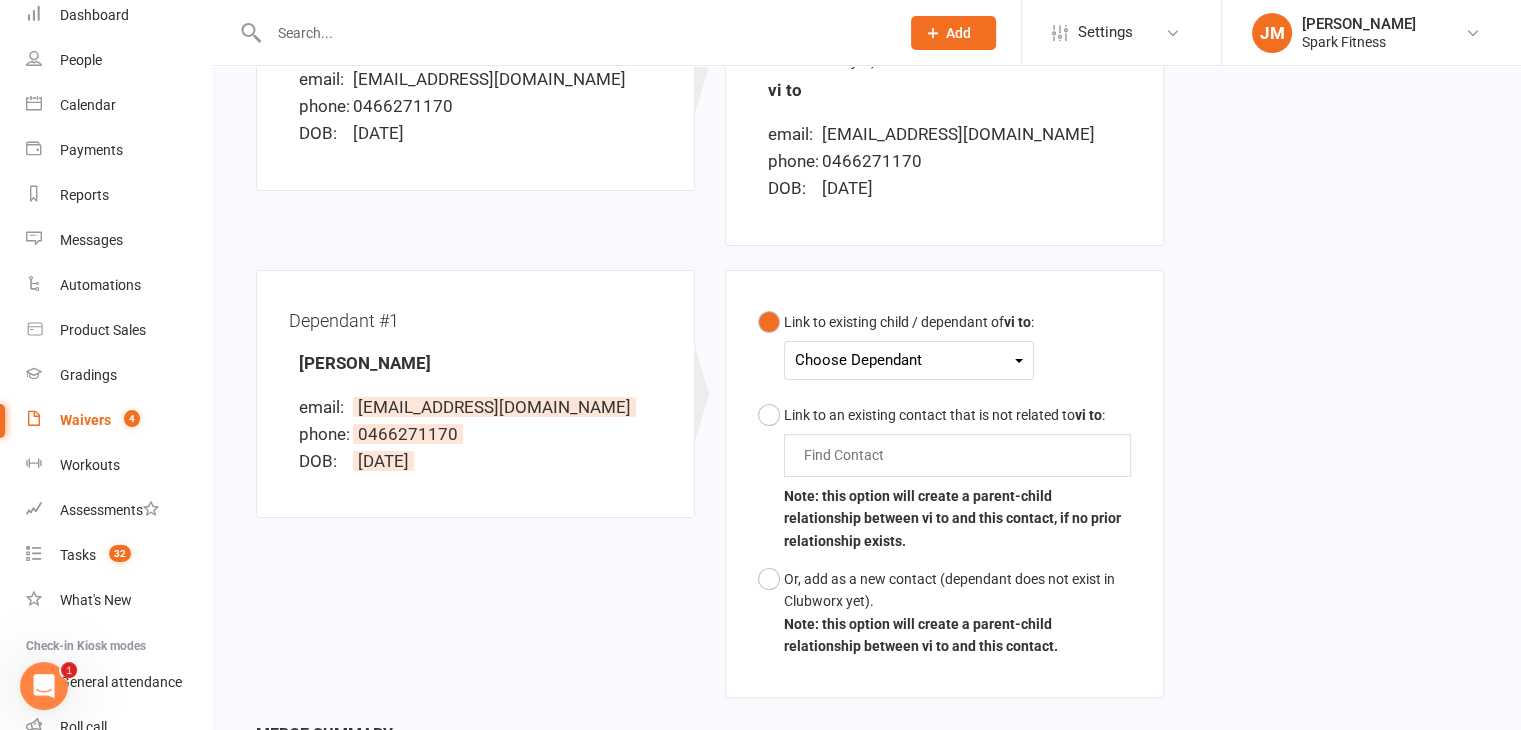 scroll, scrollTop: 384, scrollLeft: 0, axis: vertical 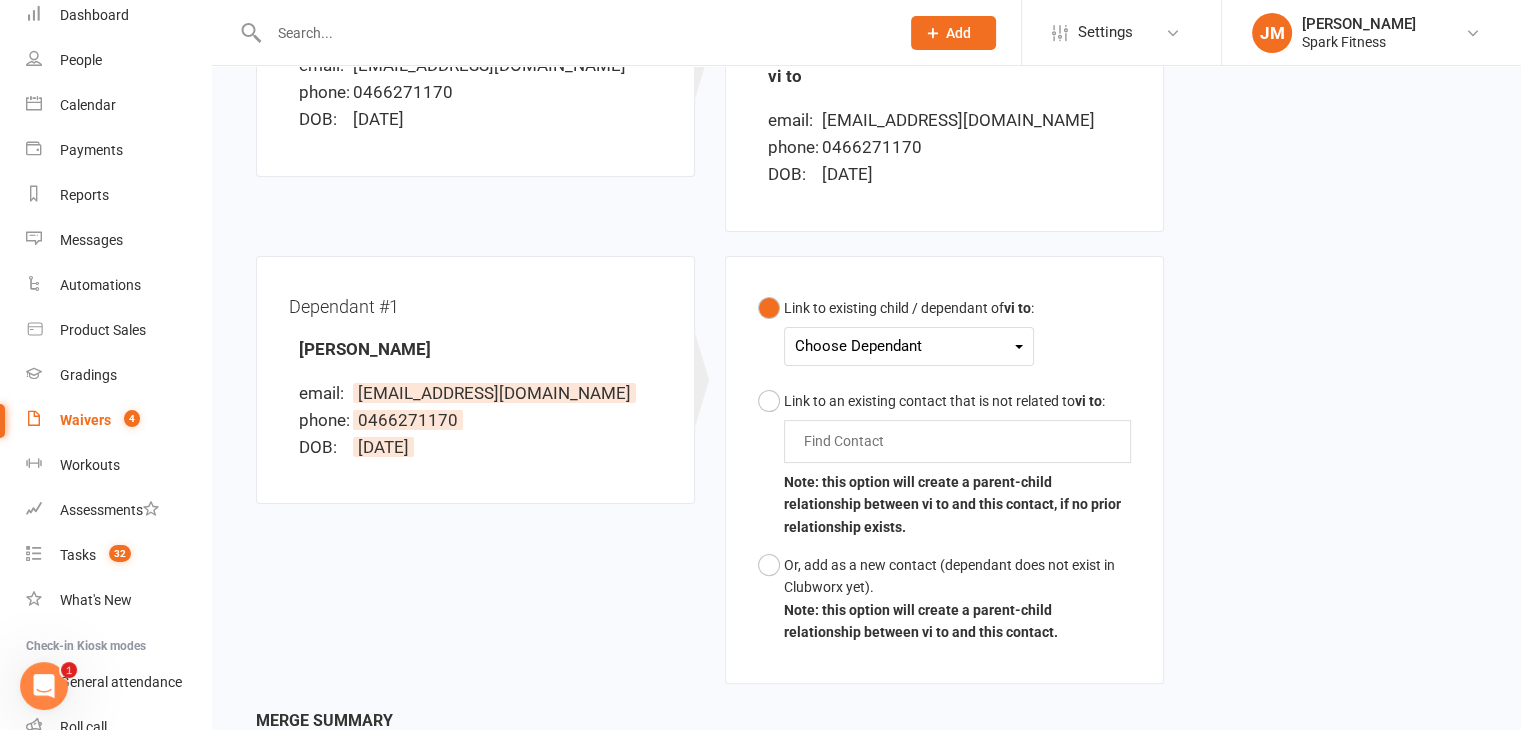 click on "Choose Dependant" at bounding box center (909, 346) 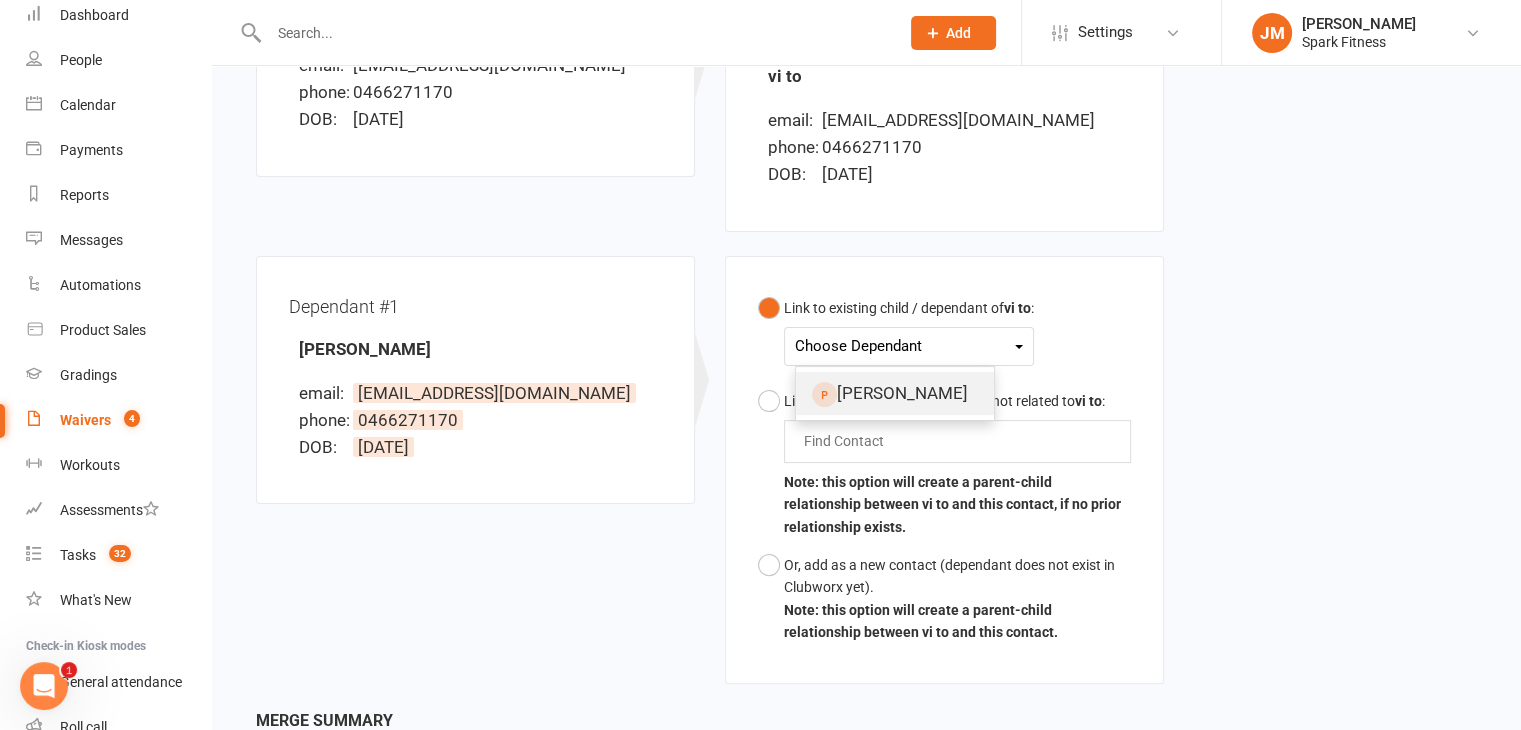 click on "Sarah teague" at bounding box center [895, 393] 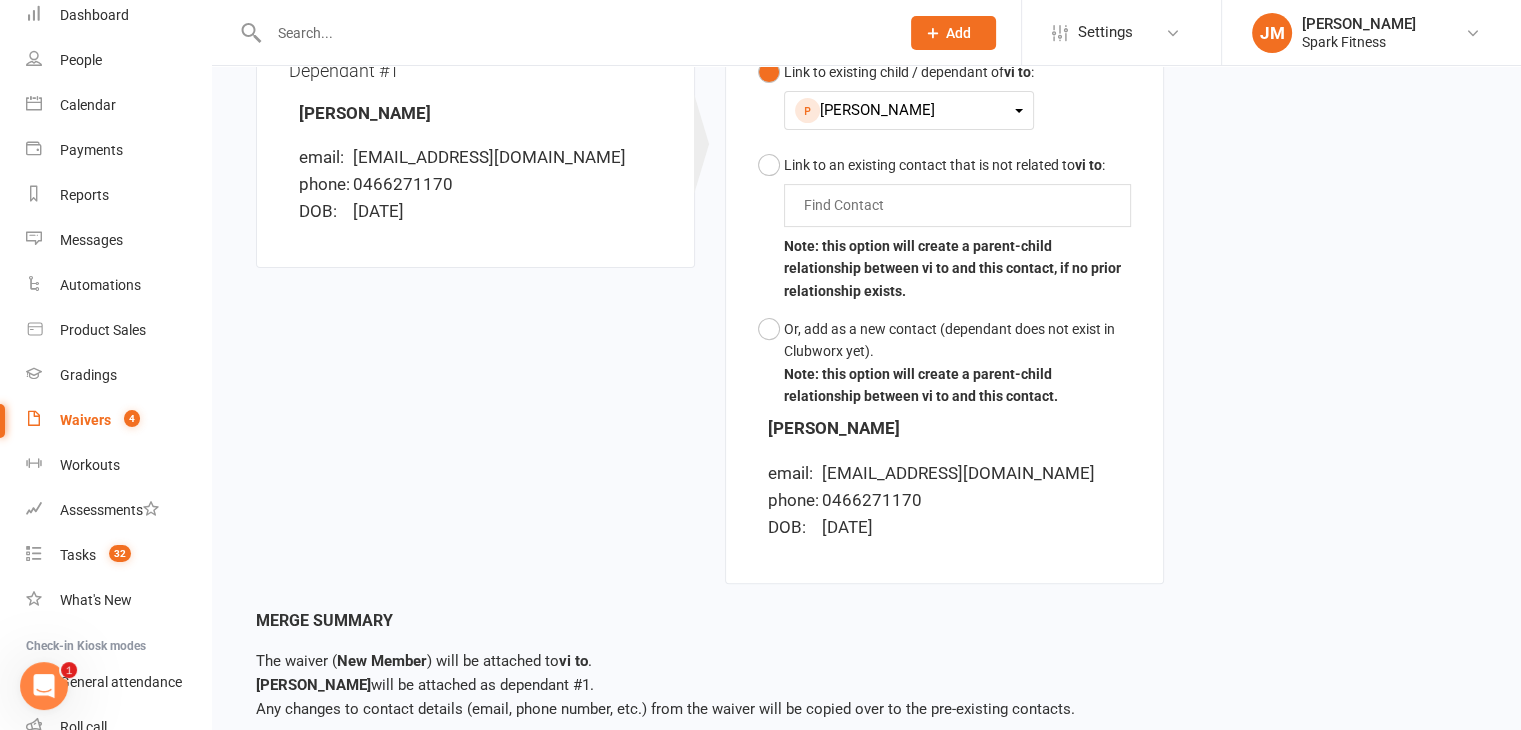 scroll, scrollTop: 728, scrollLeft: 0, axis: vertical 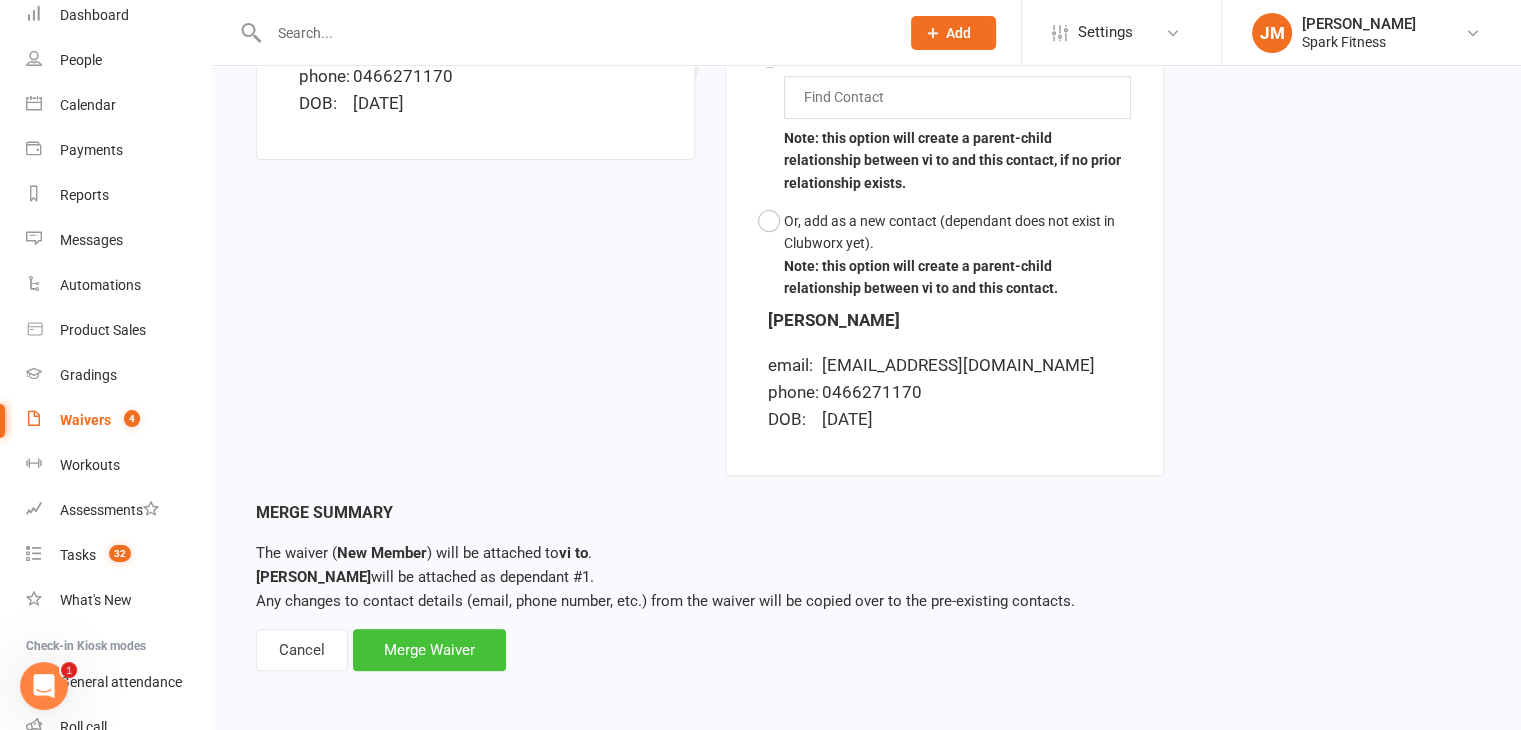 click on "Merge Waiver" at bounding box center (429, 650) 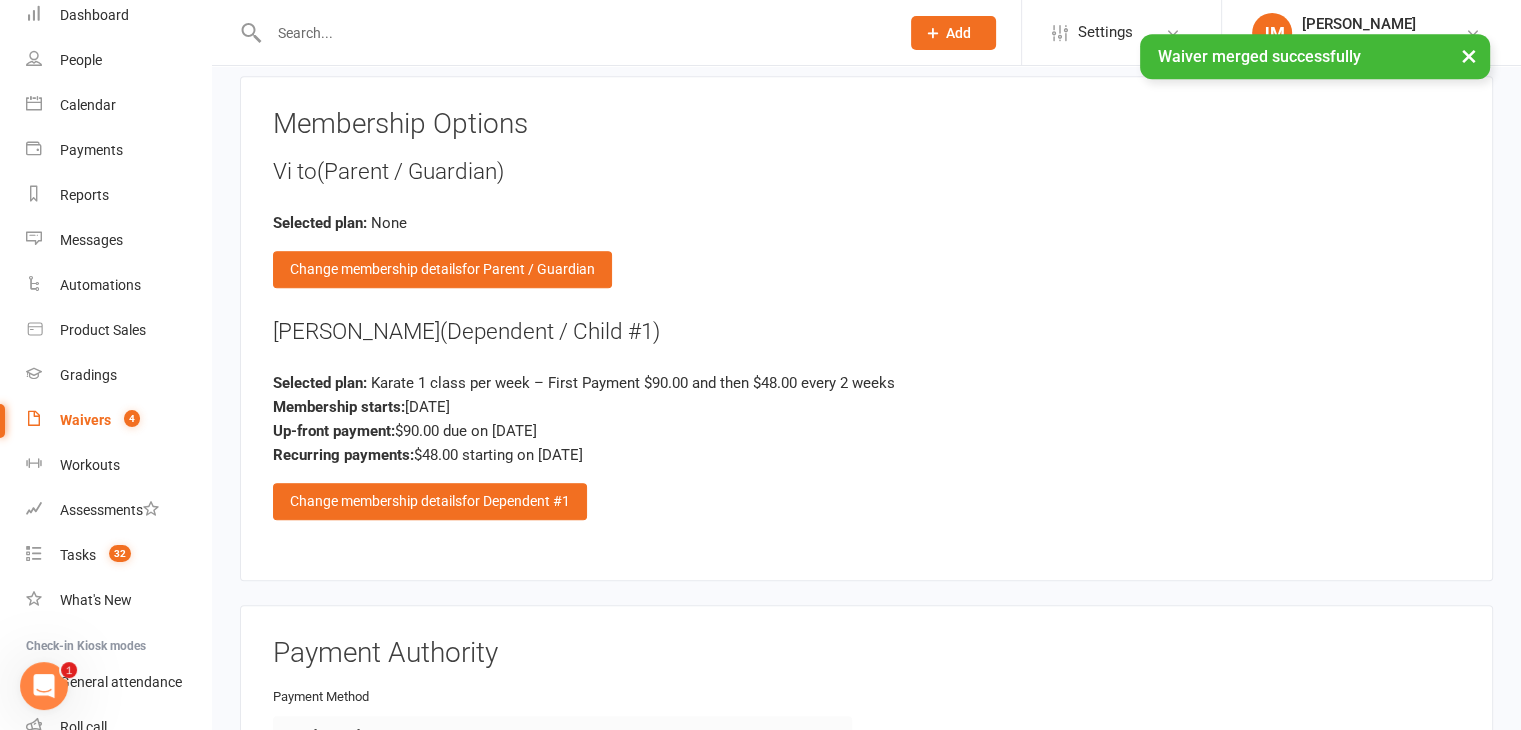 scroll, scrollTop: 1670, scrollLeft: 0, axis: vertical 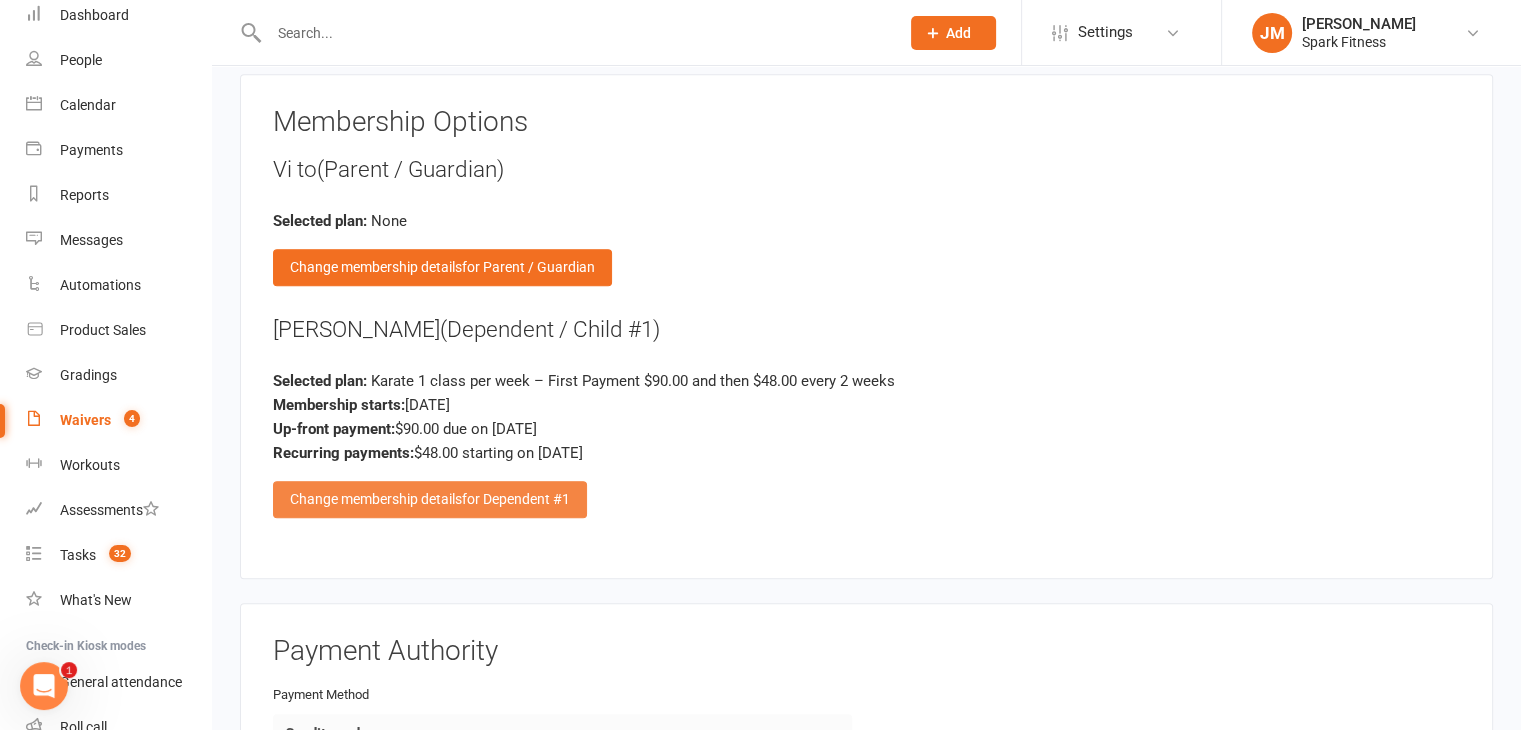 click on "for Dependent #1" at bounding box center (516, 499) 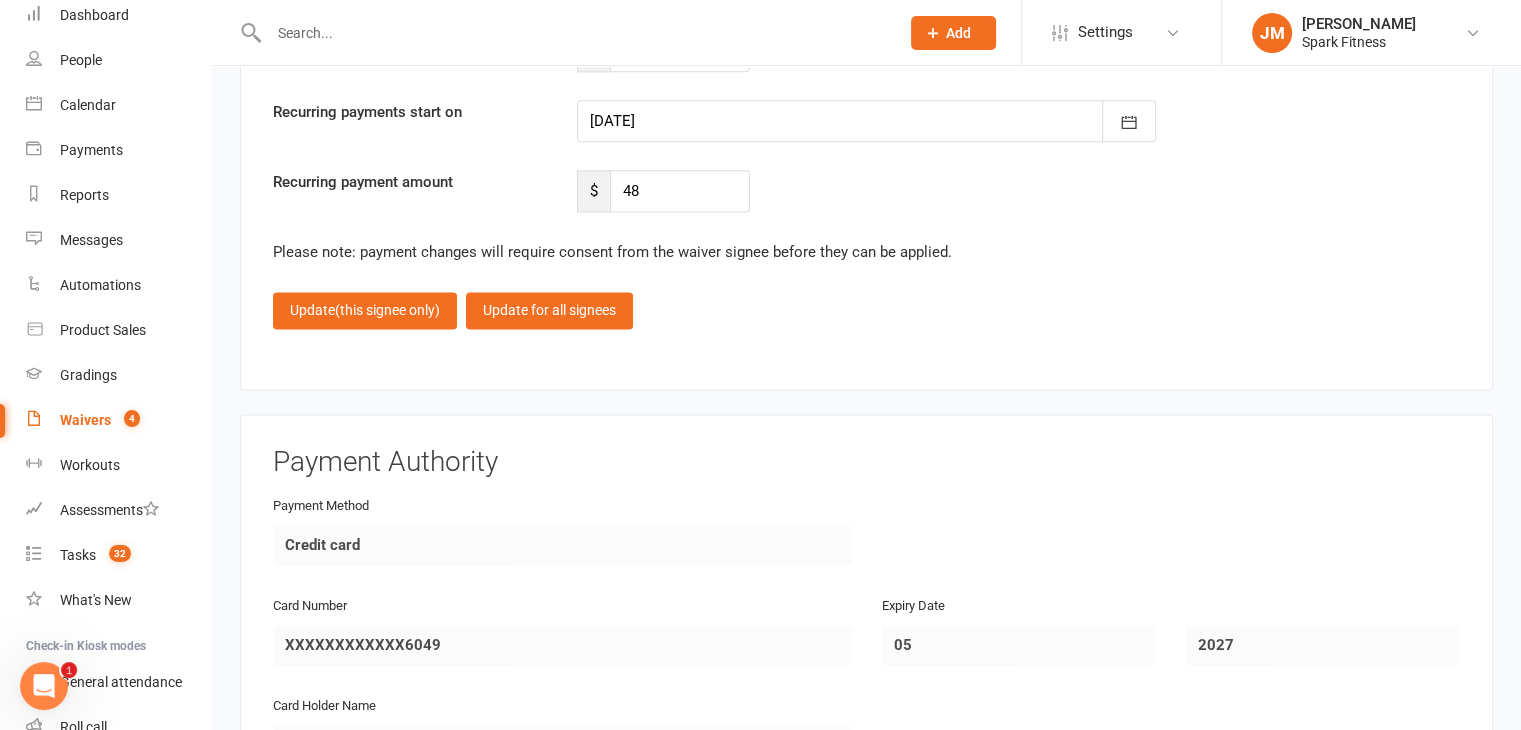 scroll, scrollTop: 2408, scrollLeft: 0, axis: vertical 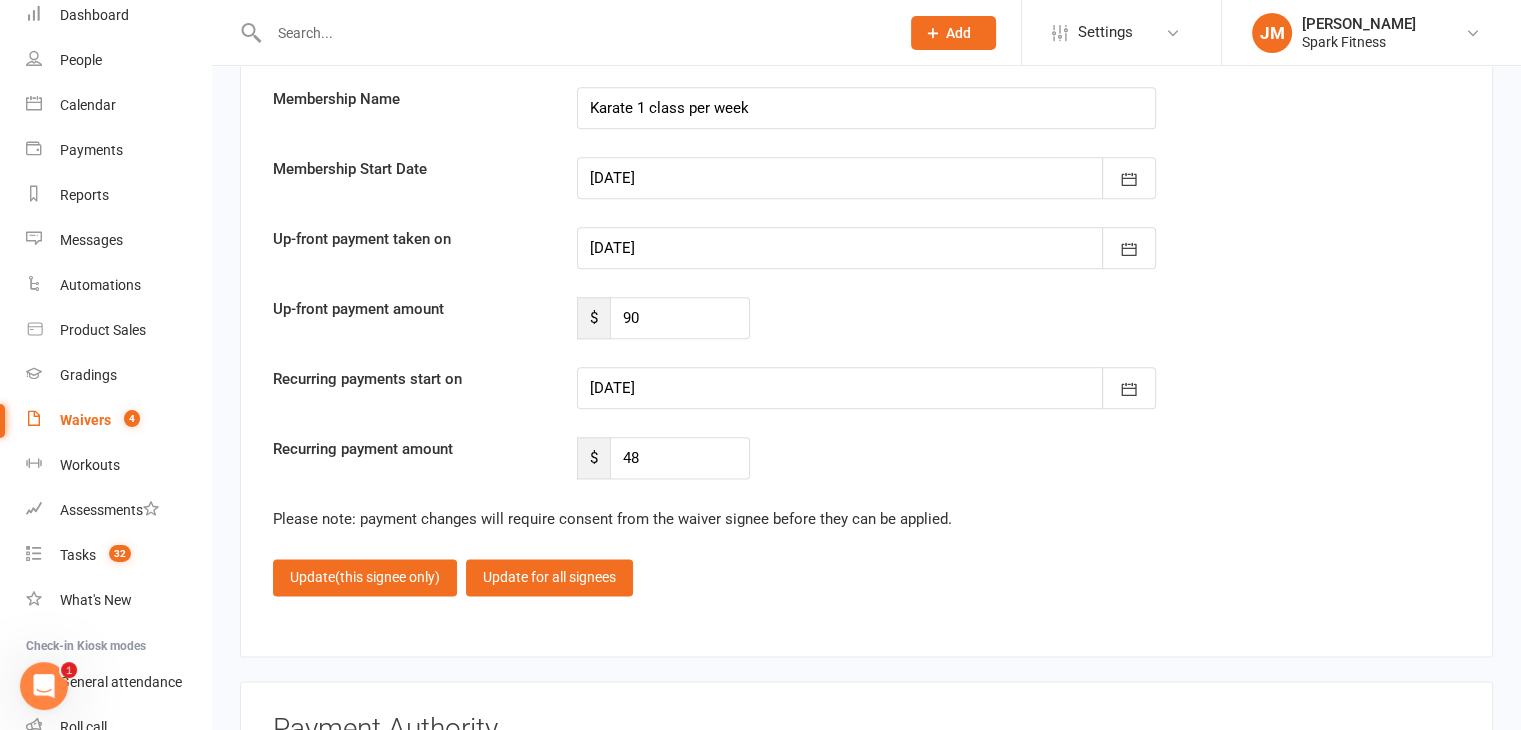 click at bounding box center (866, 388) 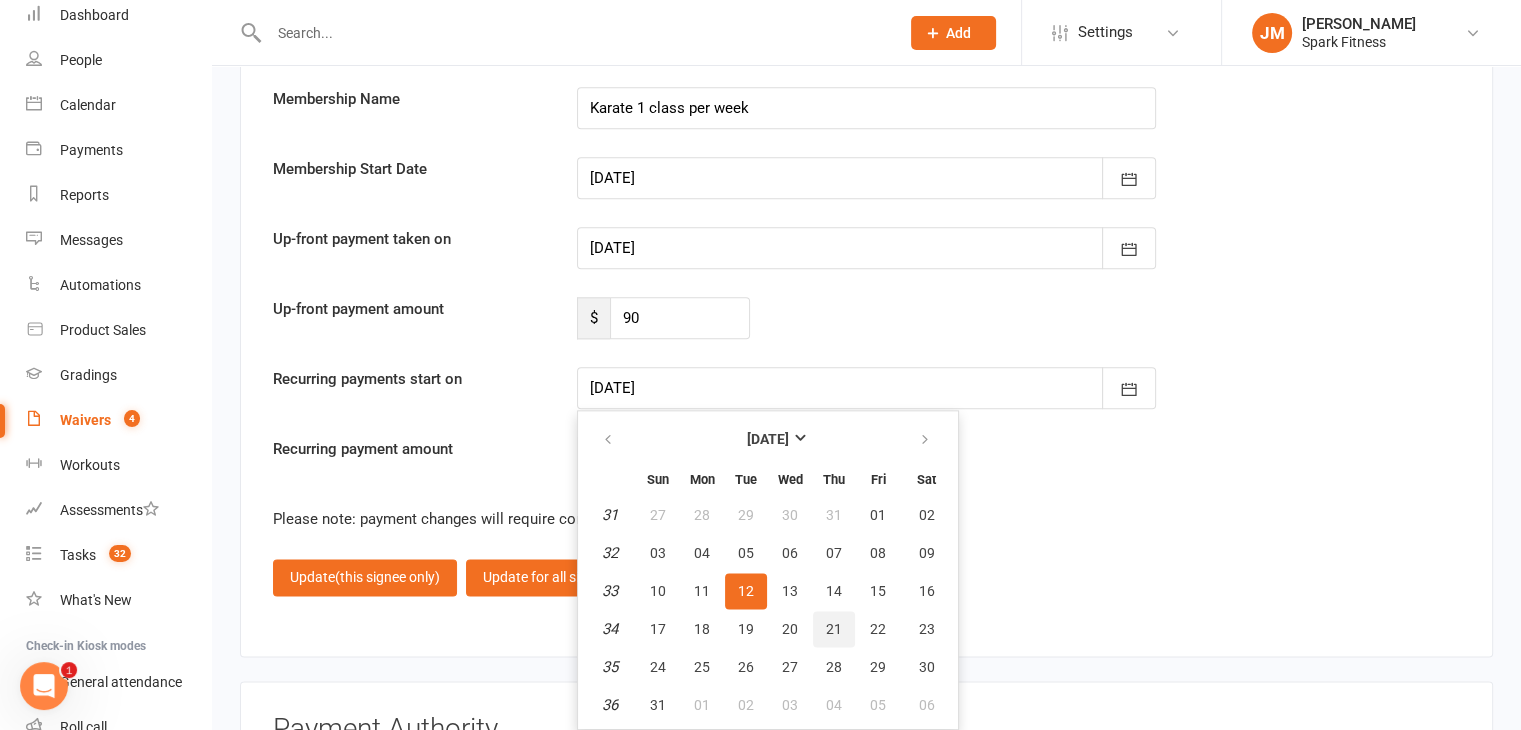 click on "21" at bounding box center [834, 629] 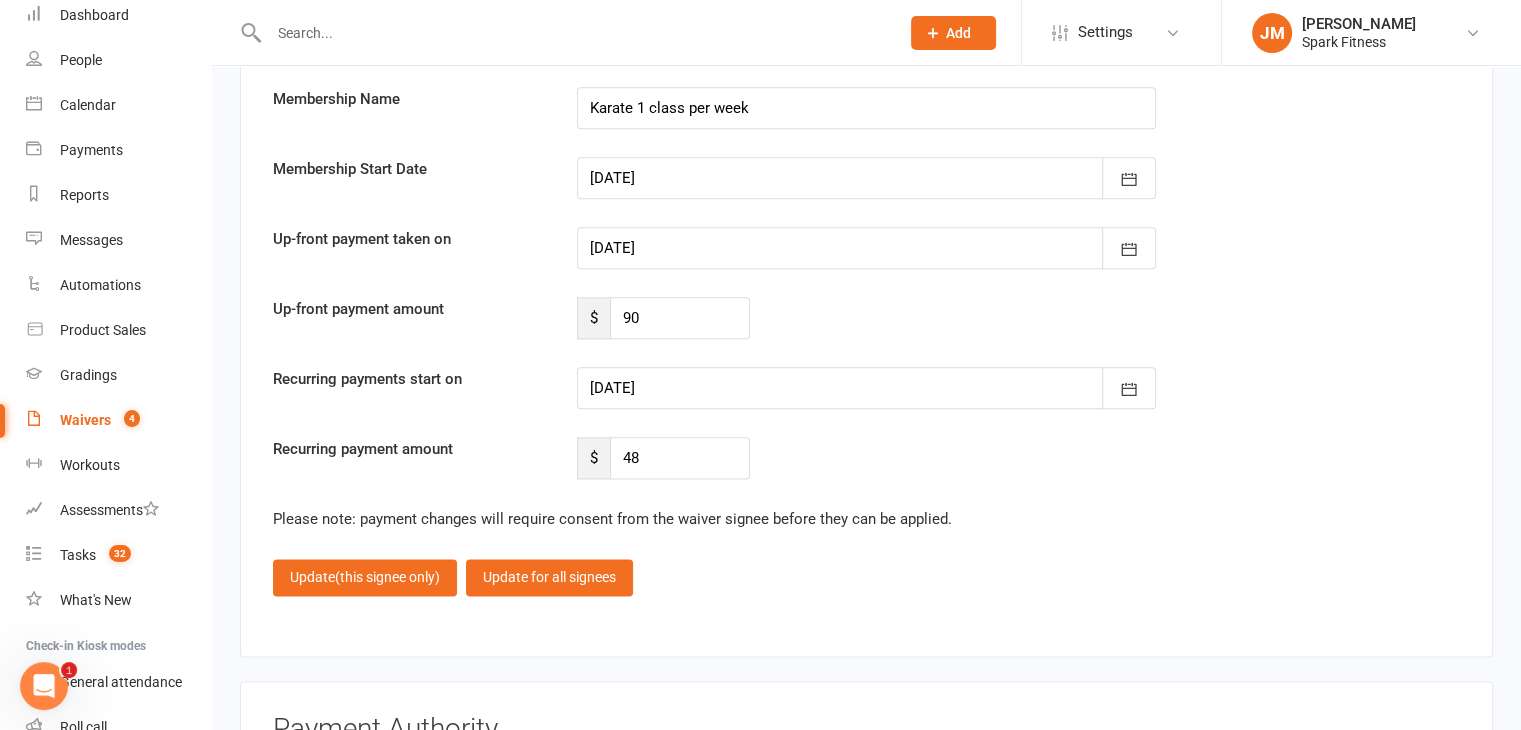 click at bounding box center [866, 388] 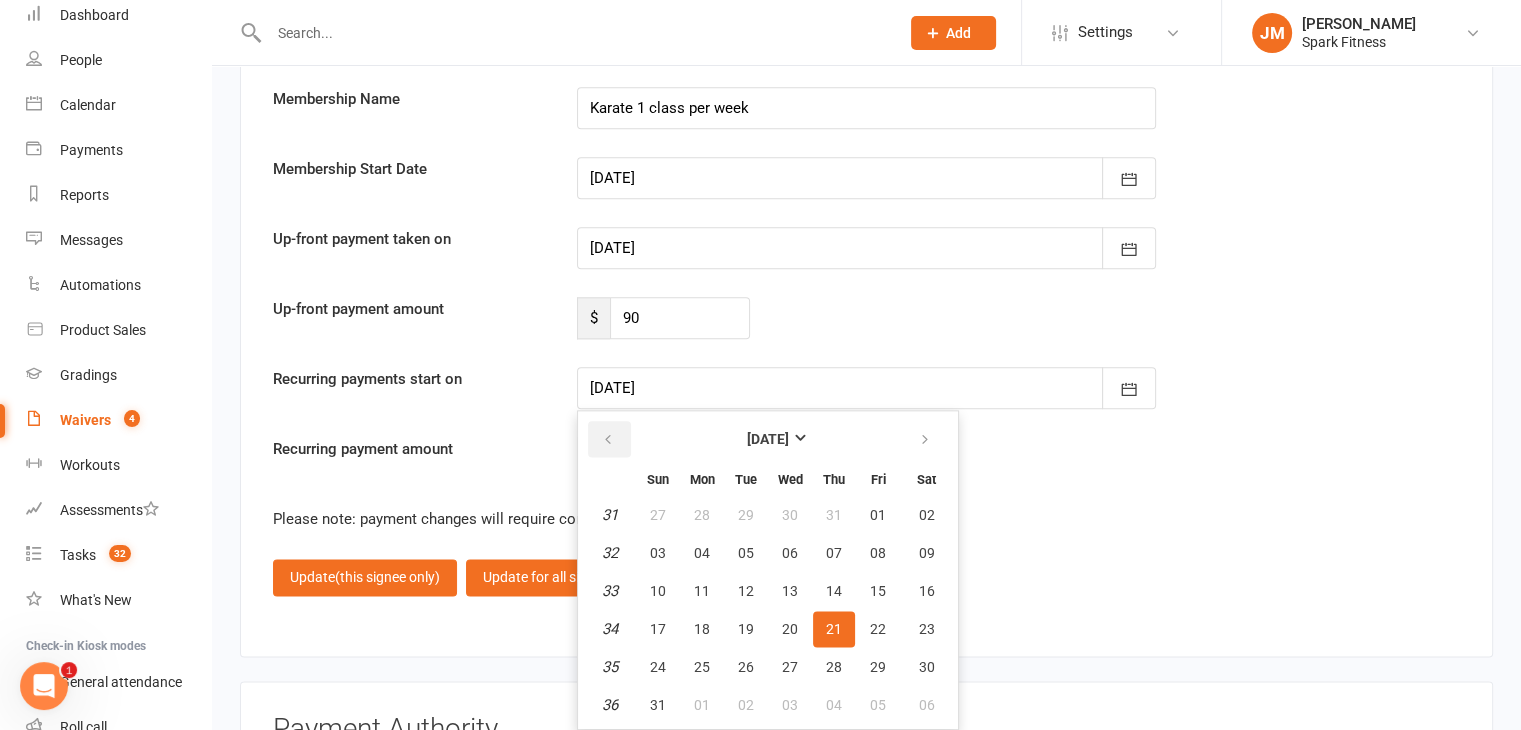 click at bounding box center (609, 439) 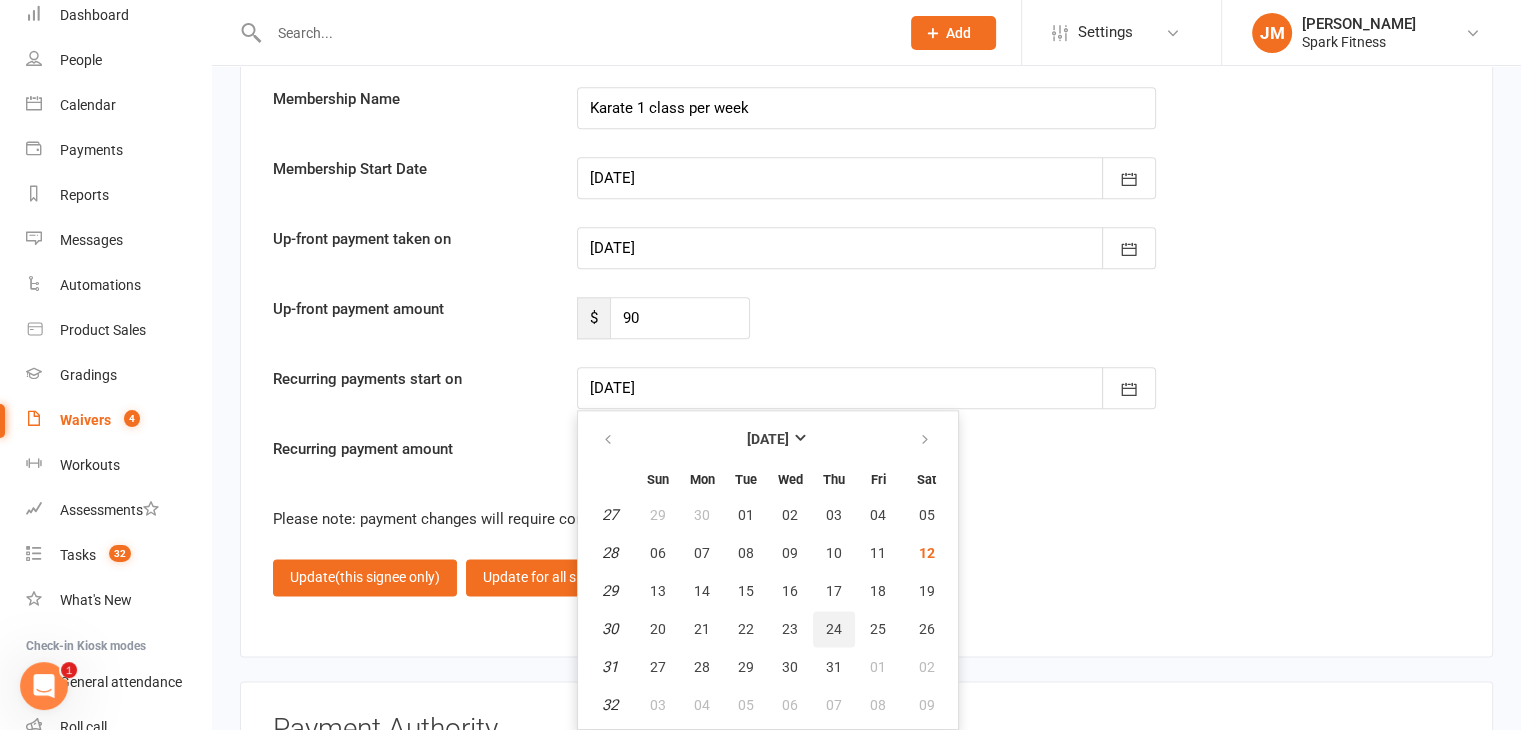 click on "24" at bounding box center [834, 629] 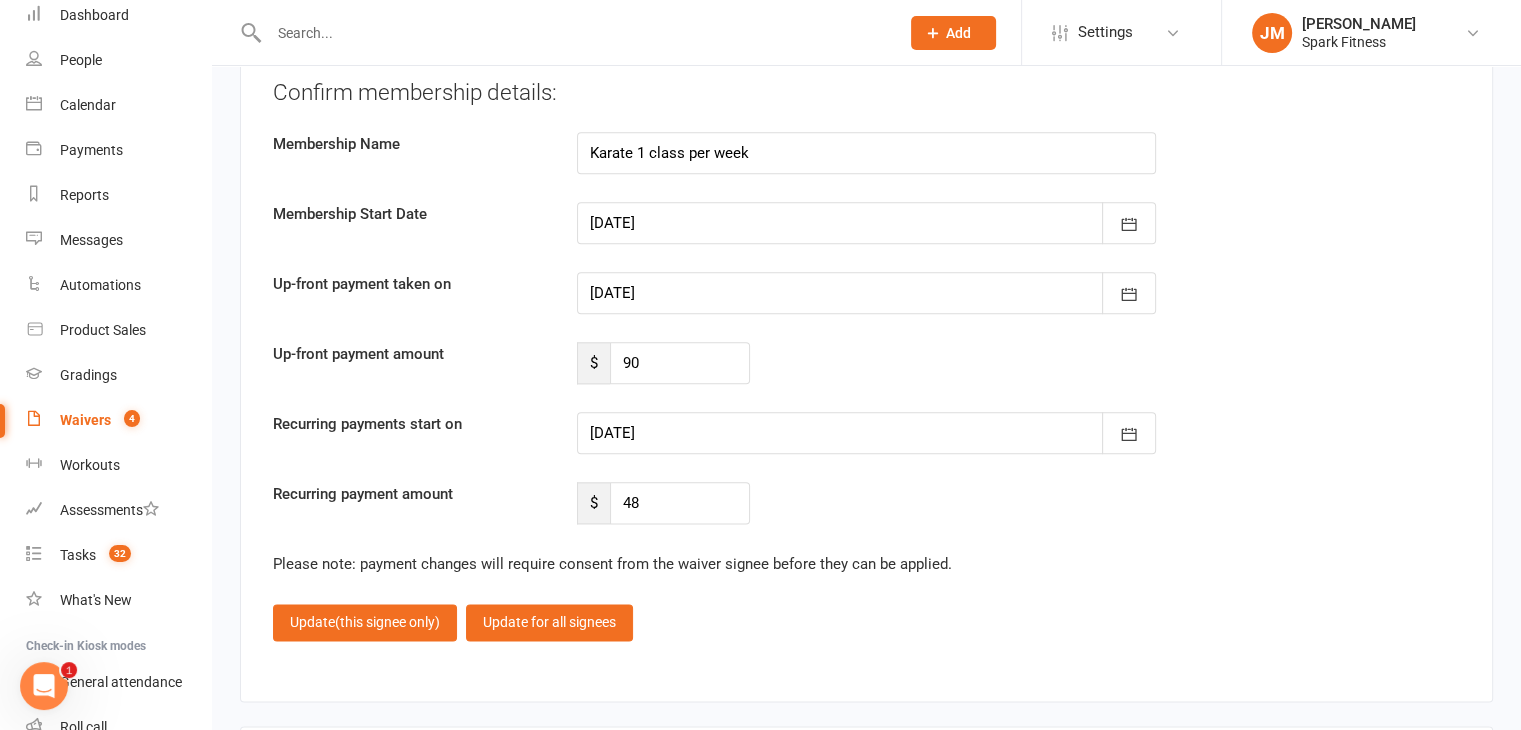 scroll, scrollTop: 2387, scrollLeft: 0, axis: vertical 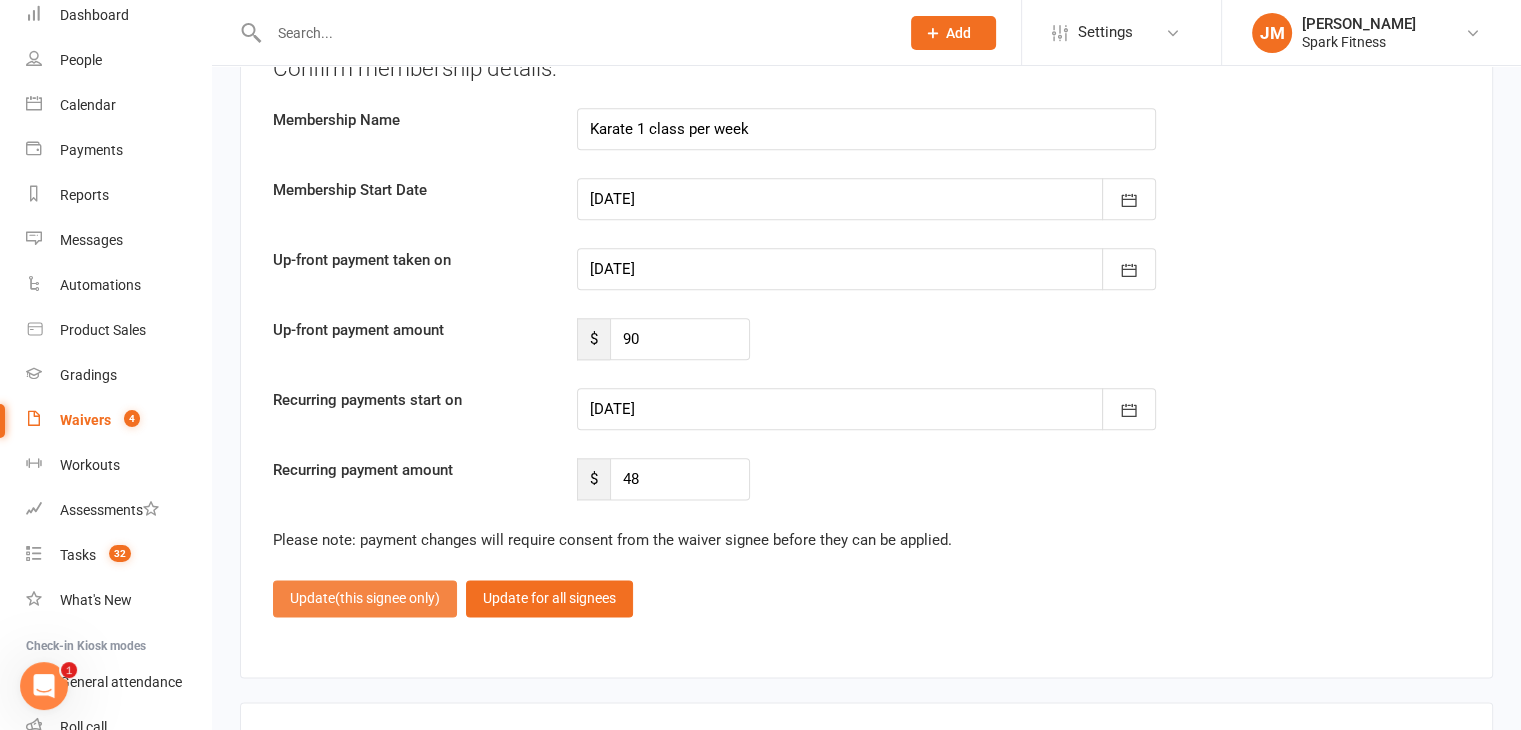 click on "Update  (this signee only)" at bounding box center (365, 598) 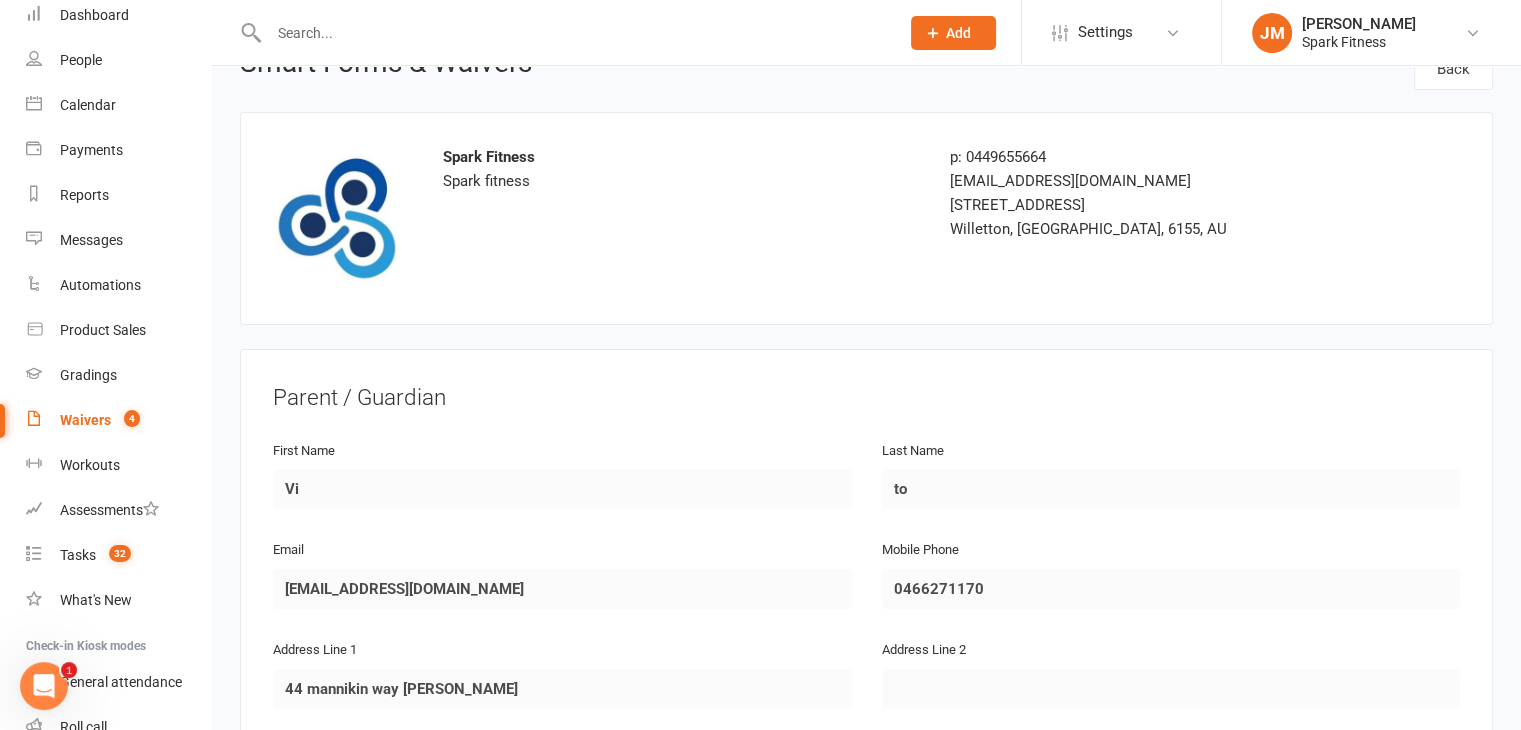 scroll, scrollTop: 0, scrollLeft: 0, axis: both 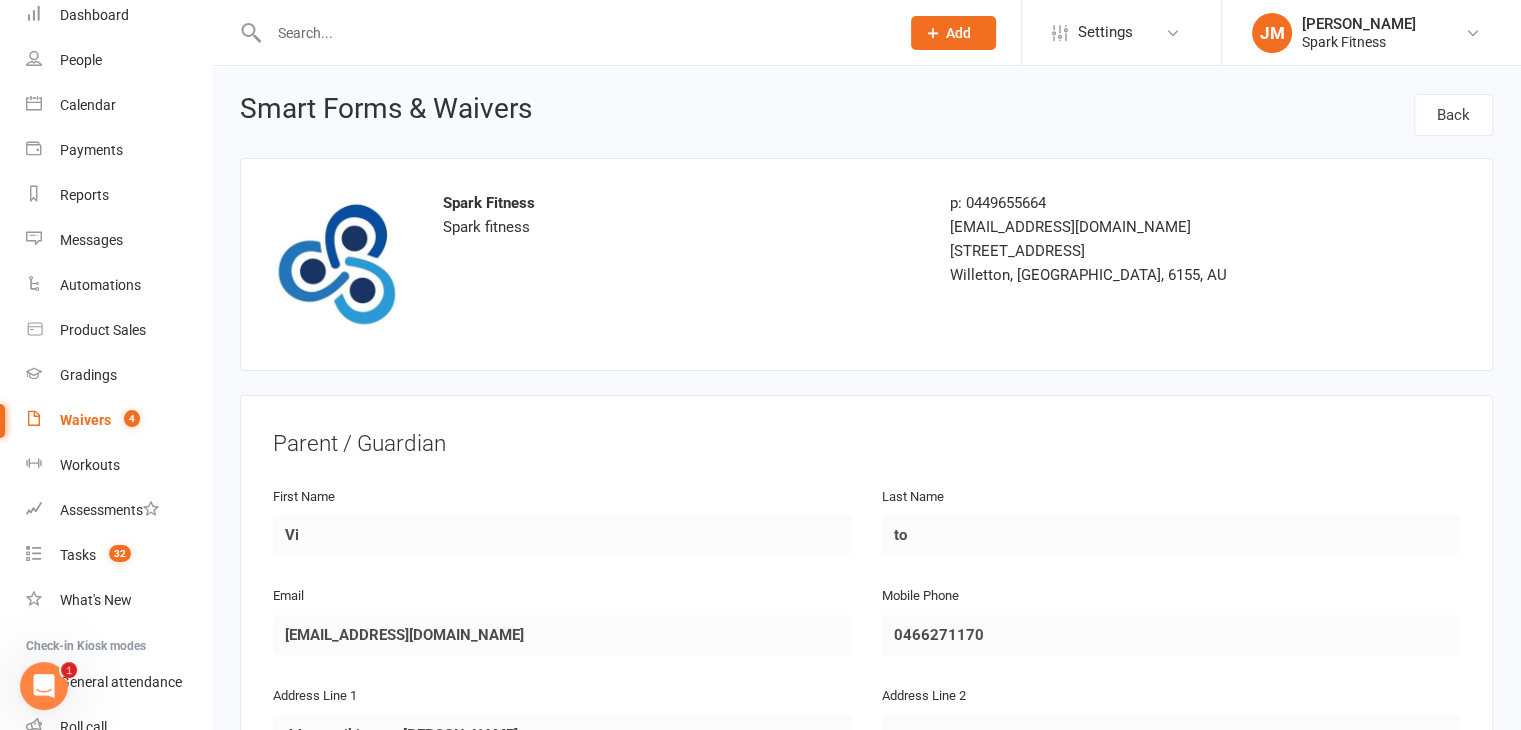 click on "Smart Forms & Waivers Back Spark Fitness Spark fitness p: 0449655664 Sparkfitnessinfo@gmail.com 1a/9 Yampi Way Willetton, WA, 6155, AU Parent / Guardian First Name Vi Last Name to Email viteague1989@gmail.com Mobile Phone 0466271170 Address Line 1 44 mannikin way maddington Address Line 2 City perth Zip / Post Code 6109 State / Province wa Date of Birth 1989-02-20 Attending?   NO Dependant / Child #1 First Name sarah Last Name teague Email viteague1989@gmail.com Mobile Phone 0466271170 Address Line 1 44 mannikin way maddington Address Line 2 City perth Zip / Post Code 6109 State / Province wa Date of Birth 2018-07-13 Membership Options  Vi to  (Parent / Guardian) Selected plan:   None Change membership details  for Parent / Guardian sarah teague  (Dependent / Child #1) Selected plan:   Karate 1 class per week – First Payment $90.00 and then $48.00 every 2 weeks Membership starts:  Jul 12, 2025 Up-front payment:  $90.00 due on Jul 12, 2025 Recurring payments:  $48.00 starting on Jul 24, 2025 Payment Method" at bounding box center (866, 1562) 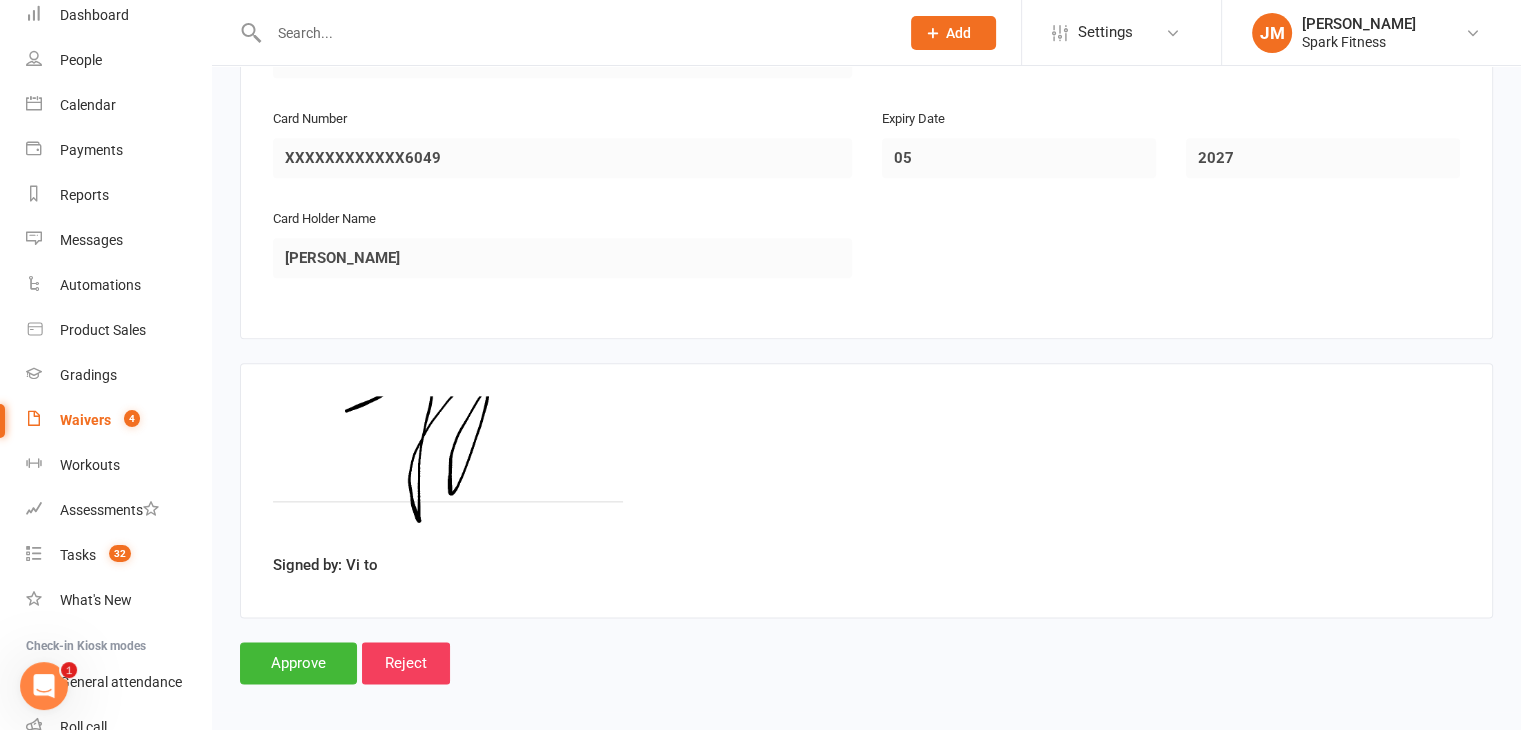 scroll, scrollTop: 2345, scrollLeft: 0, axis: vertical 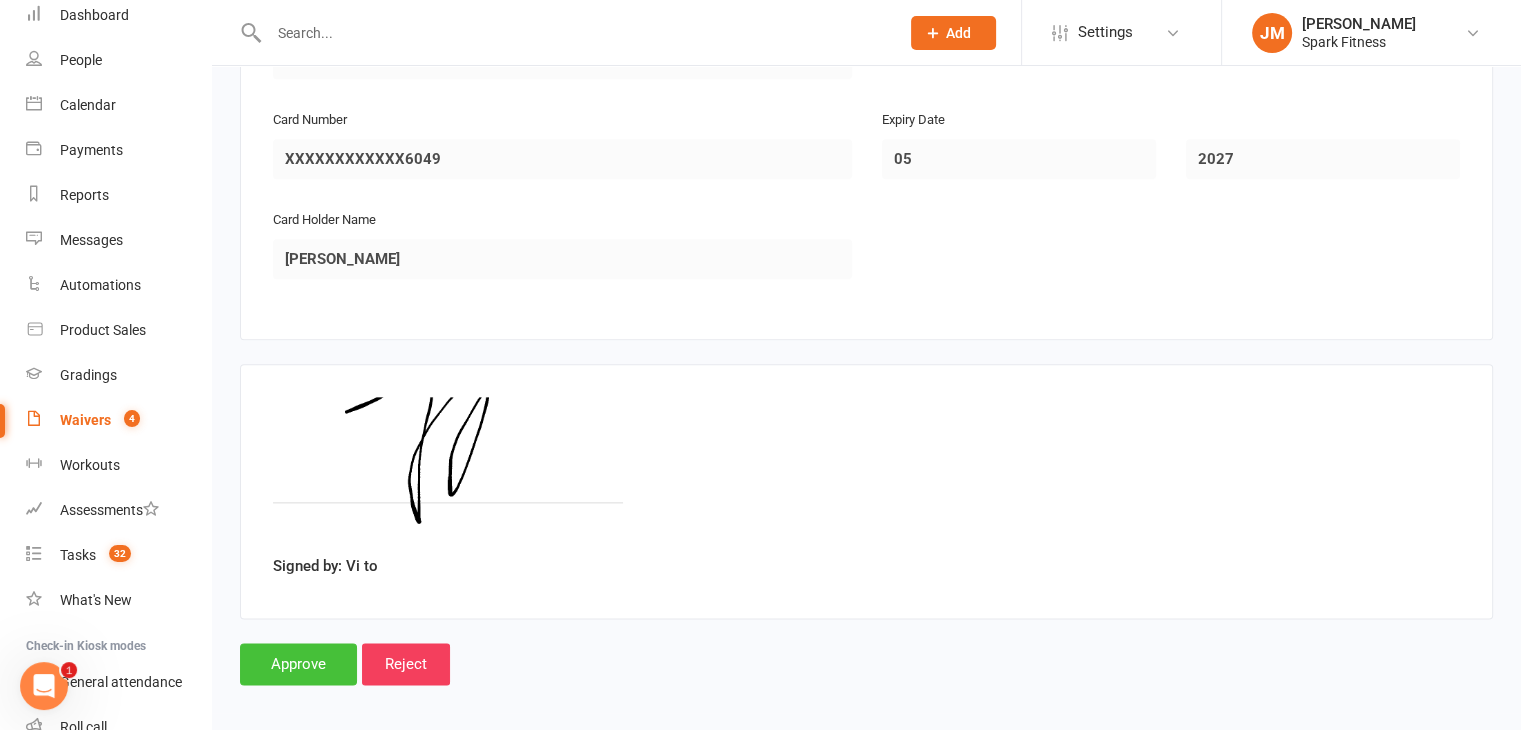 click on "Approve" at bounding box center [298, 664] 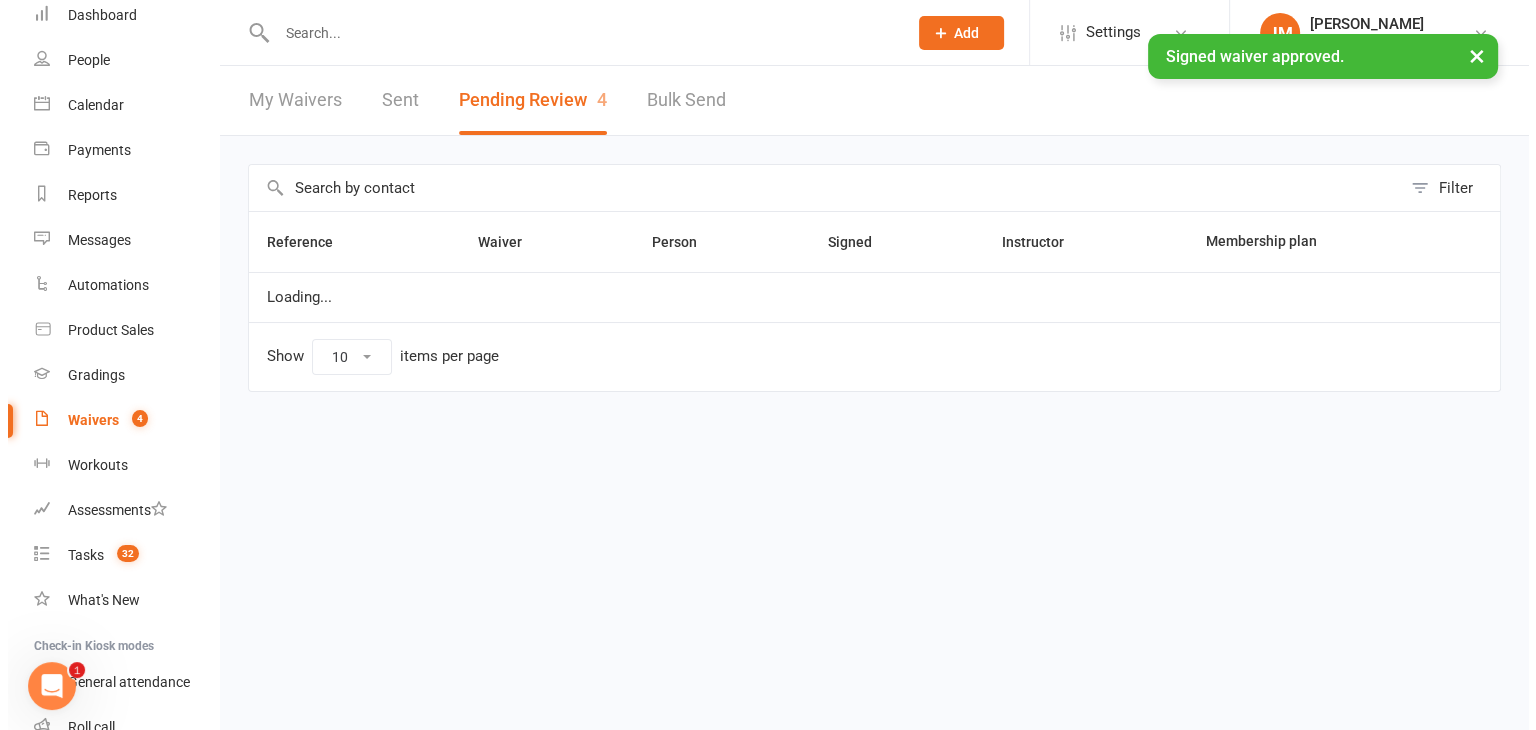 scroll, scrollTop: 0, scrollLeft: 0, axis: both 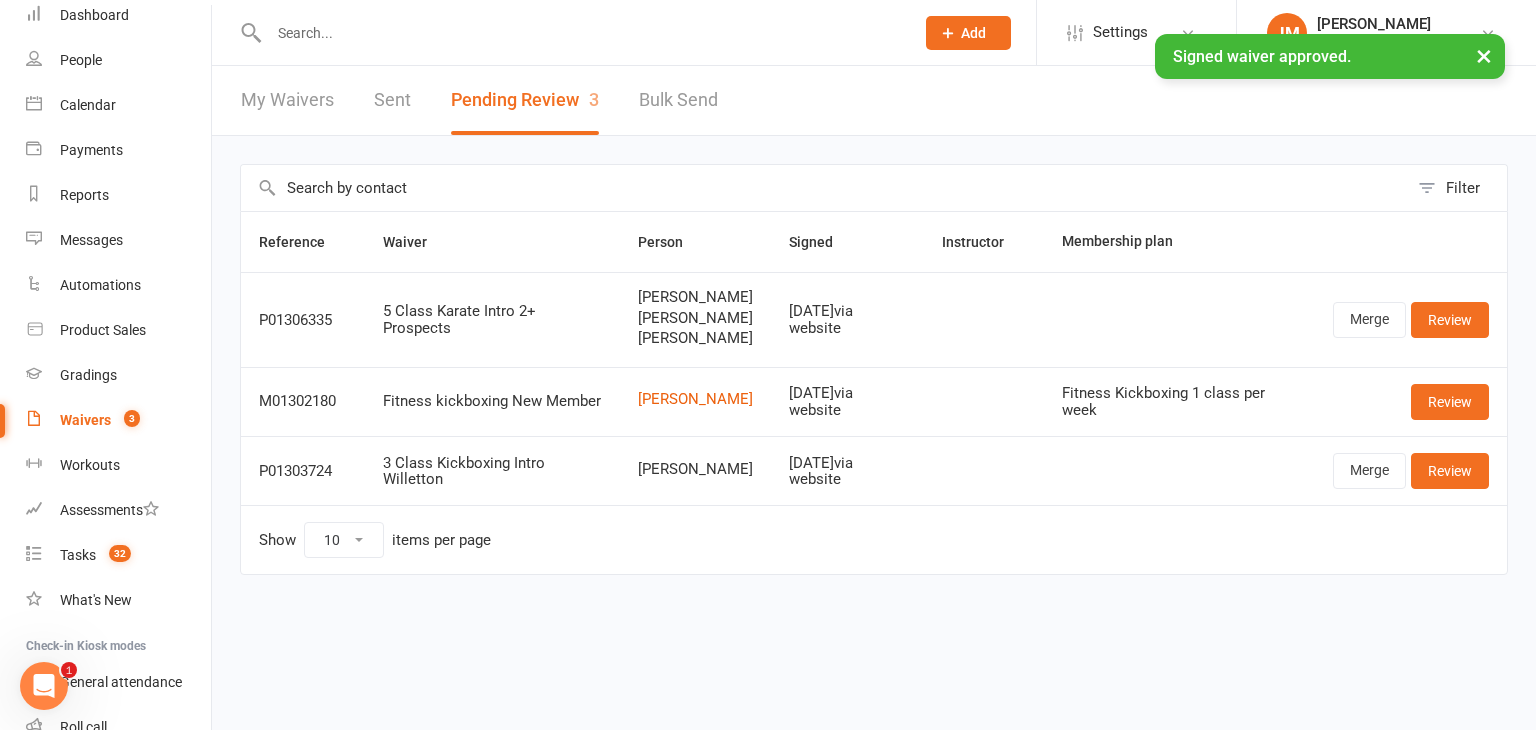 click on "× Signed waiver approved." at bounding box center (755, 34) 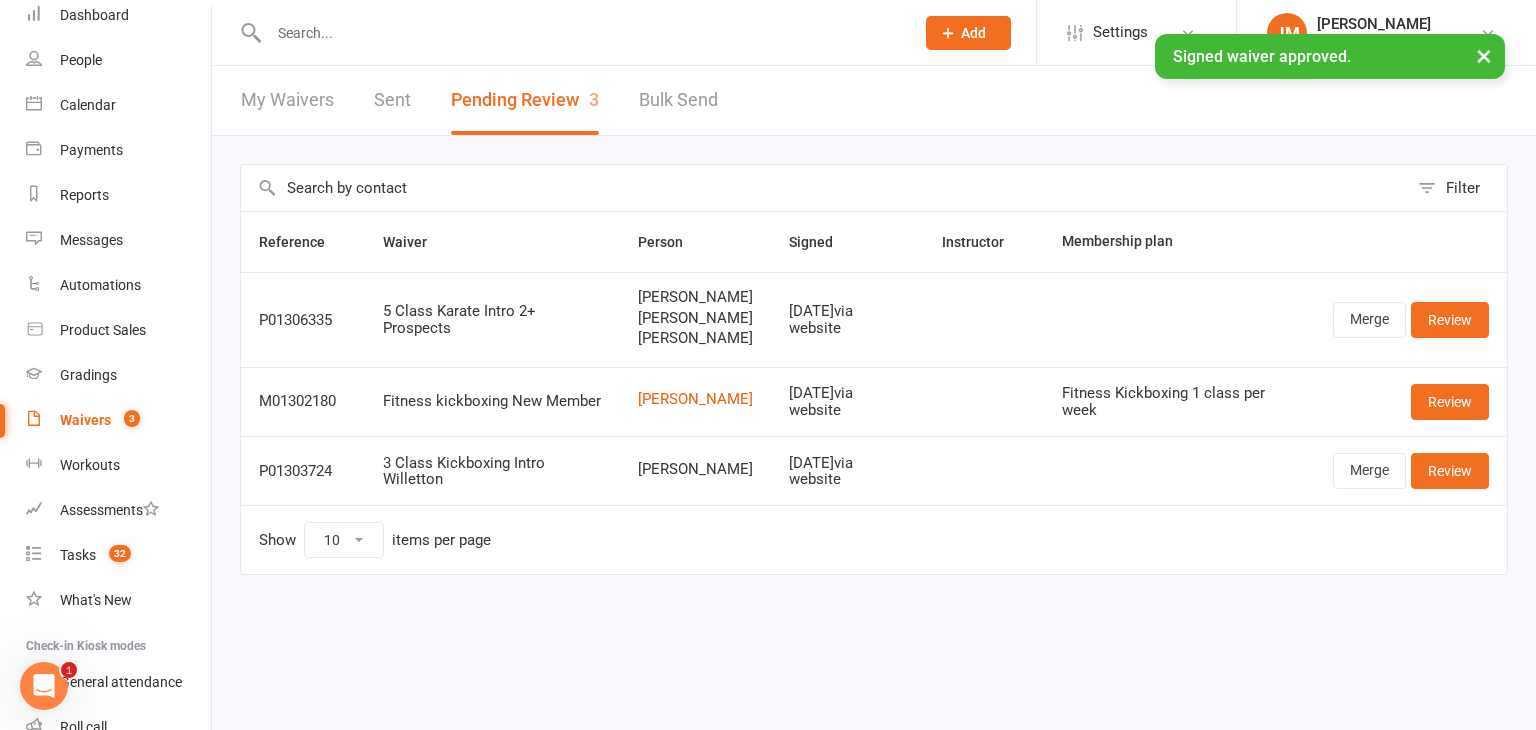 click at bounding box center [581, 33] 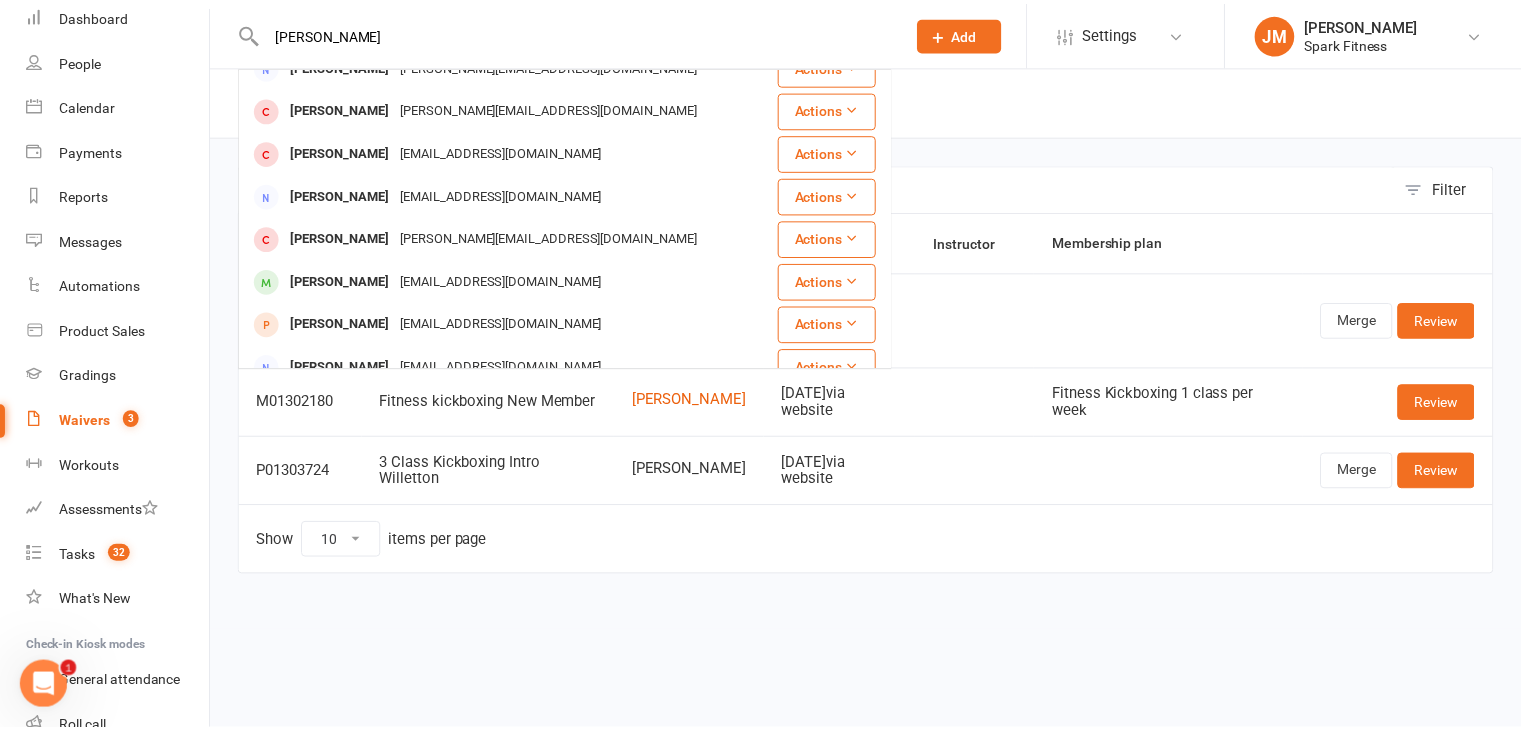 scroll, scrollTop: 224, scrollLeft: 0, axis: vertical 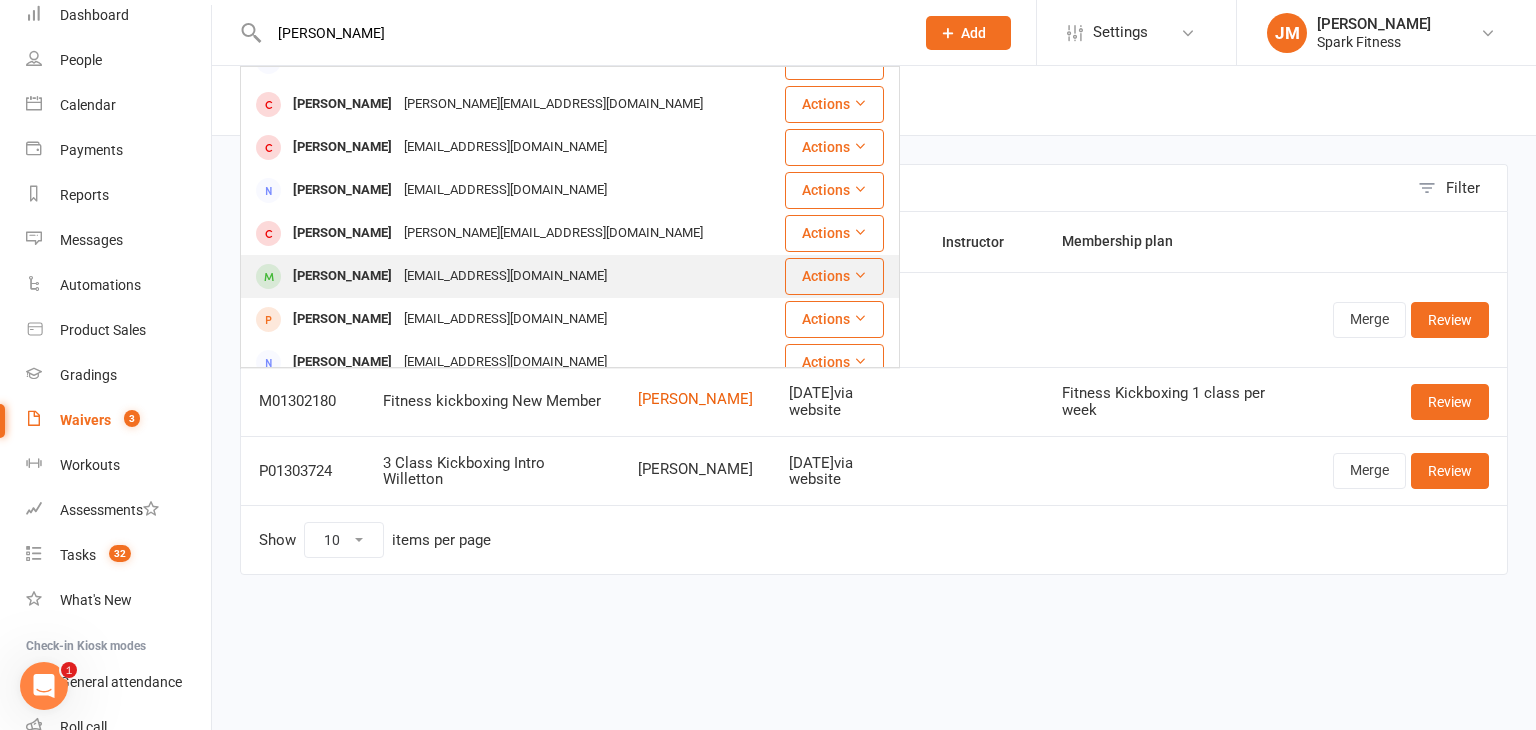 type on "Sarah" 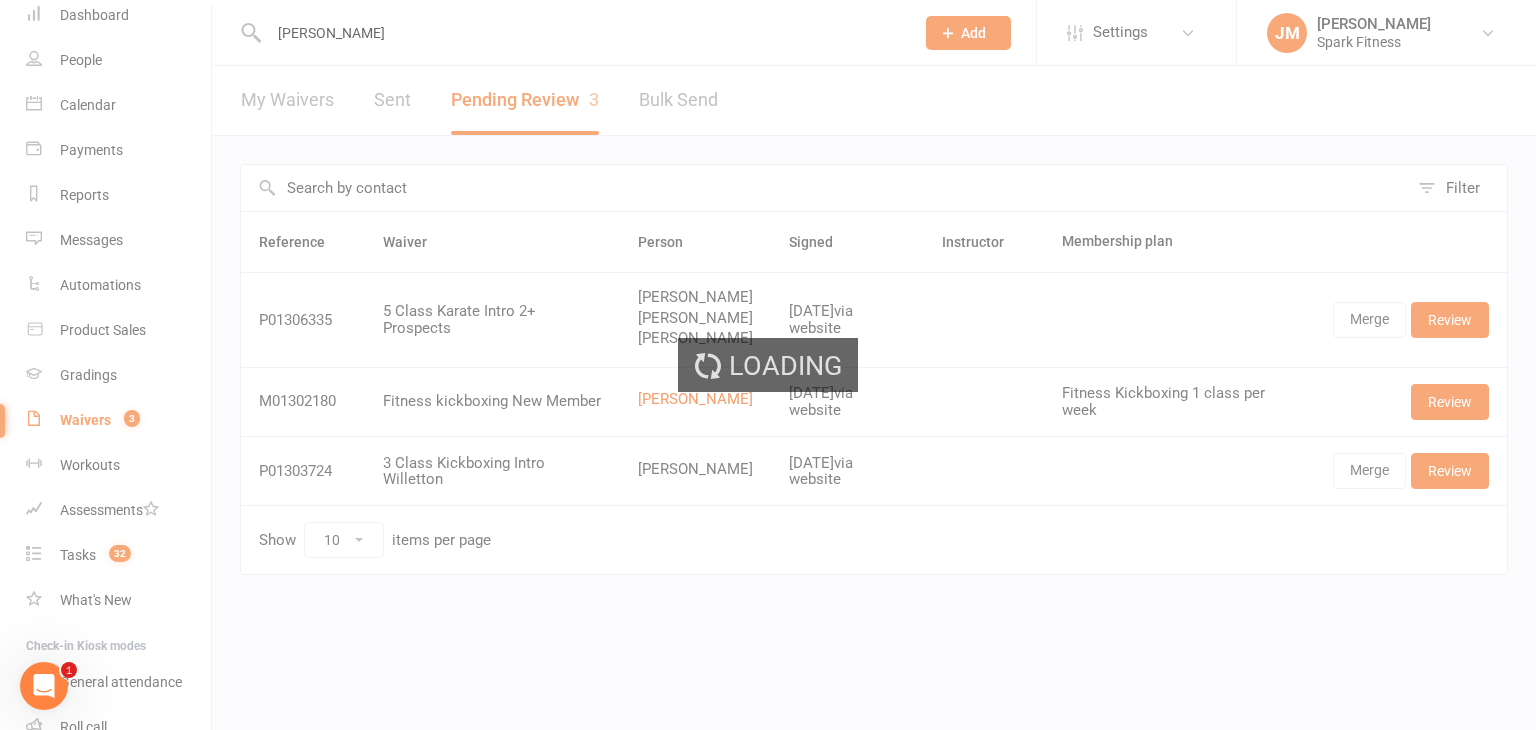 type 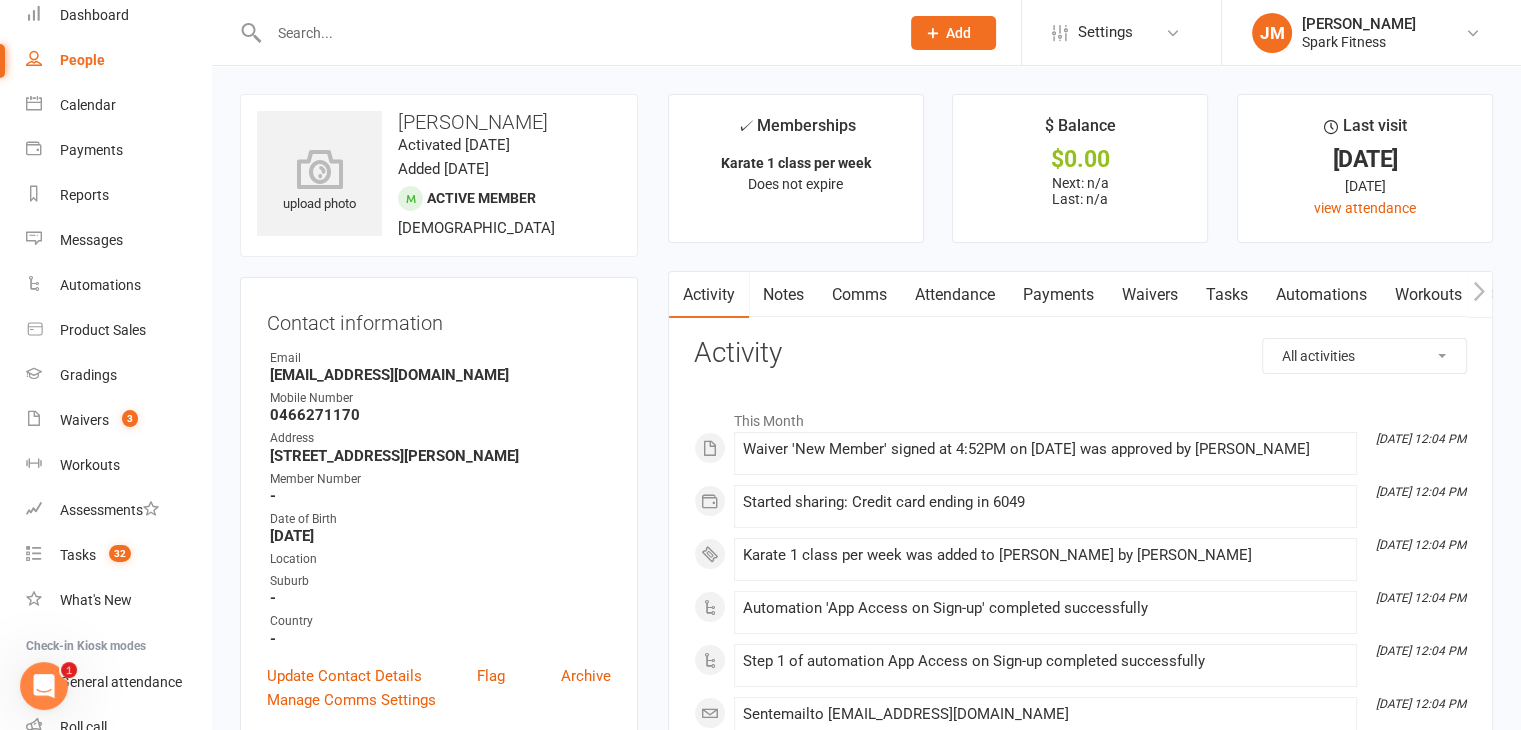 click on "Payments" at bounding box center (1058, 295) 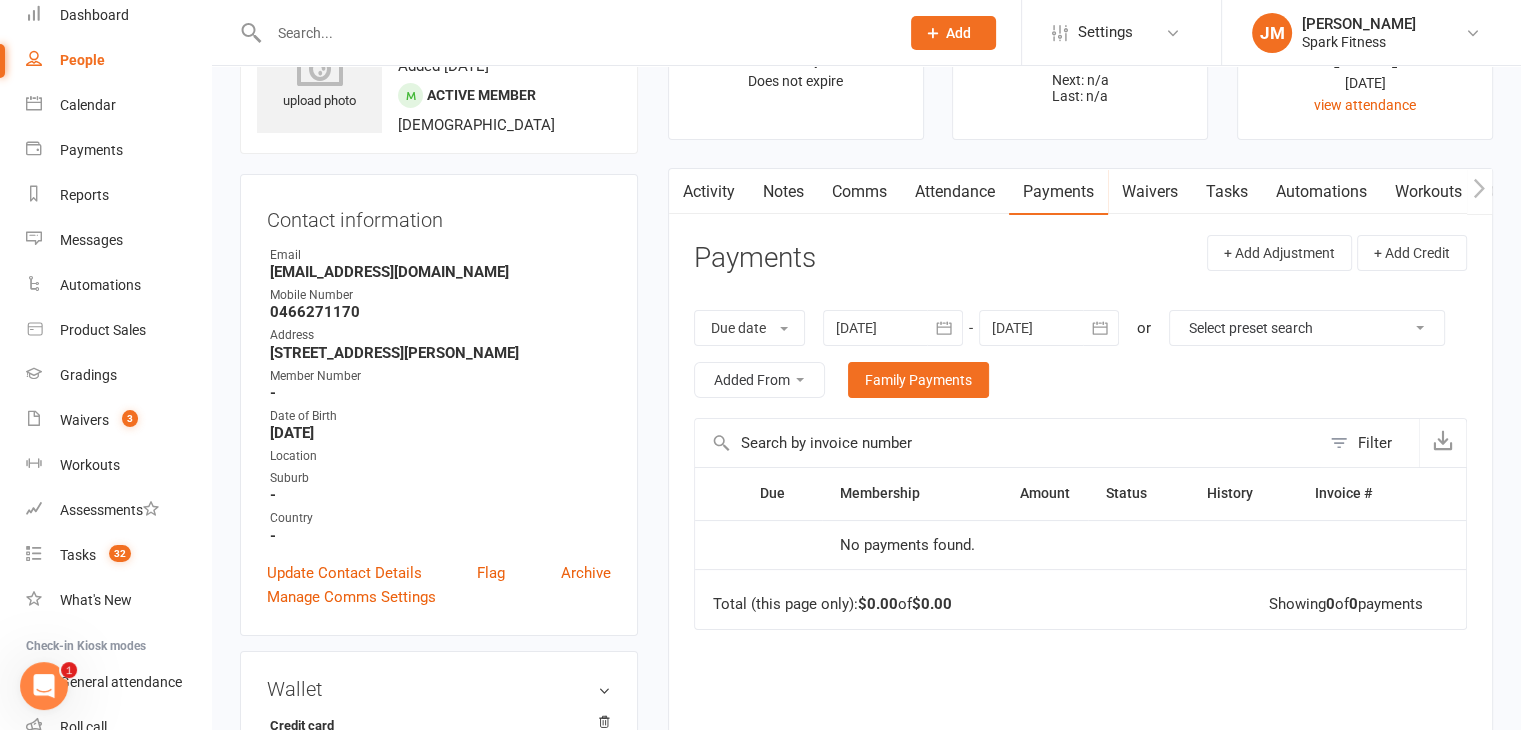 scroll, scrollTop: 0, scrollLeft: 0, axis: both 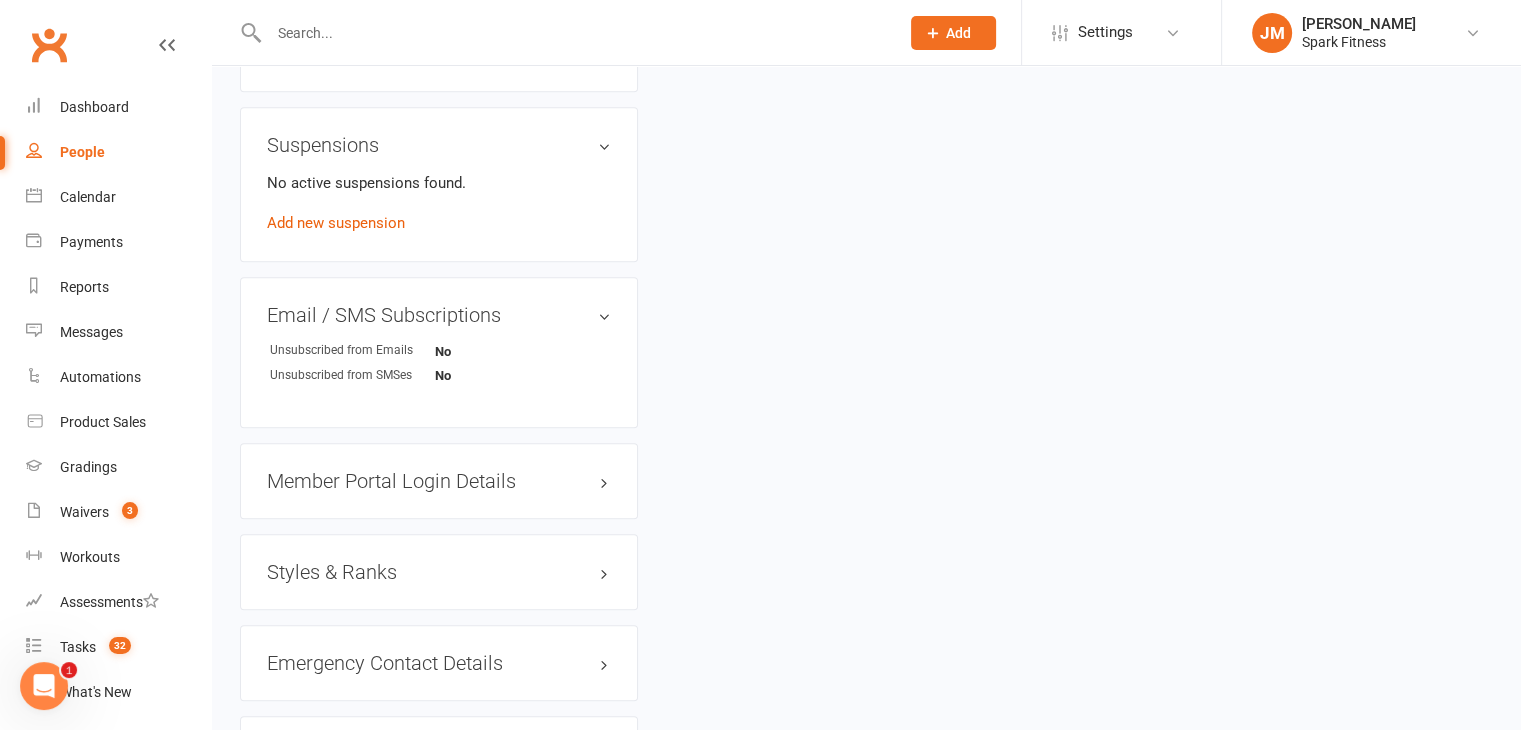 click on "Styles & Ranks" at bounding box center [439, 572] 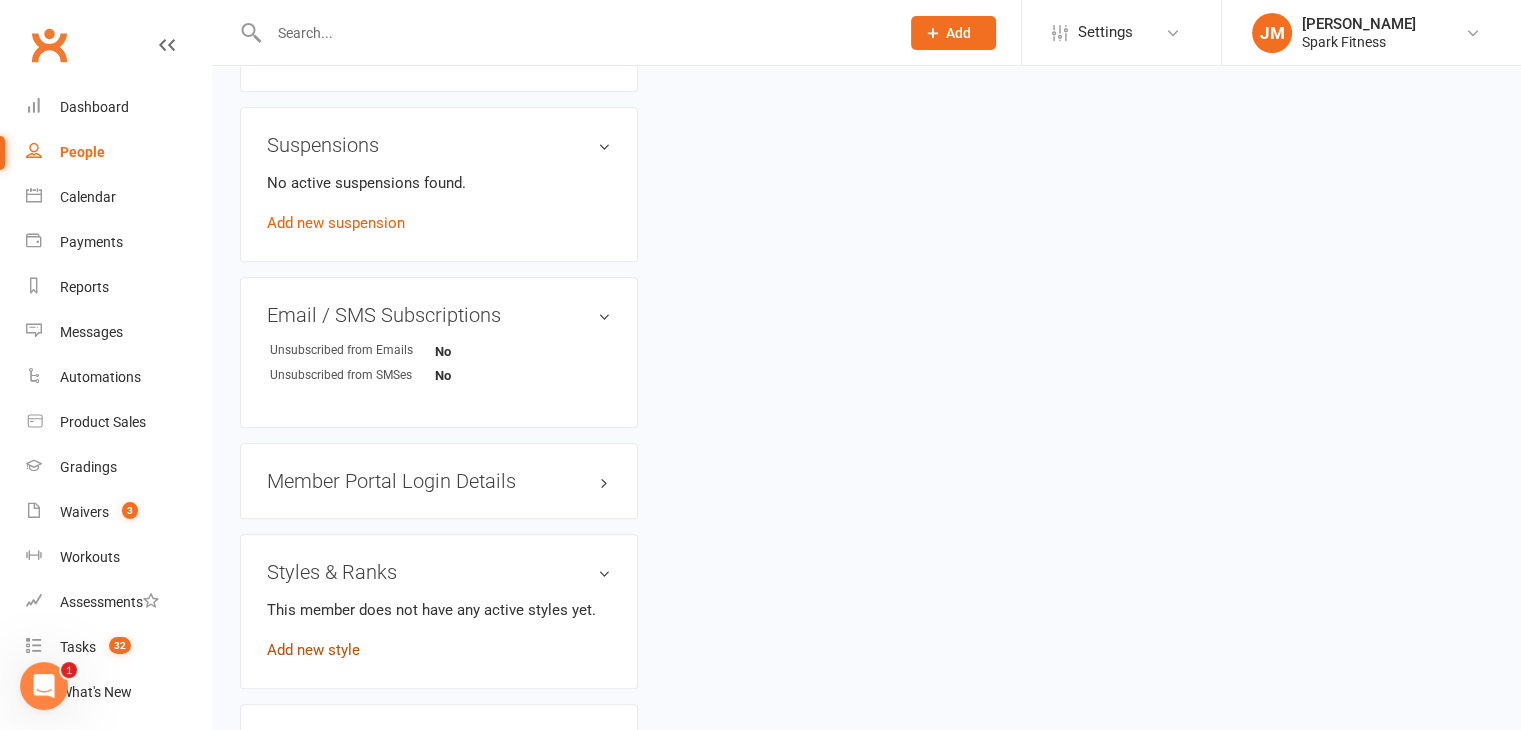 click on "Add new style" at bounding box center [313, 650] 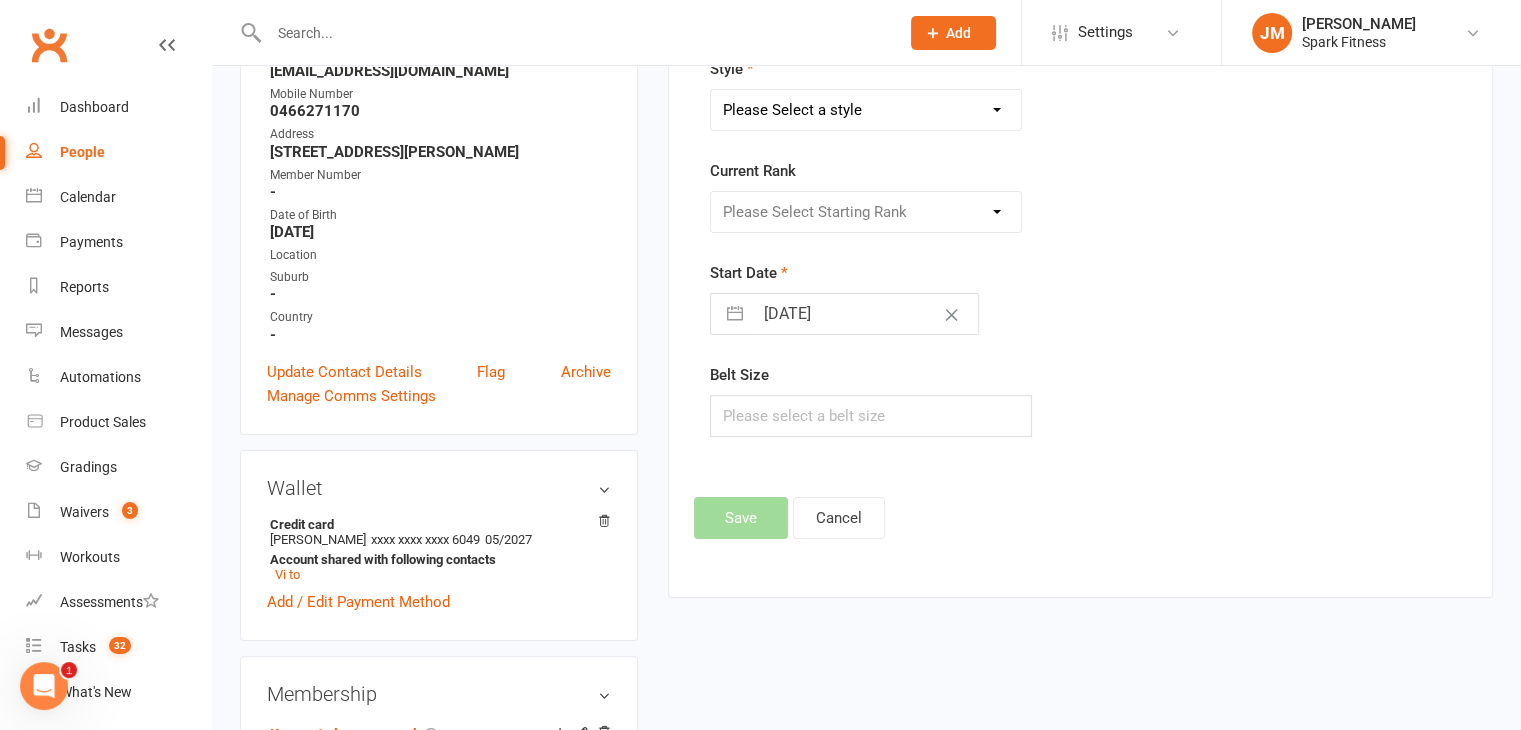 scroll, scrollTop: 171, scrollLeft: 0, axis: vertical 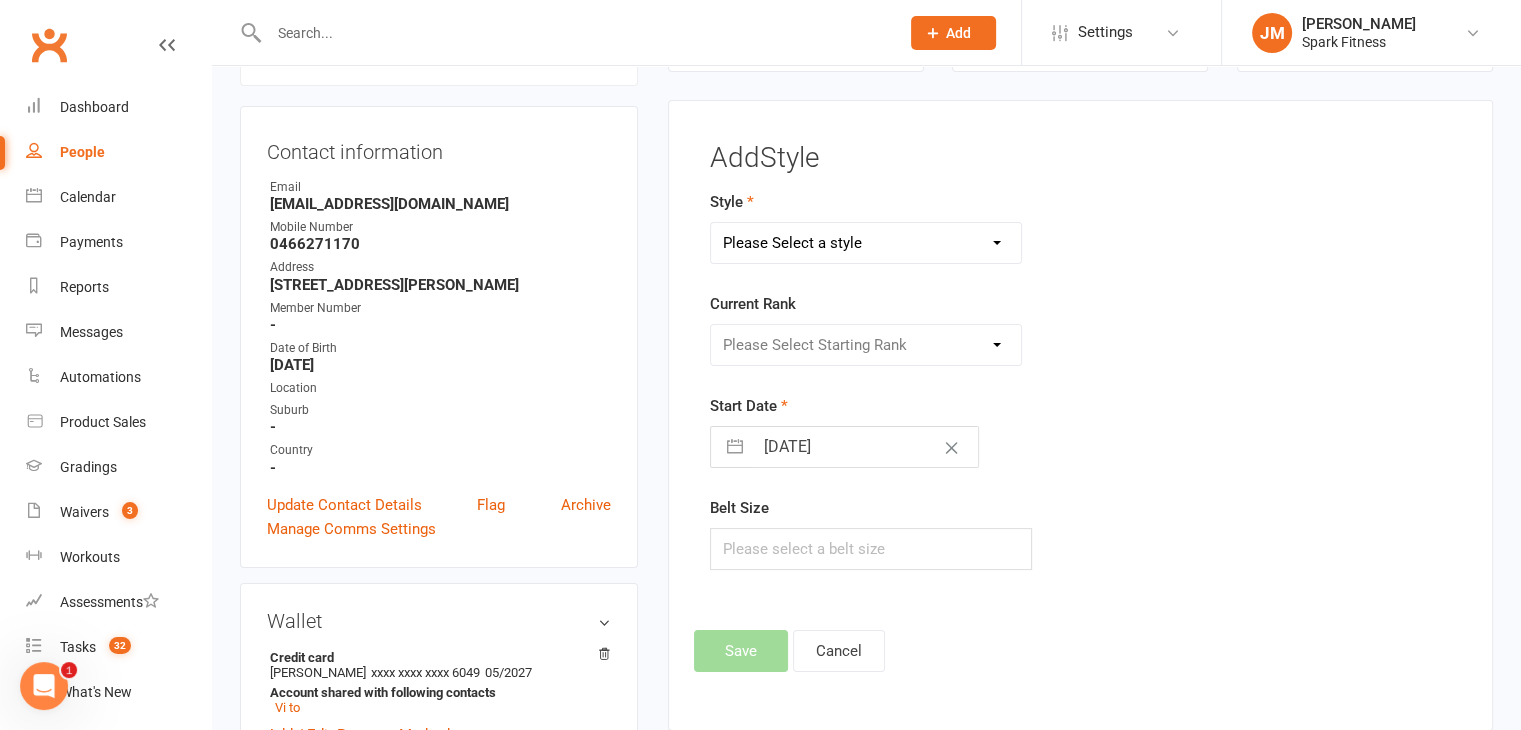 click on "Please Select a style Adult Goju Karate Junior Goju Karate Junior Leadership Program Kanga Karate" at bounding box center (866, 243) 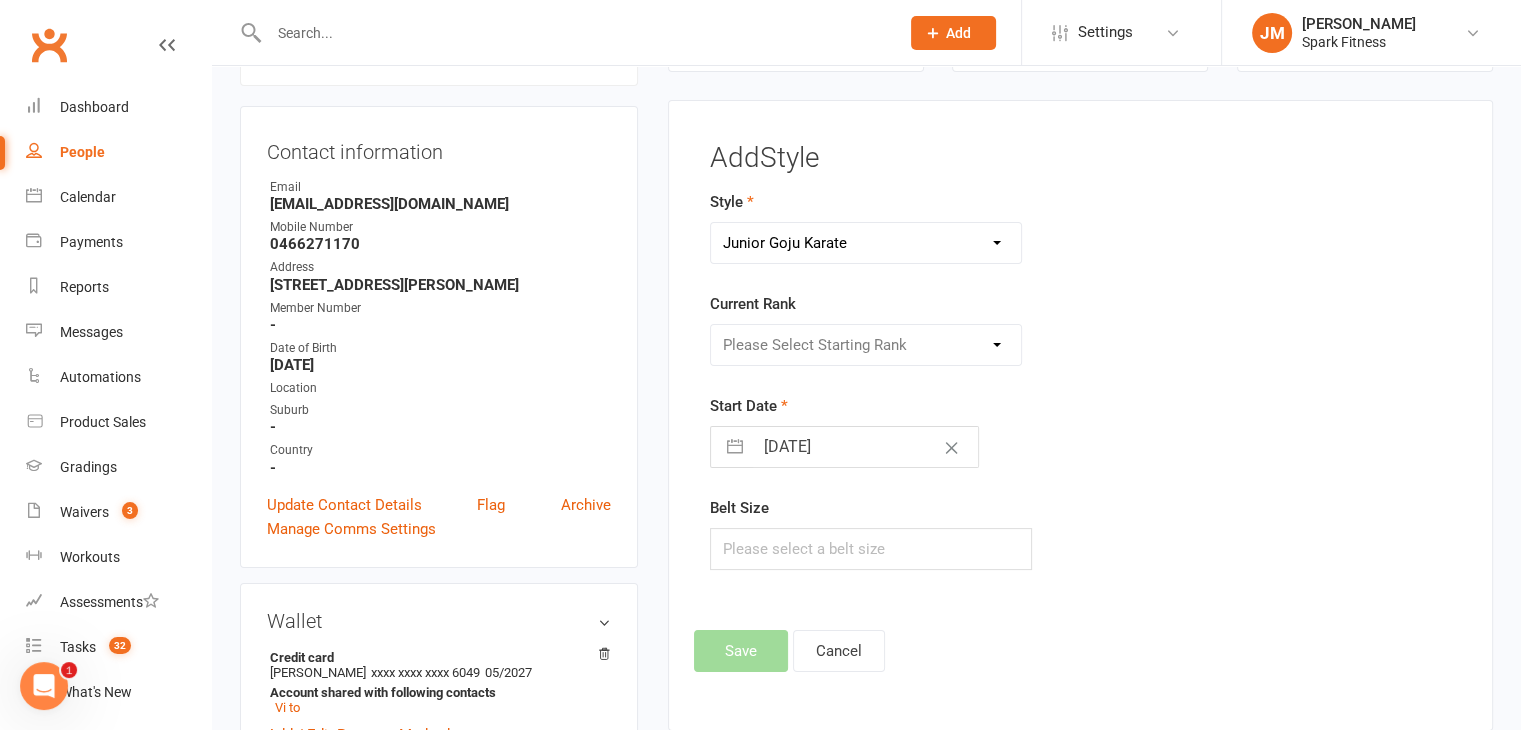 click on "Please Select a style Adult Goju Karate Junior Goju Karate Junior Leadership Program Kanga Karate" at bounding box center (866, 243) 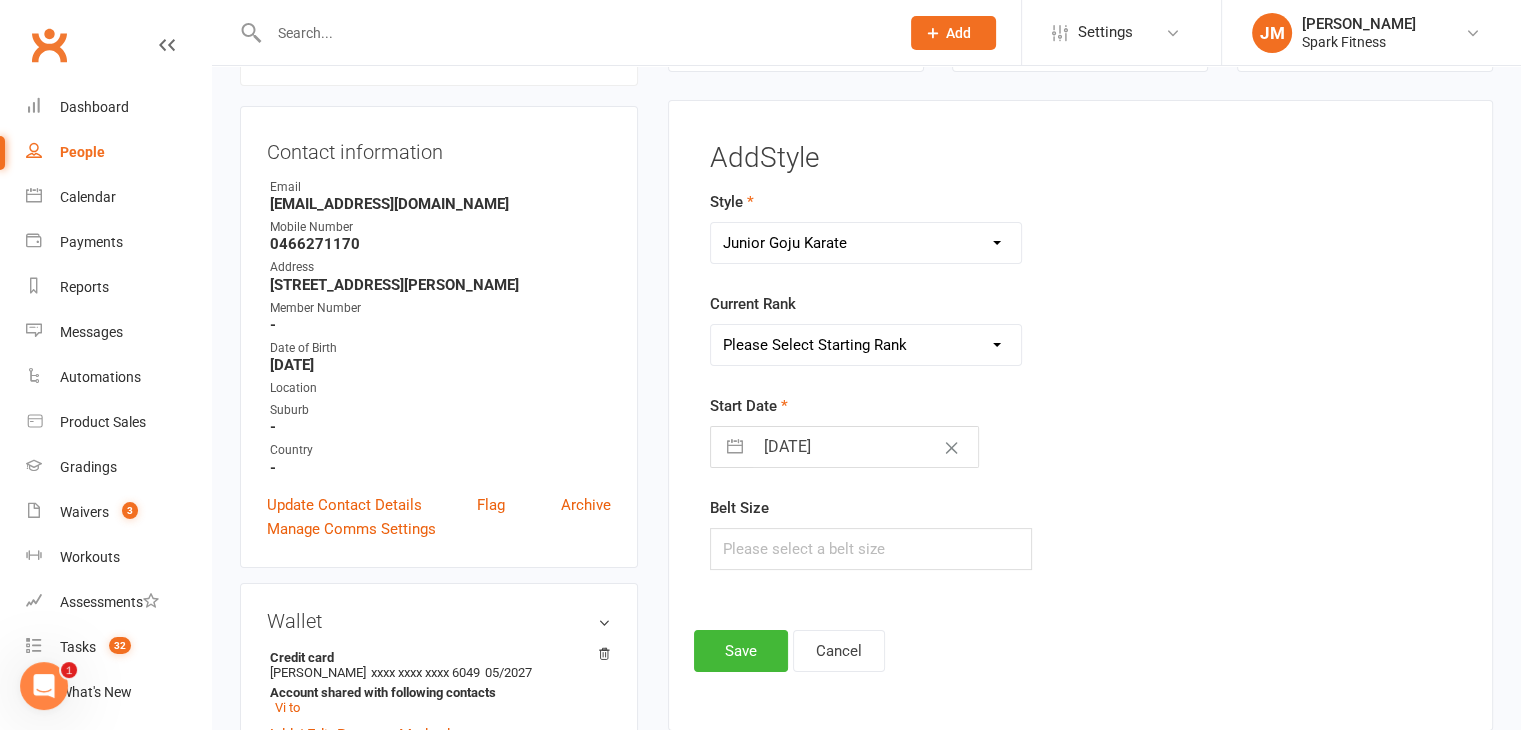 click on "Please Select Starting Rank White Belt - 10th Kyu Half Yellow Belt - 9th Kyu Yellow Belt - 8th Kyu Half Orange Belt - 7th [PERSON_NAME] Orange Belt - 7th Kyu Half Red Belt - 6th [PERSON_NAME] Red Belt - 6th Kyu Half Green Belt - 5th [PERSON_NAME] Green Belt - 5th Kyu Half Purple Belt - 4th [PERSON_NAME] Purple Belt - 4th Kyu Half Blue Belt - 3rd [PERSON_NAME] Blue Belt - 3rd Kyu Half Brown Belt - 2nd [PERSON_NAME] Brown Belt - 2nd [PERSON_NAME] Belt 1 White Tip - 1st [PERSON_NAME] Brown Belt 2 White Tips - 1st Kyu Junior Shodan Ho Junior Shodan" at bounding box center [866, 345] 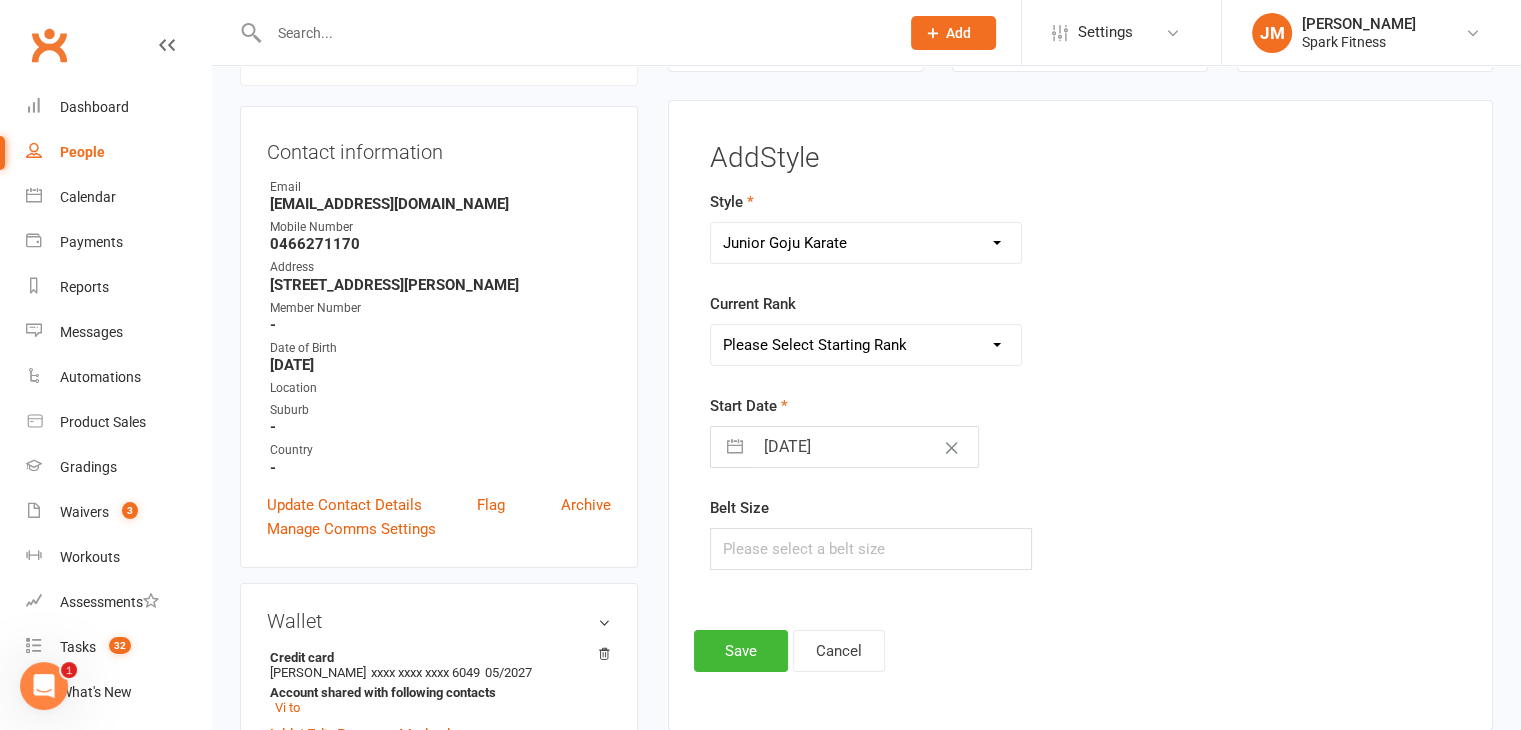 select on "22057" 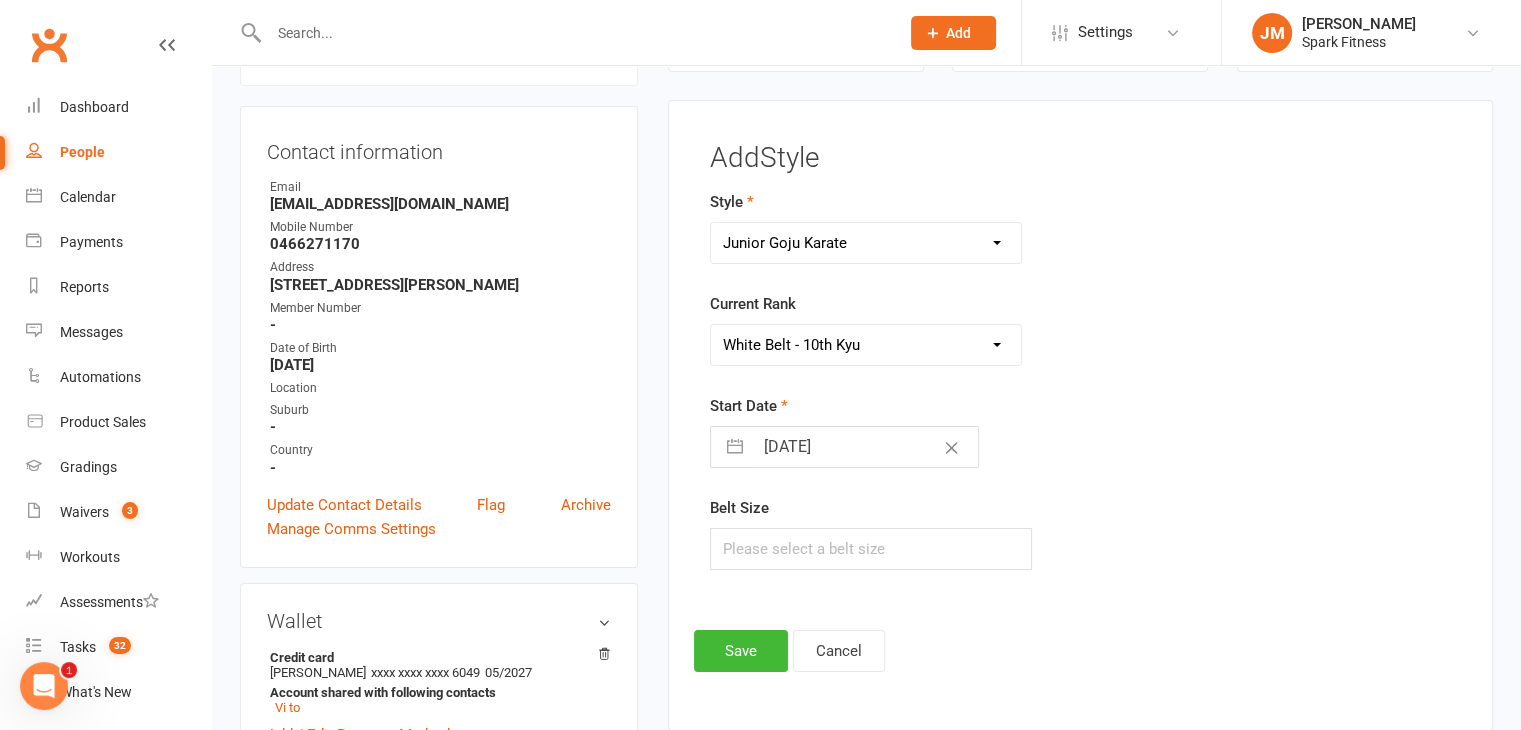 click on "Please Select Starting Rank White Belt - 10th Kyu Half Yellow Belt - 9th Kyu Yellow Belt - 8th Kyu Half Orange Belt - 7th [PERSON_NAME] Orange Belt - 7th Kyu Half Red Belt - 6th [PERSON_NAME] Red Belt - 6th Kyu Half Green Belt - 5th [PERSON_NAME] Green Belt - 5th Kyu Half Purple Belt - 4th [PERSON_NAME] Purple Belt - 4th Kyu Half Blue Belt - 3rd [PERSON_NAME] Blue Belt - 3rd Kyu Half Brown Belt - 2nd [PERSON_NAME] Brown Belt - 2nd [PERSON_NAME] Belt 1 White Tip - 1st [PERSON_NAME] Brown Belt 2 White Tips - 1st Kyu Junior Shodan Ho Junior Shodan" at bounding box center [866, 345] 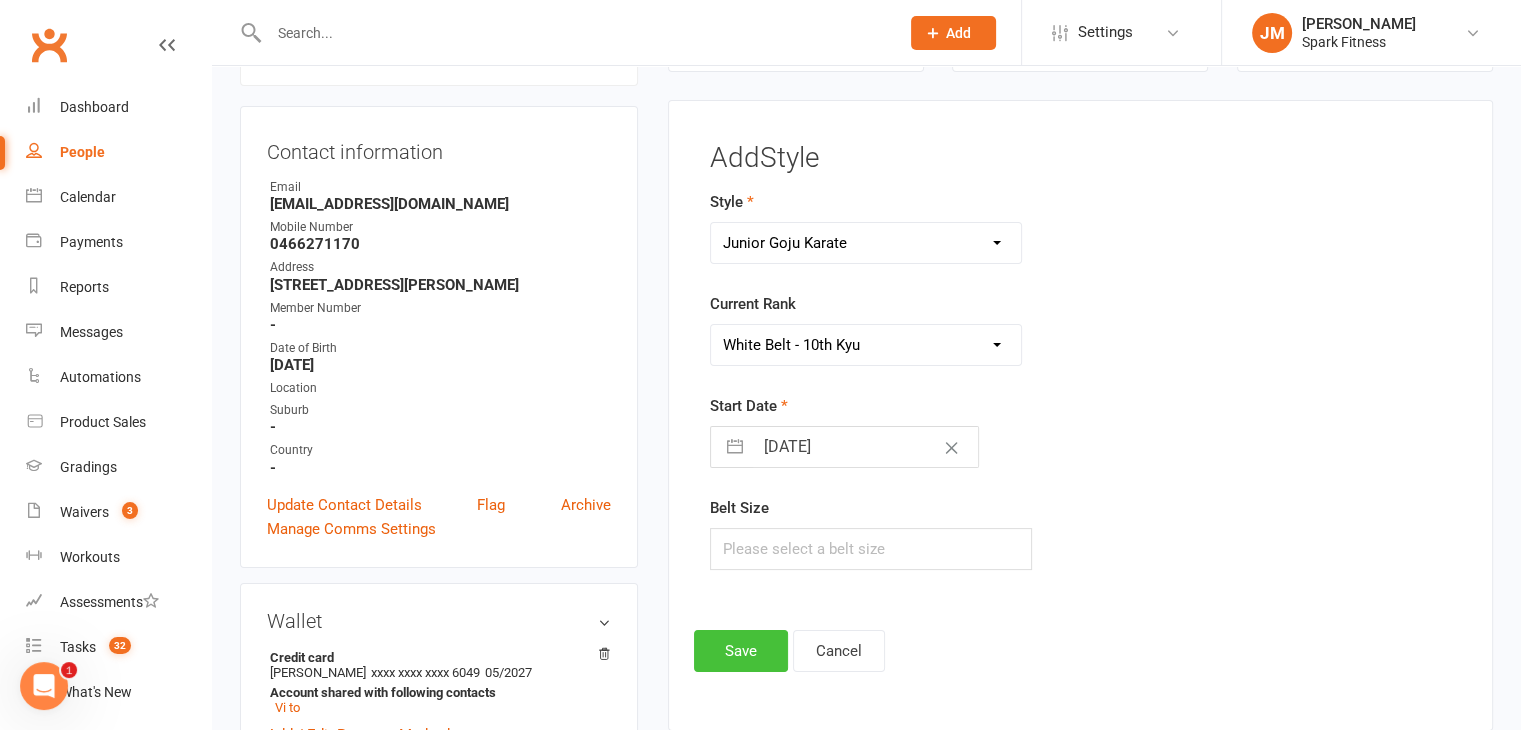 click on "Save" at bounding box center (741, 651) 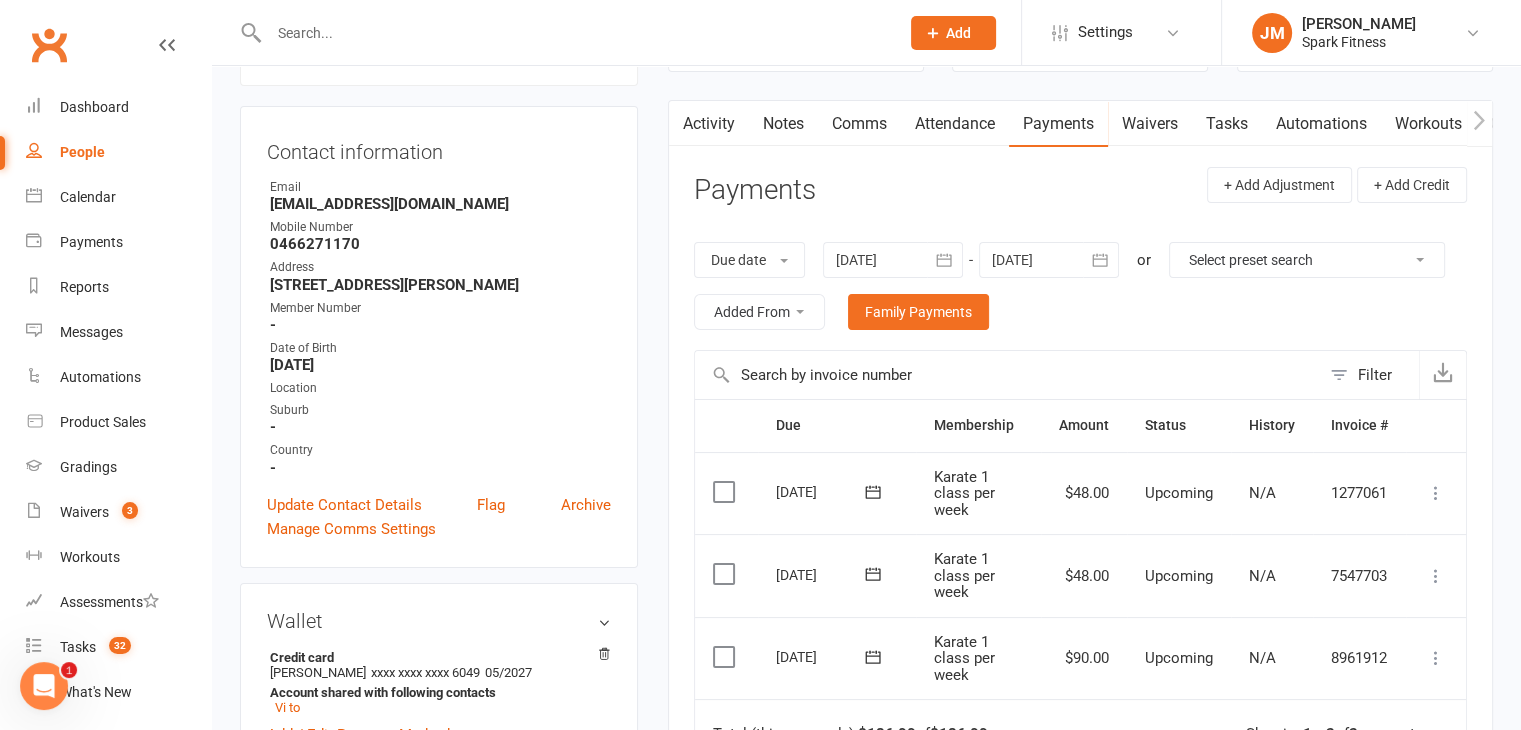 scroll, scrollTop: 0, scrollLeft: 0, axis: both 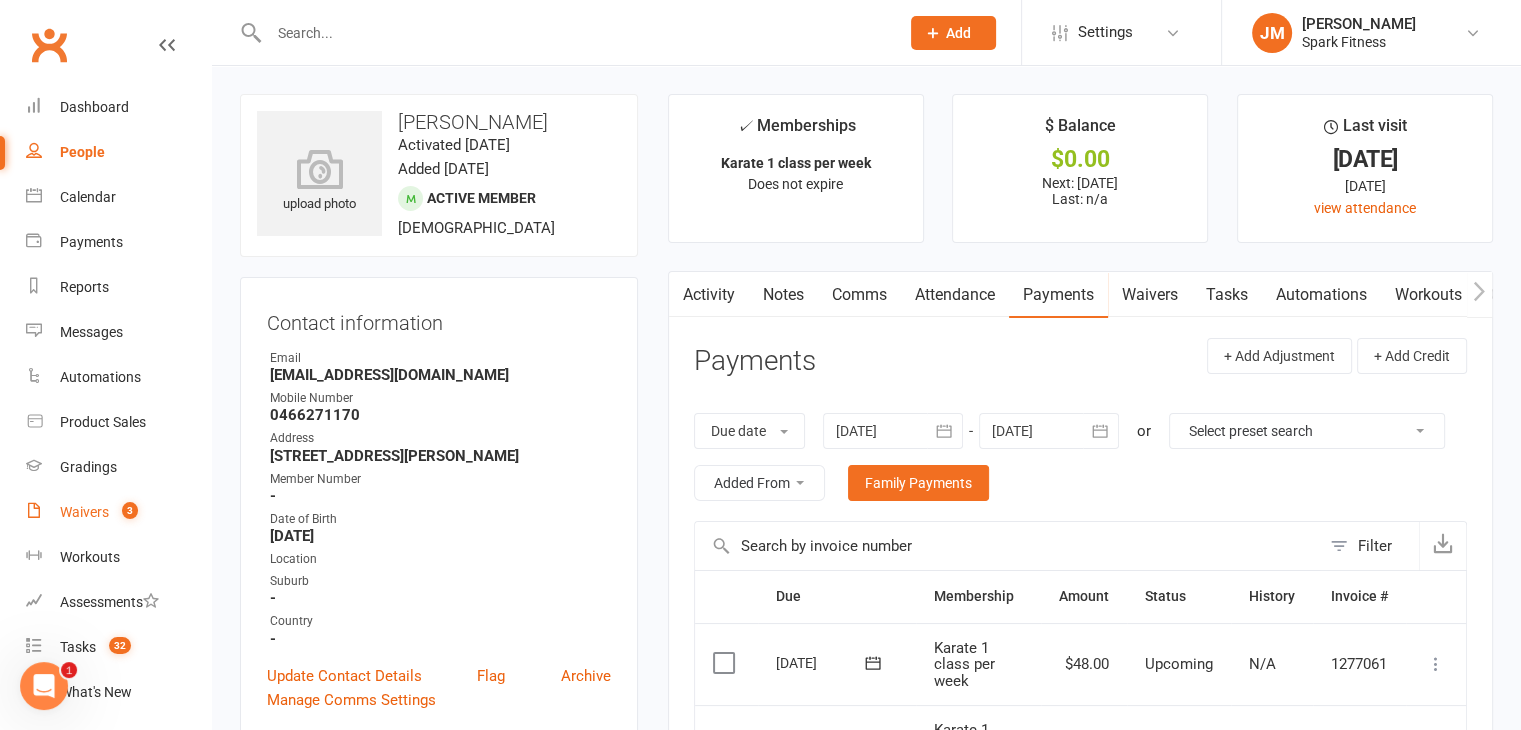click on "Waivers   3" at bounding box center (118, 512) 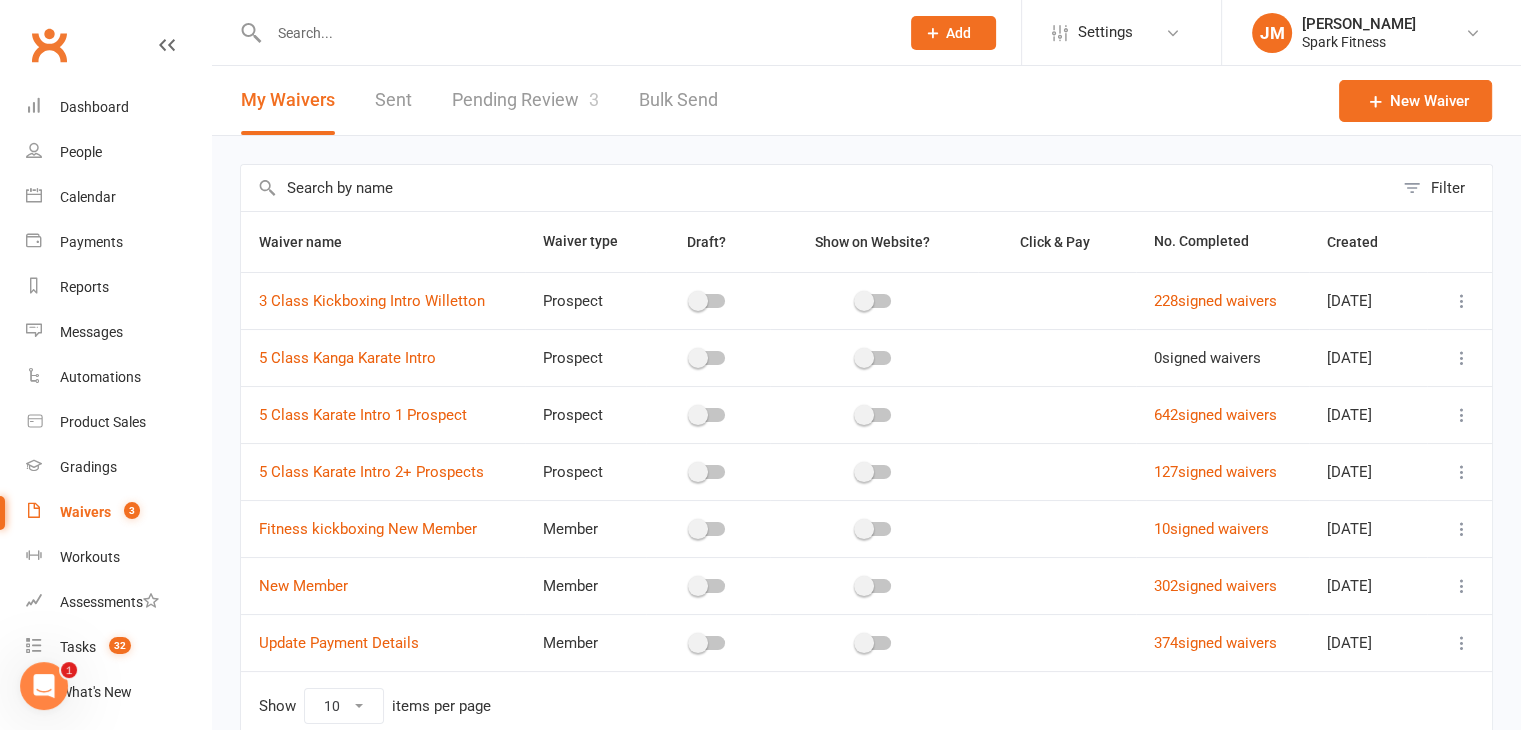 click on "Pending Review 3" at bounding box center [525, 100] 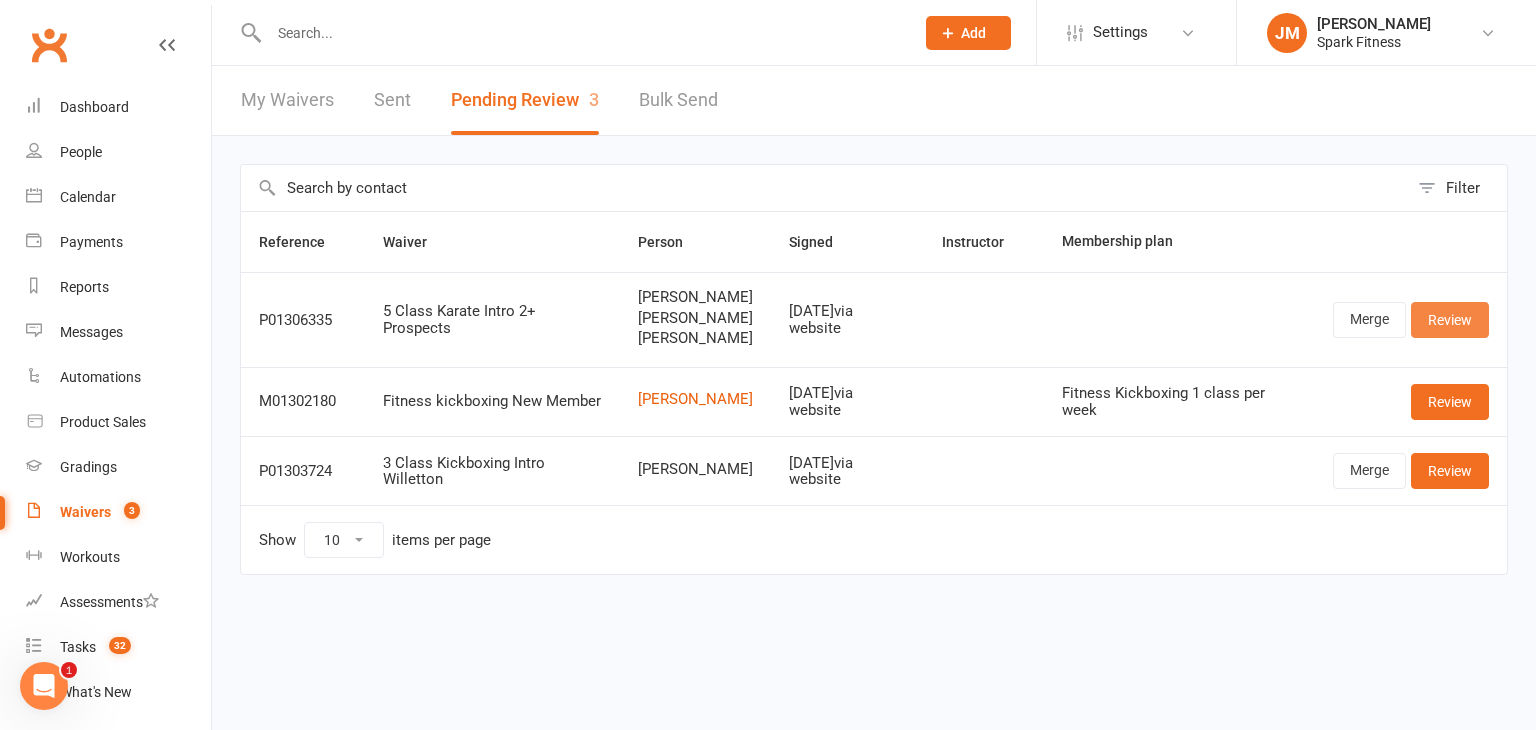 click on "Review" at bounding box center [1450, 320] 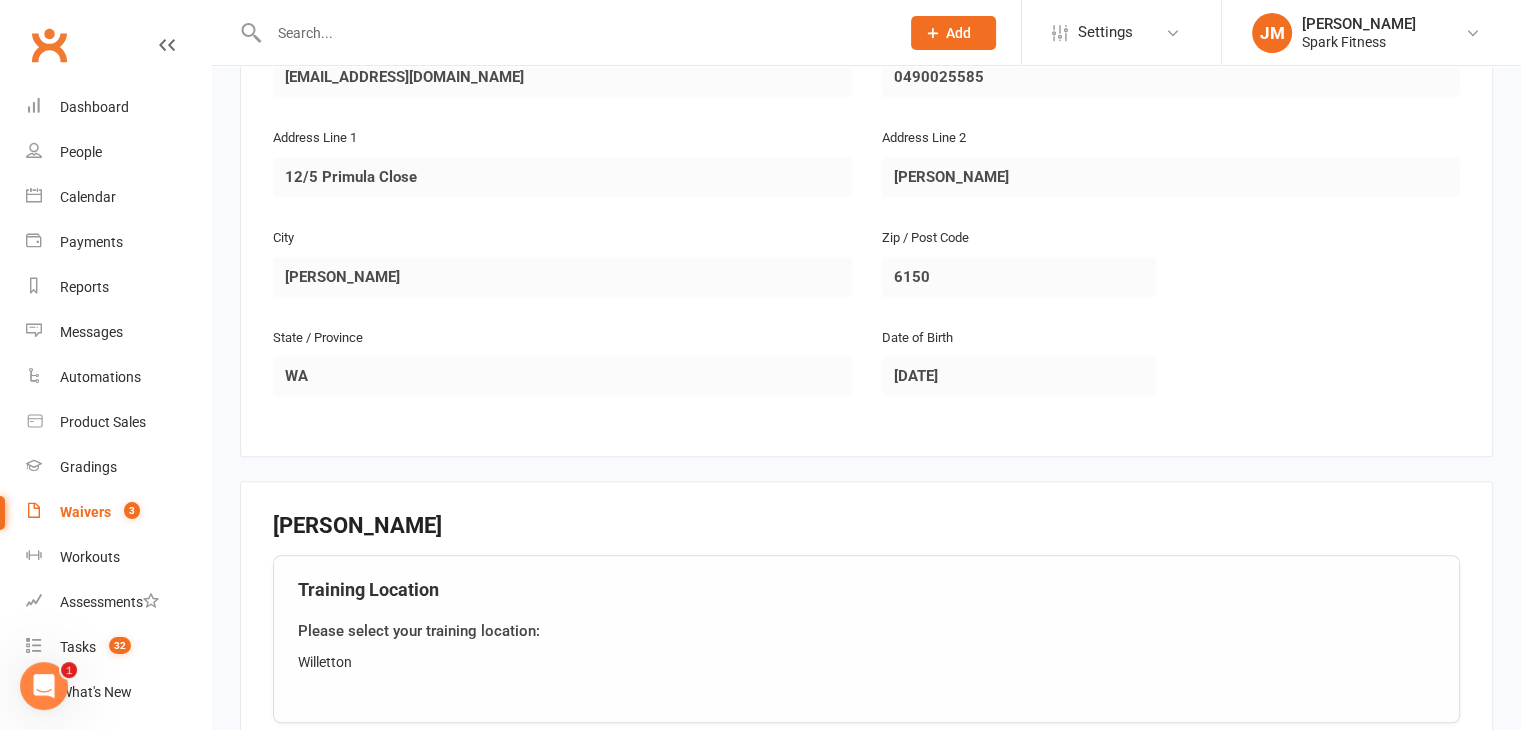 scroll, scrollTop: 2328, scrollLeft: 0, axis: vertical 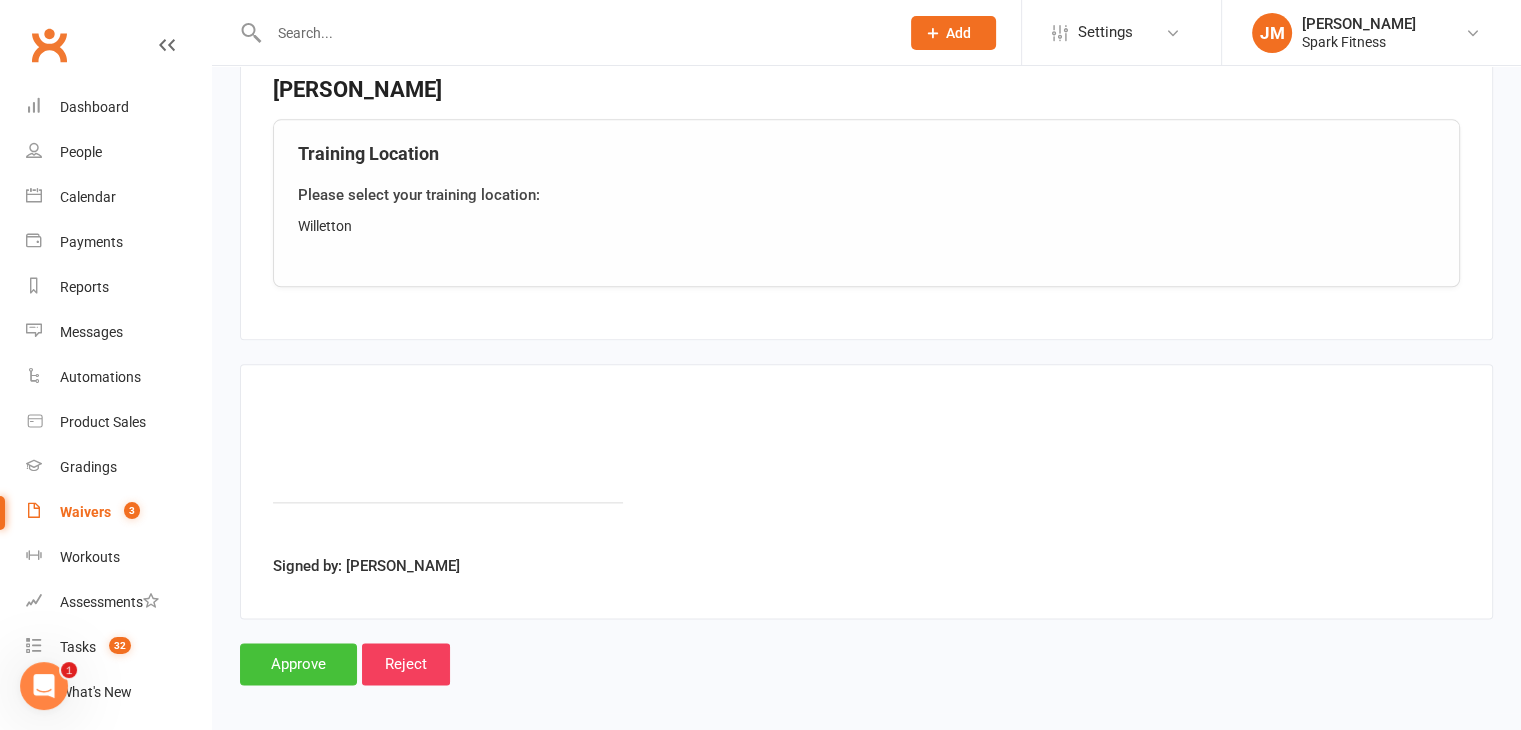 click on "Approve" at bounding box center [298, 664] 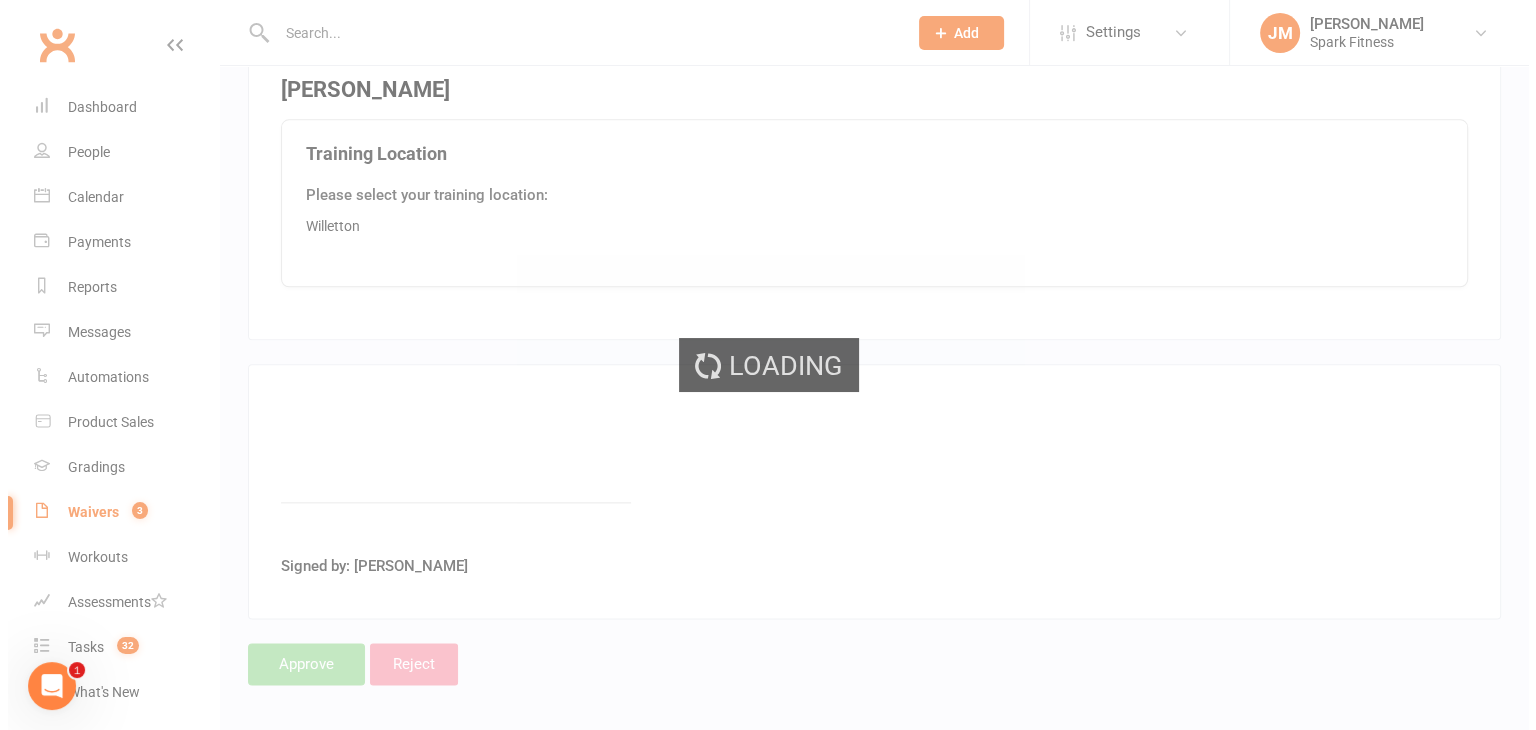 scroll, scrollTop: 0, scrollLeft: 0, axis: both 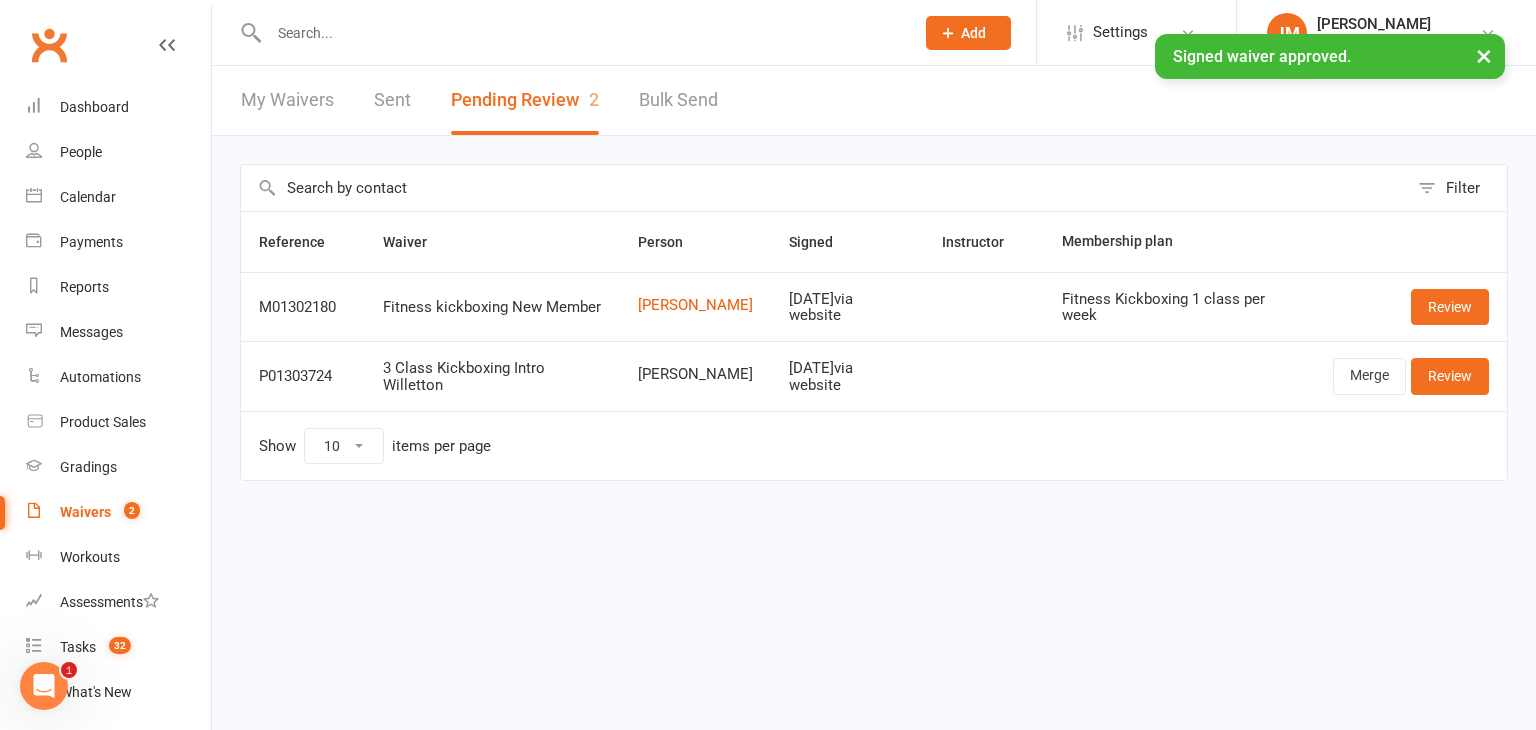 click on "× Signed waiver approved." at bounding box center [755, 34] 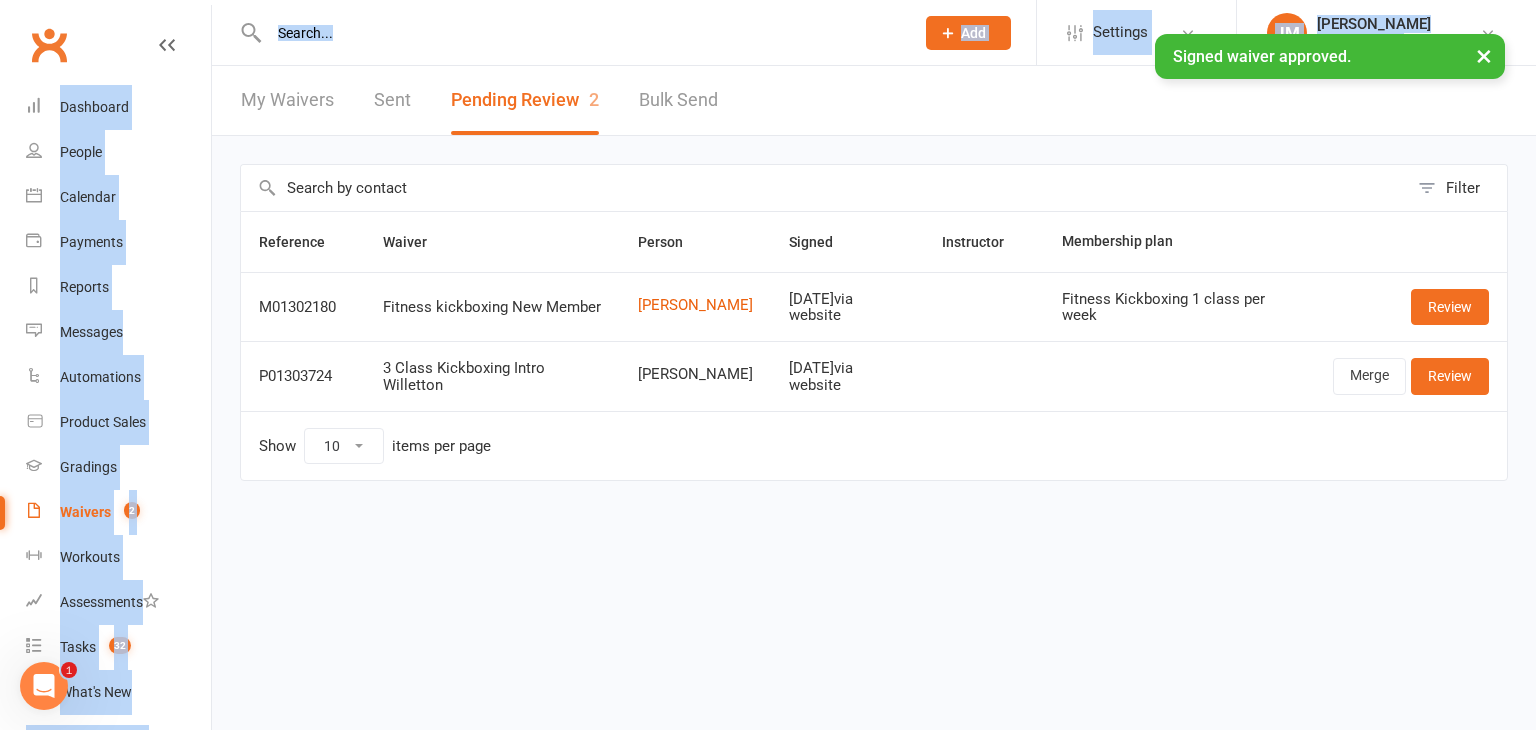 click at bounding box center [581, 33] 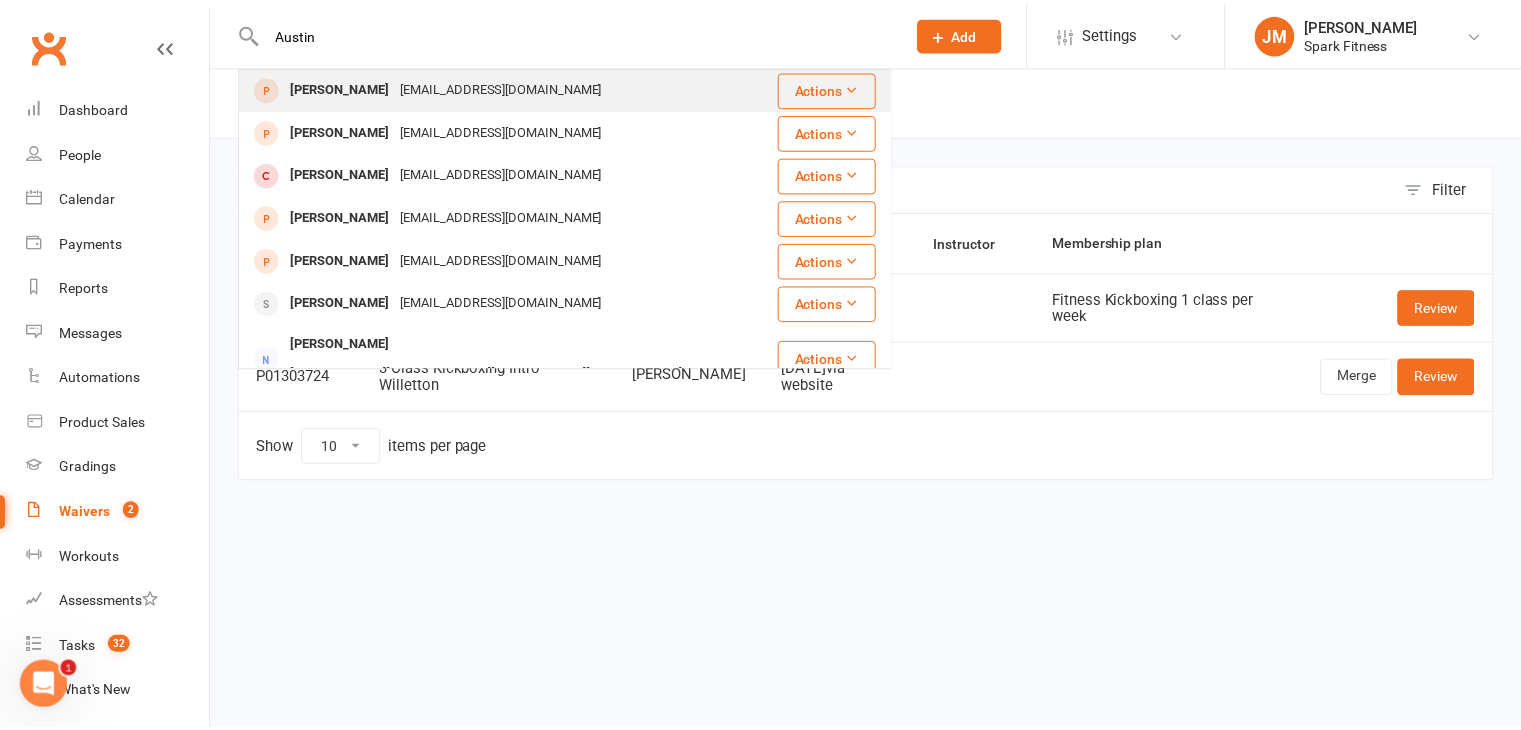 scroll, scrollTop: 56, scrollLeft: 0, axis: vertical 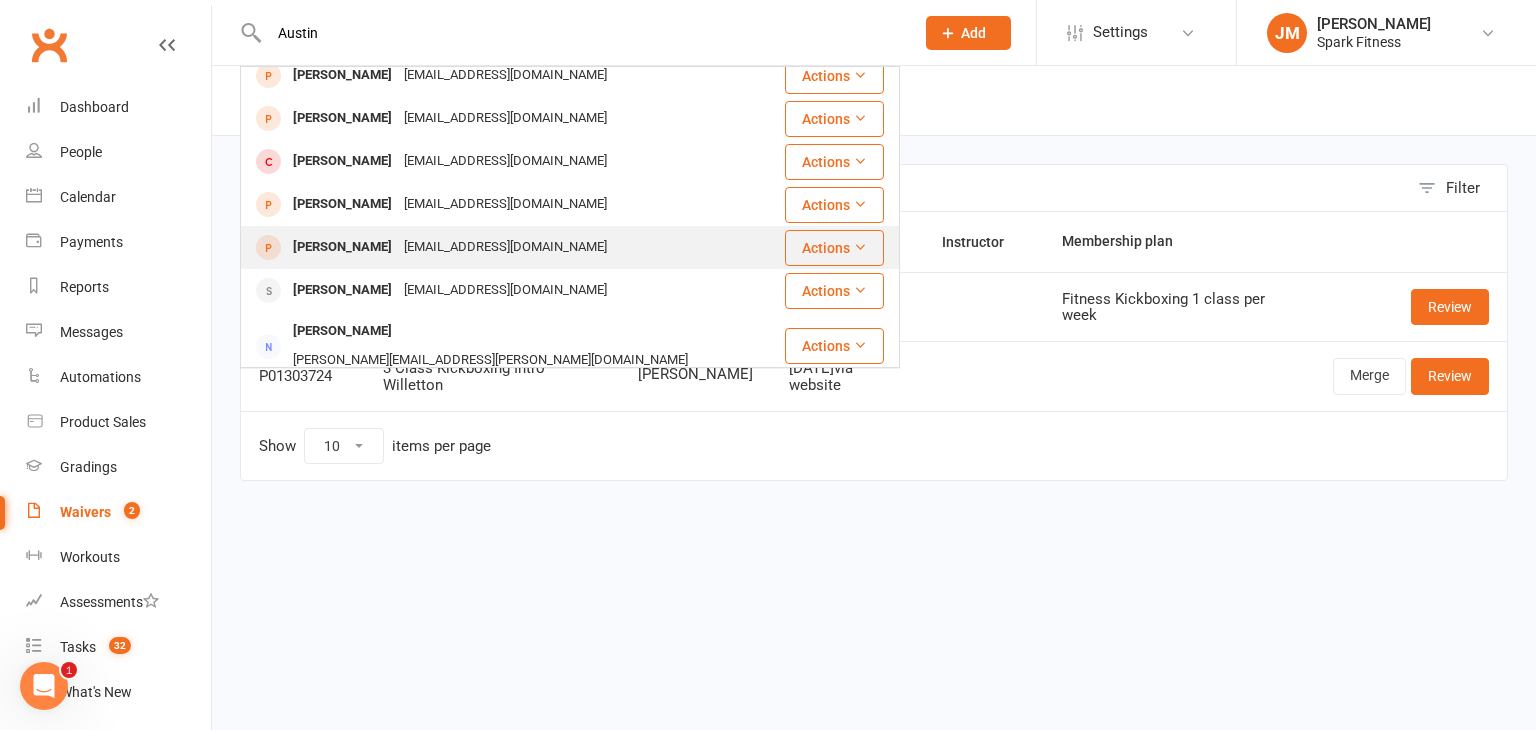 type on "Austin" 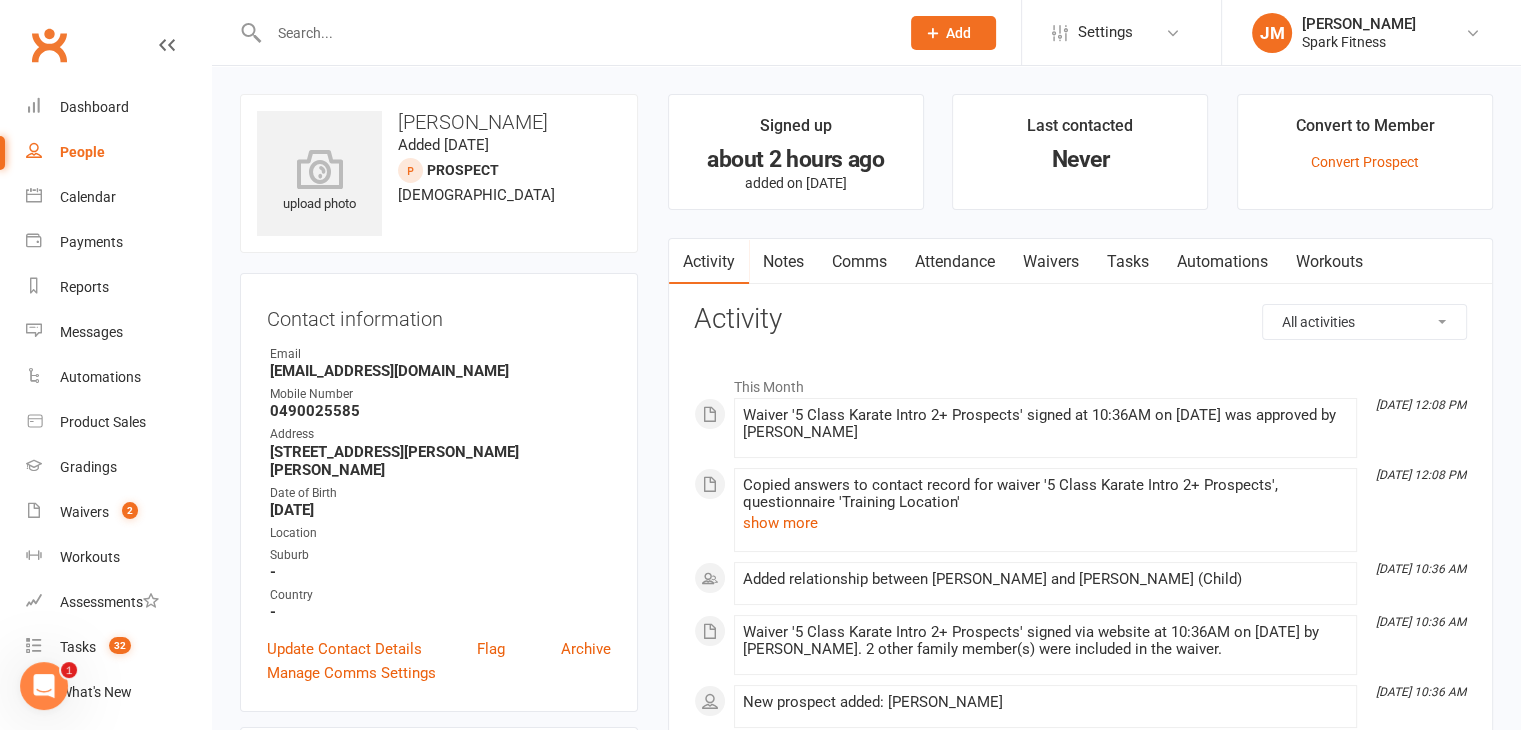 click on "Attendance" at bounding box center (955, 262) 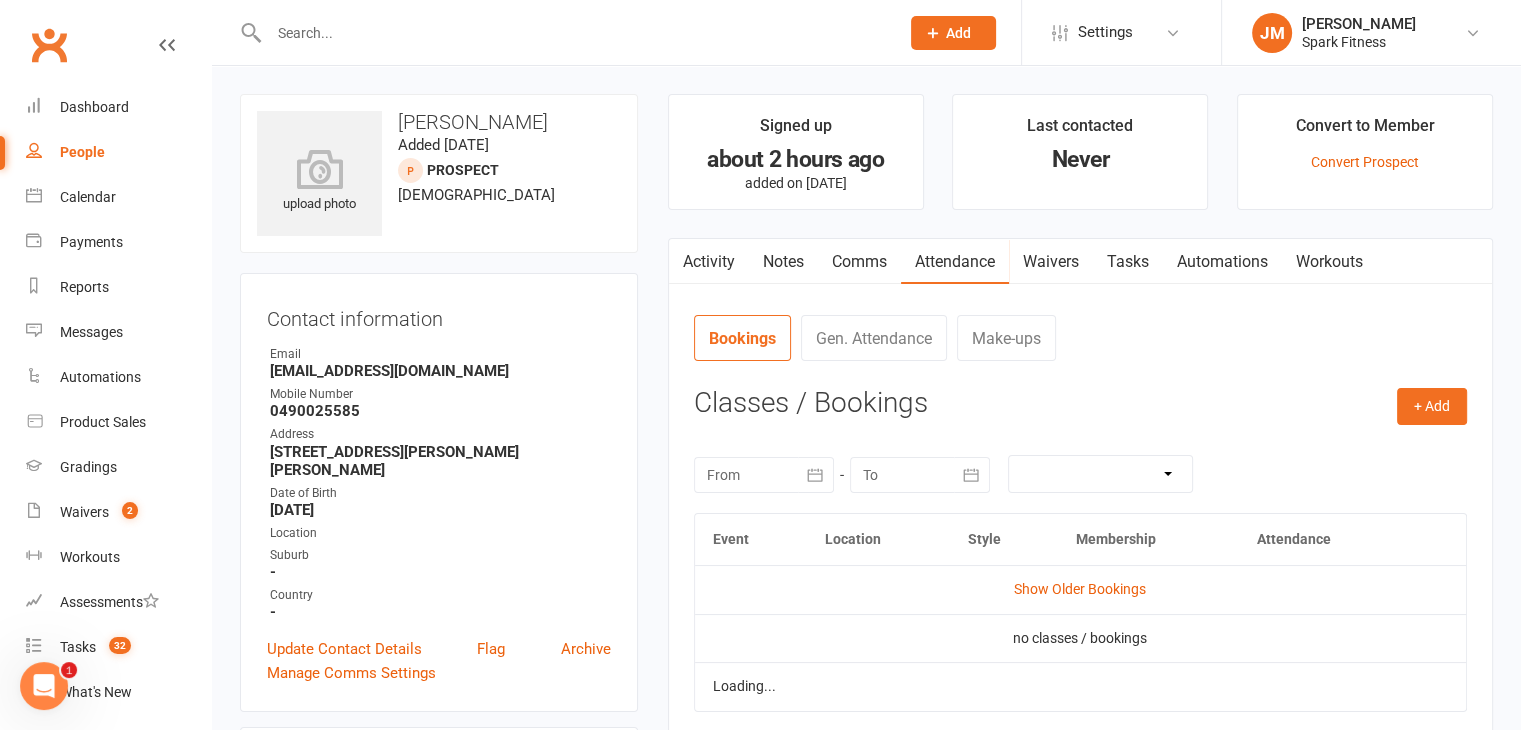 scroll, scrollTop: 56, scrollLeft: 0, axis: vertical 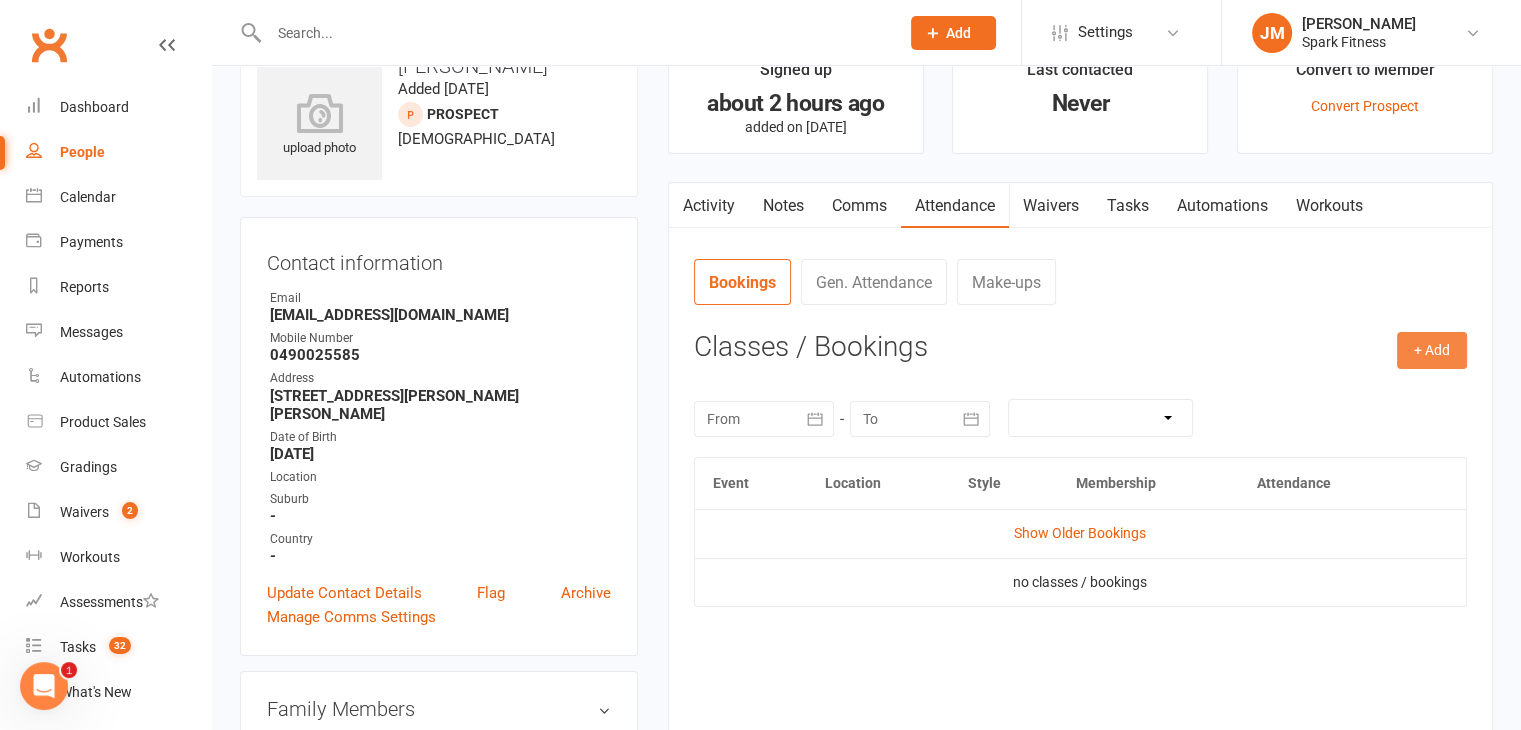 click on "+ Add" at bounding box center (1432, 350) 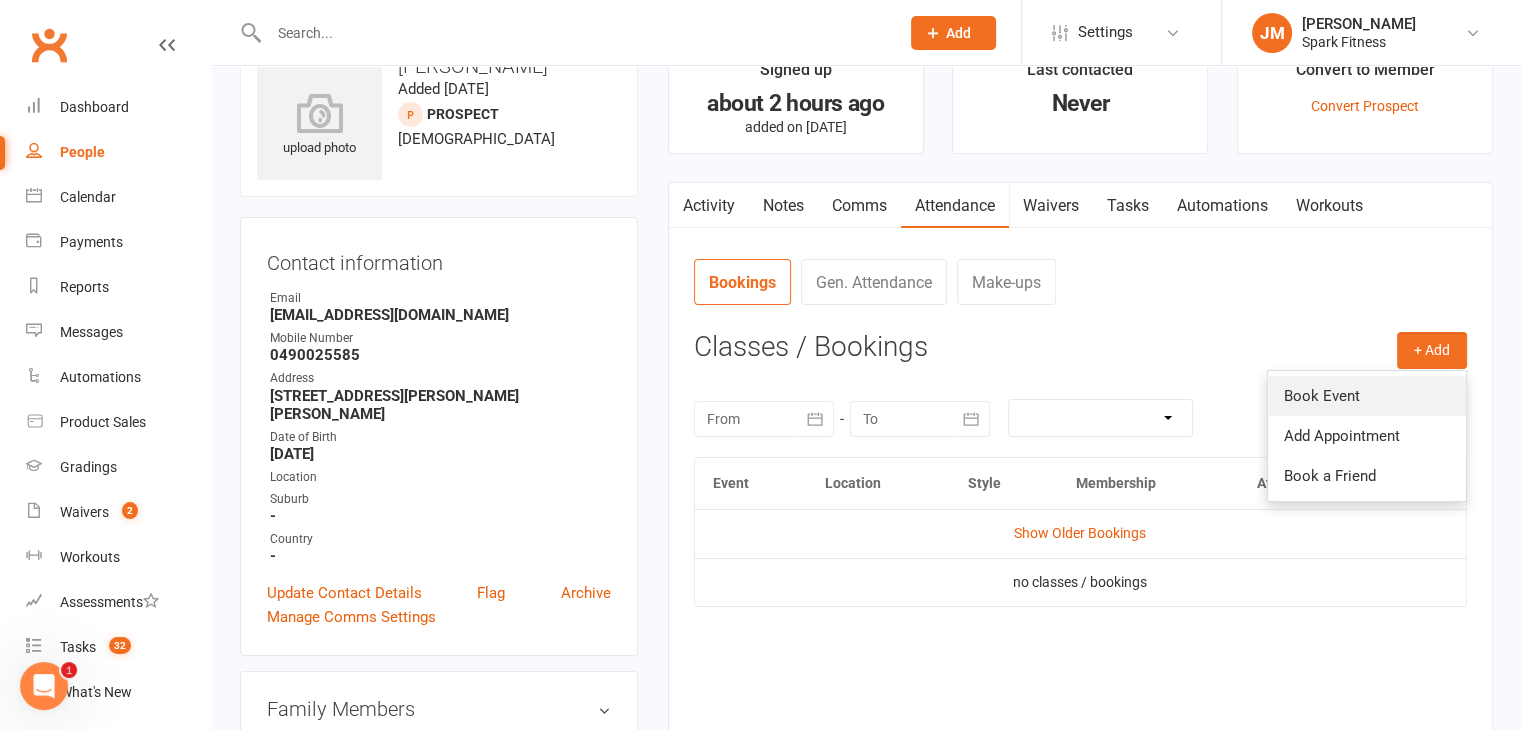 click on "Book Event" at bounding box center (1367, 396) 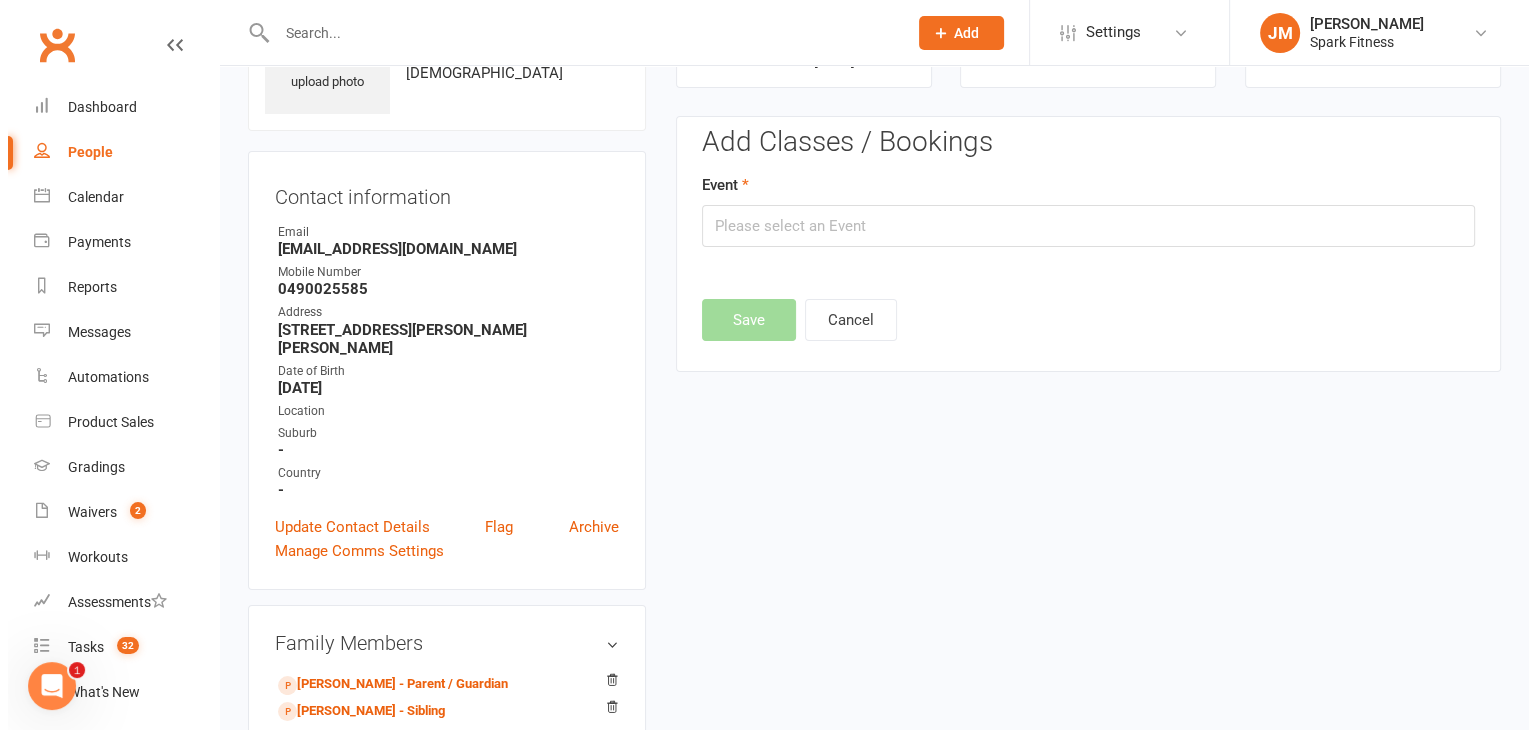 scroll, scrollTop: 137, scrollLeft: 0, axis: vertical 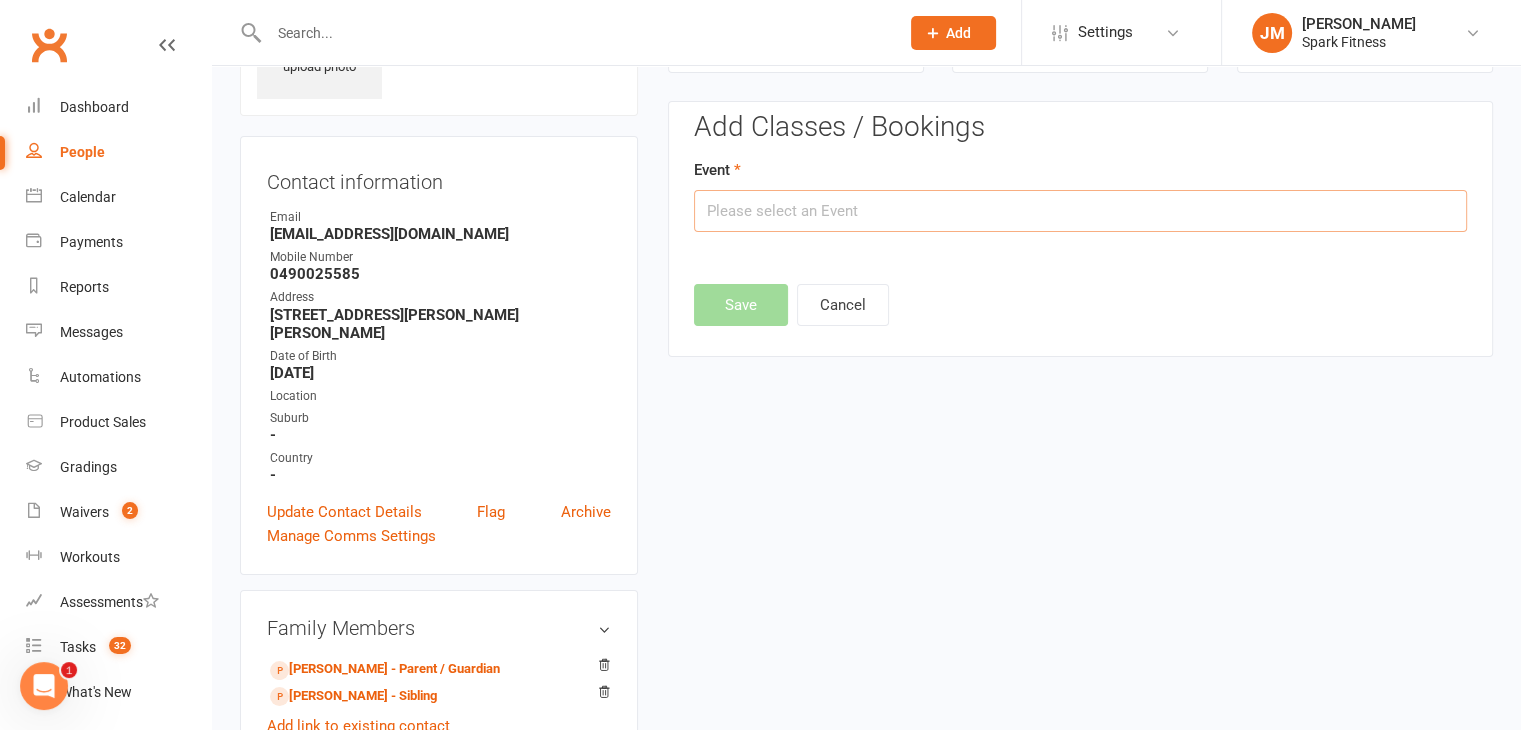click at bounding box center [1080, 211] 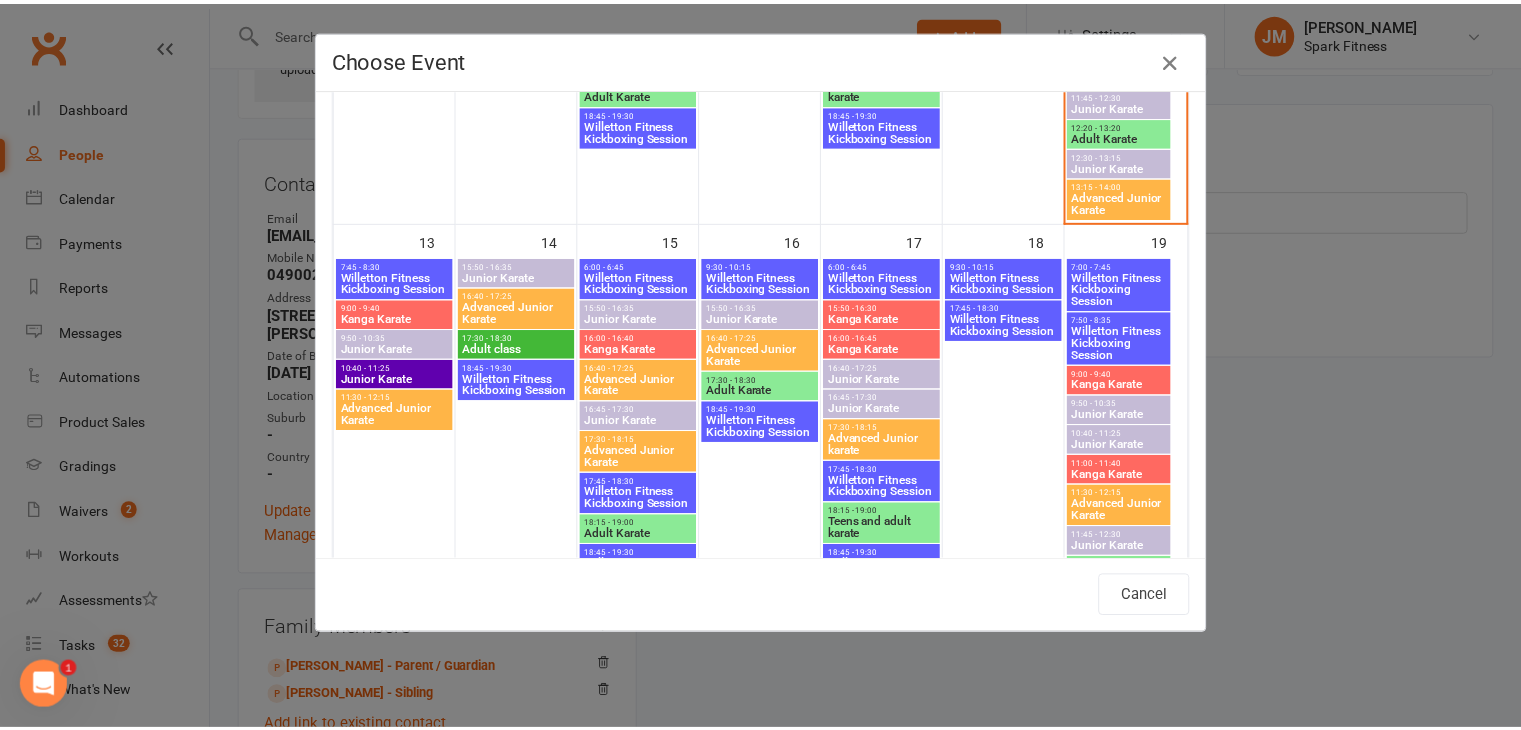 scroll, scrollTop: 904, scrollLeft: 0, axis: vertical 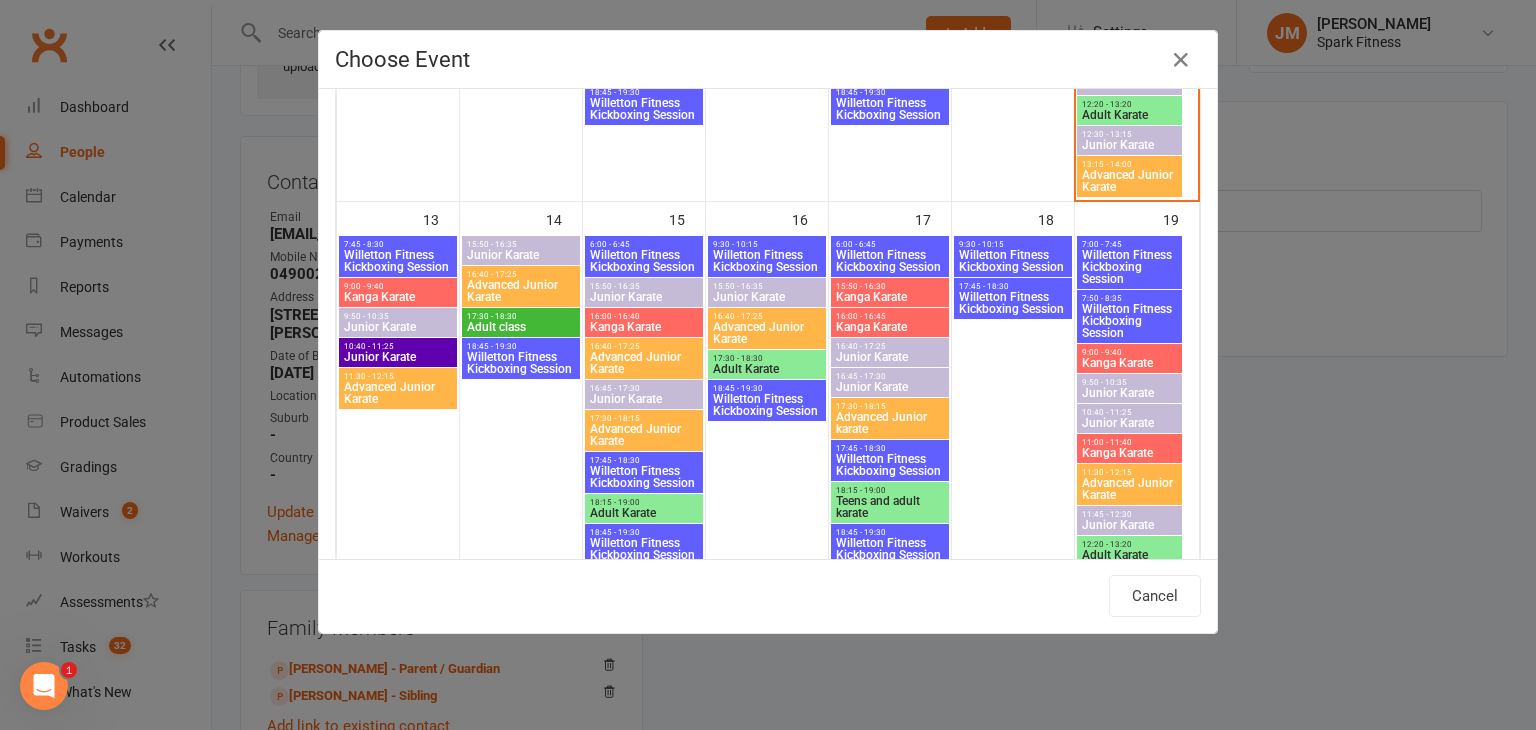 click on "Junior Karate" at bounding box center [398, 327] 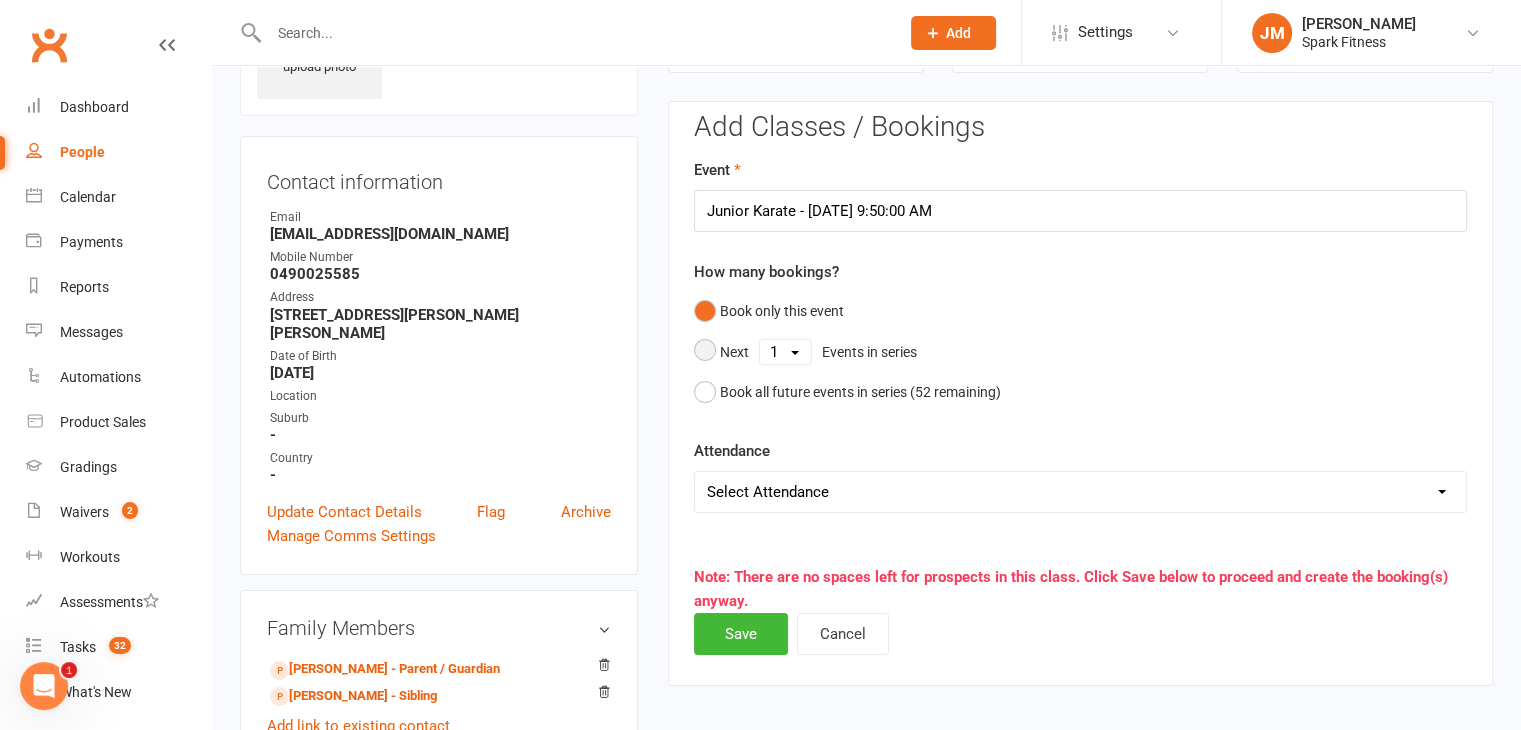 click on "1 2 3 4 5 6 7 8 9 10 11 12 13 14 15 16 17 18 19 20 21 22 23 24 25 26 27 28 29 30 31 32 33 34 35 36 37 38 39 40 41 42 43 44 45 46 47 48 49 50 51 52" at bounding box center (785, 352) 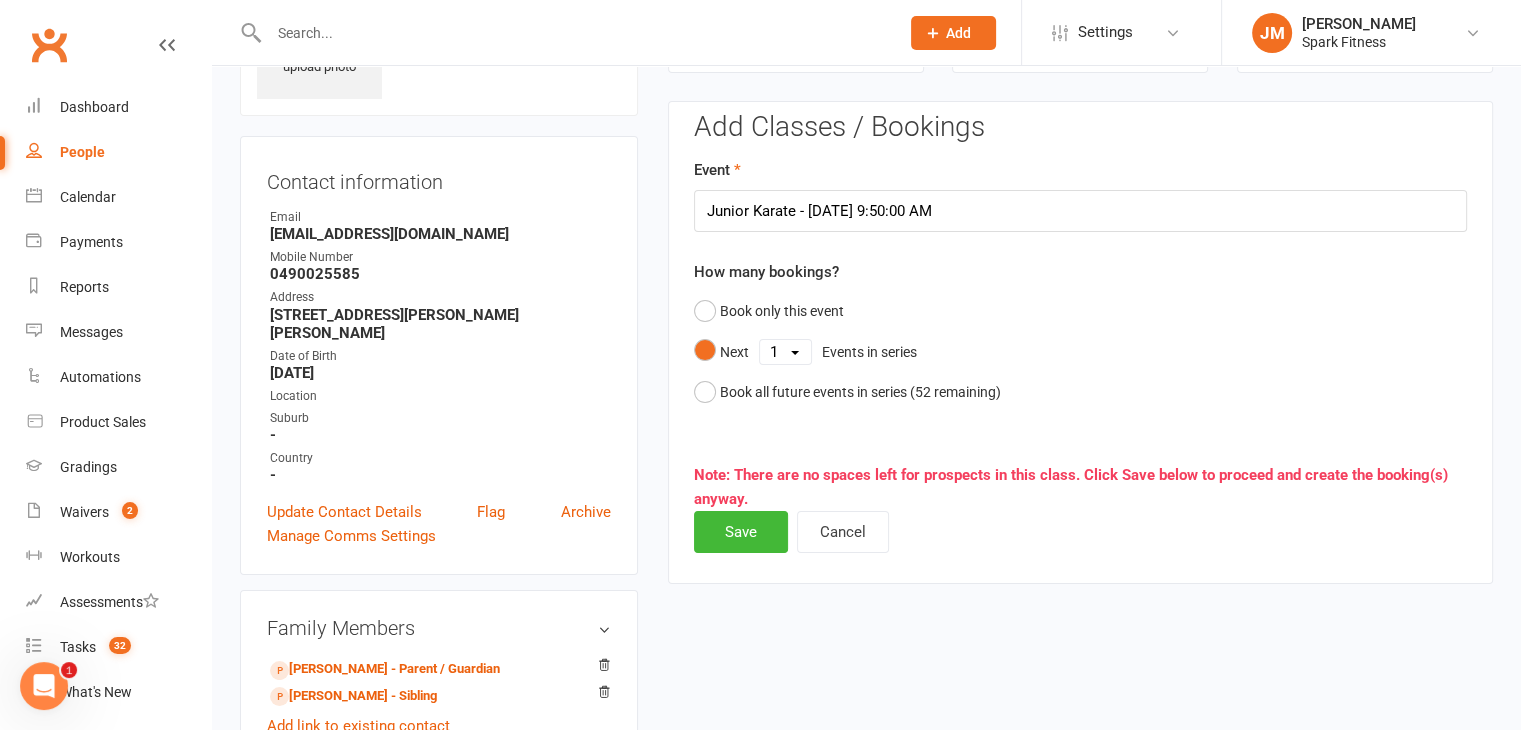 select on "5" 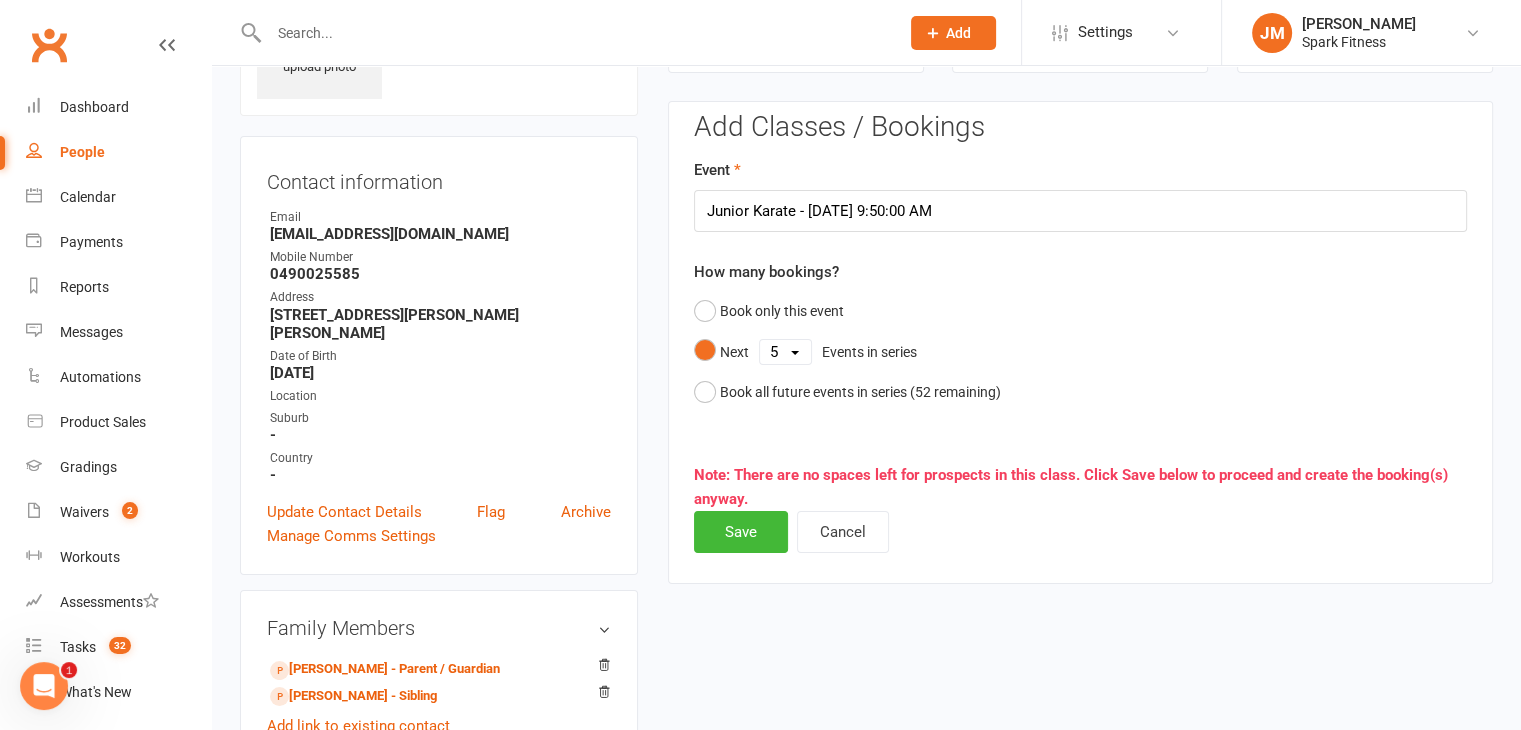 click on "1 2 3 4 5 6 7 8 9 10 11 12 13 14 15 16 17 18 19 20 21 22 23 24 25 26 27 28 29 30 31 32 33 34 35 36 37 38 39 40 41 42 43 44 45 46 47 48 49 50 51 52" at bounding box center [785, 352] 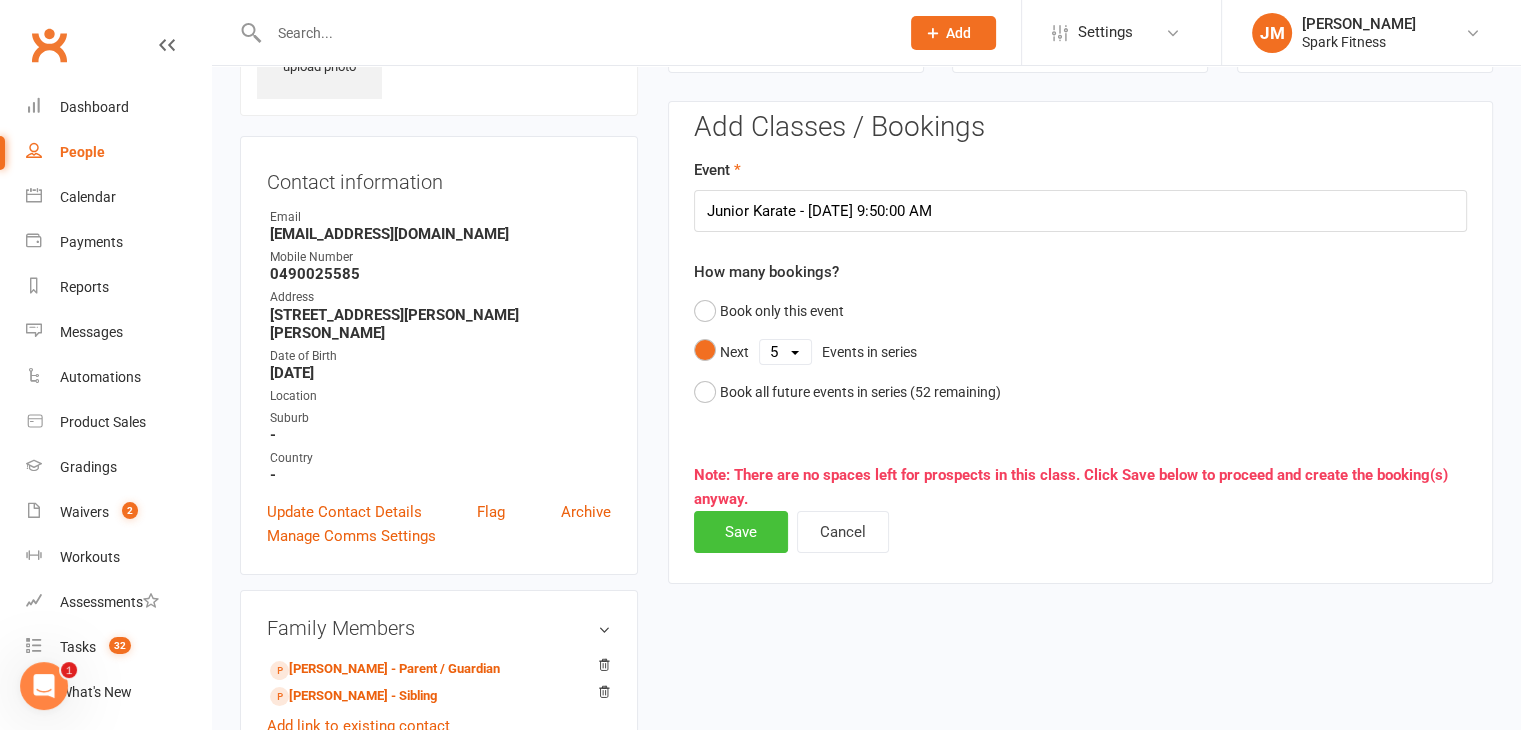 click on "Save" at bounding box center (741, 532) 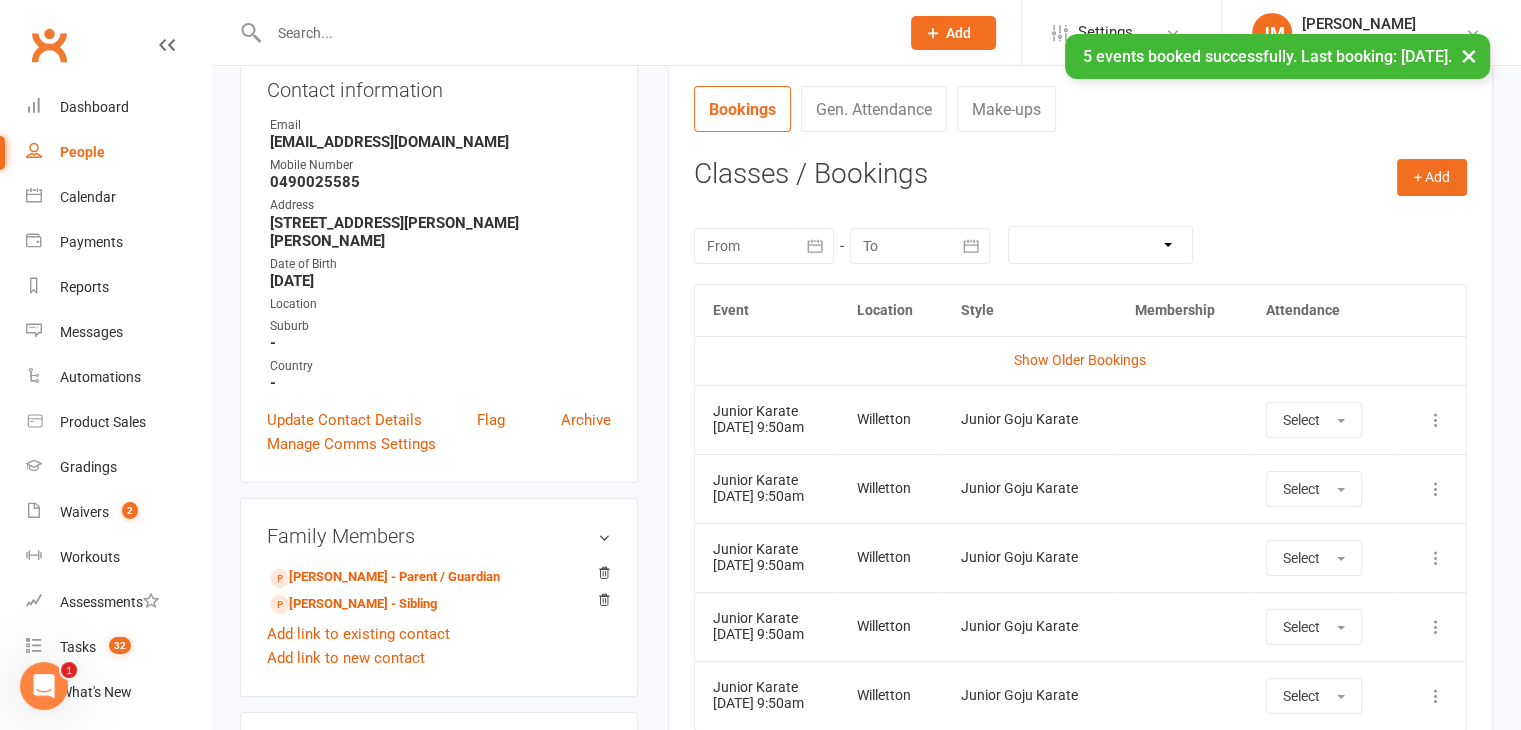 scroll, scrollTop: 244, scrollLeft: 0, axis: vertical 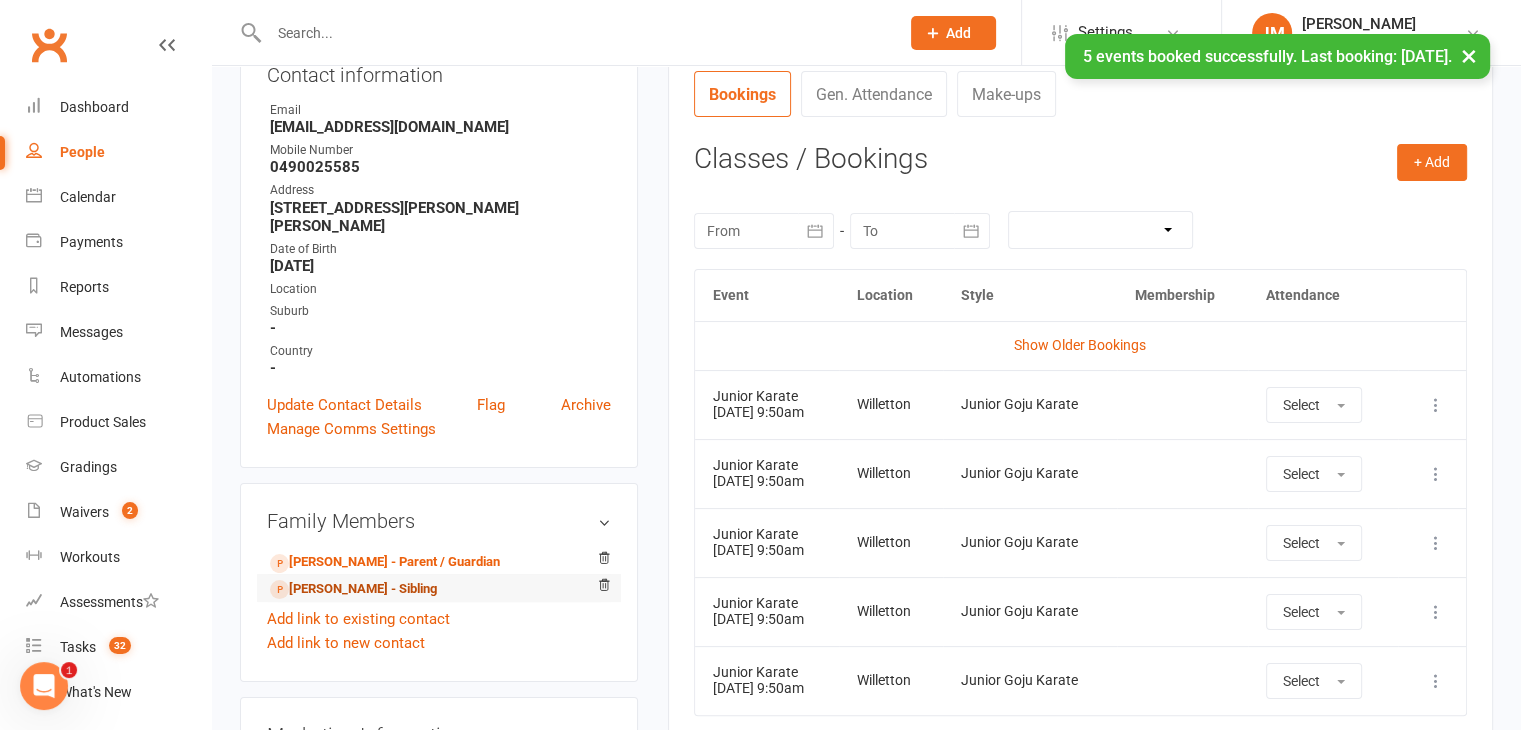 click on "[PERSON_NAME] - Sibling" at bounding box center (353, 589) 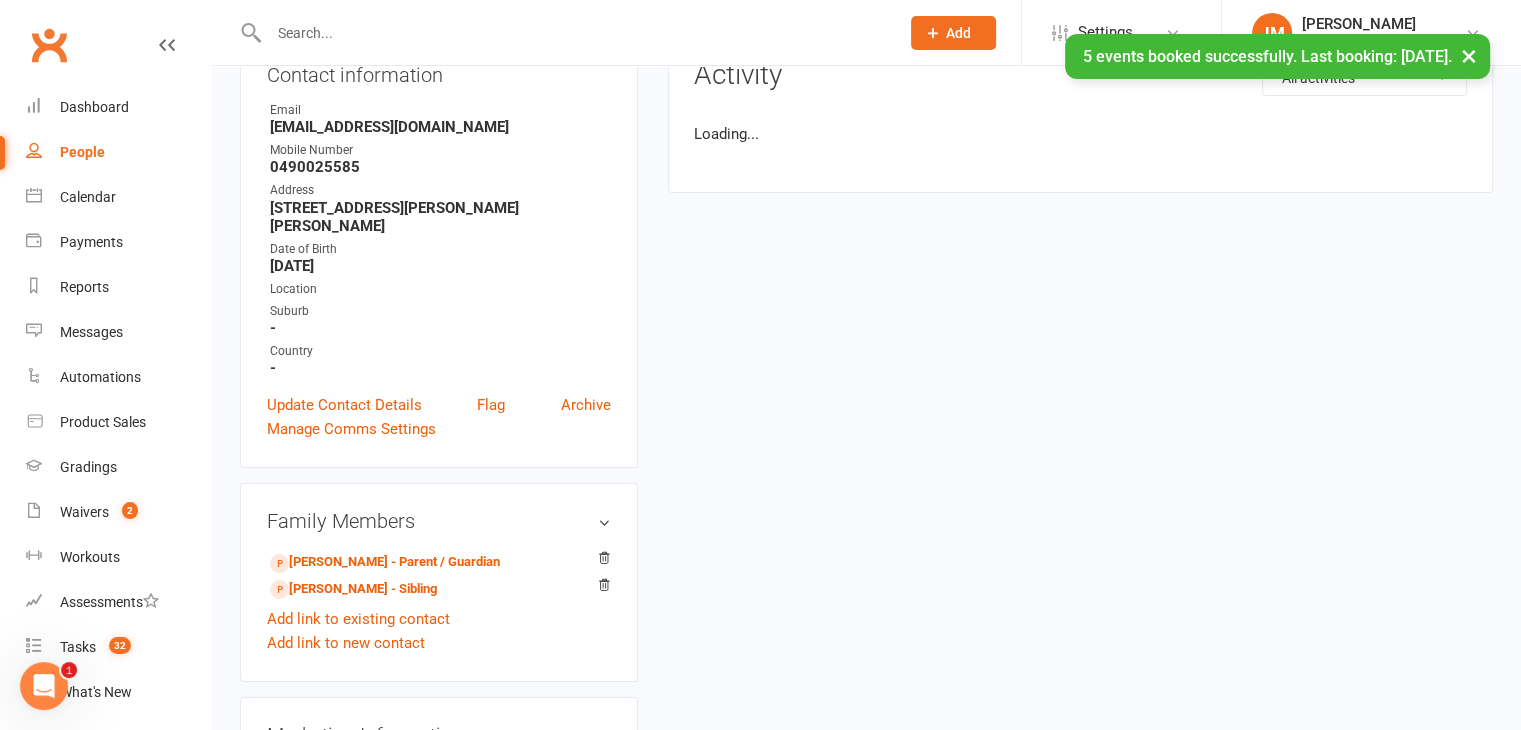 scroll, scrollTop: 0, scrollLeft: 0, axis: both 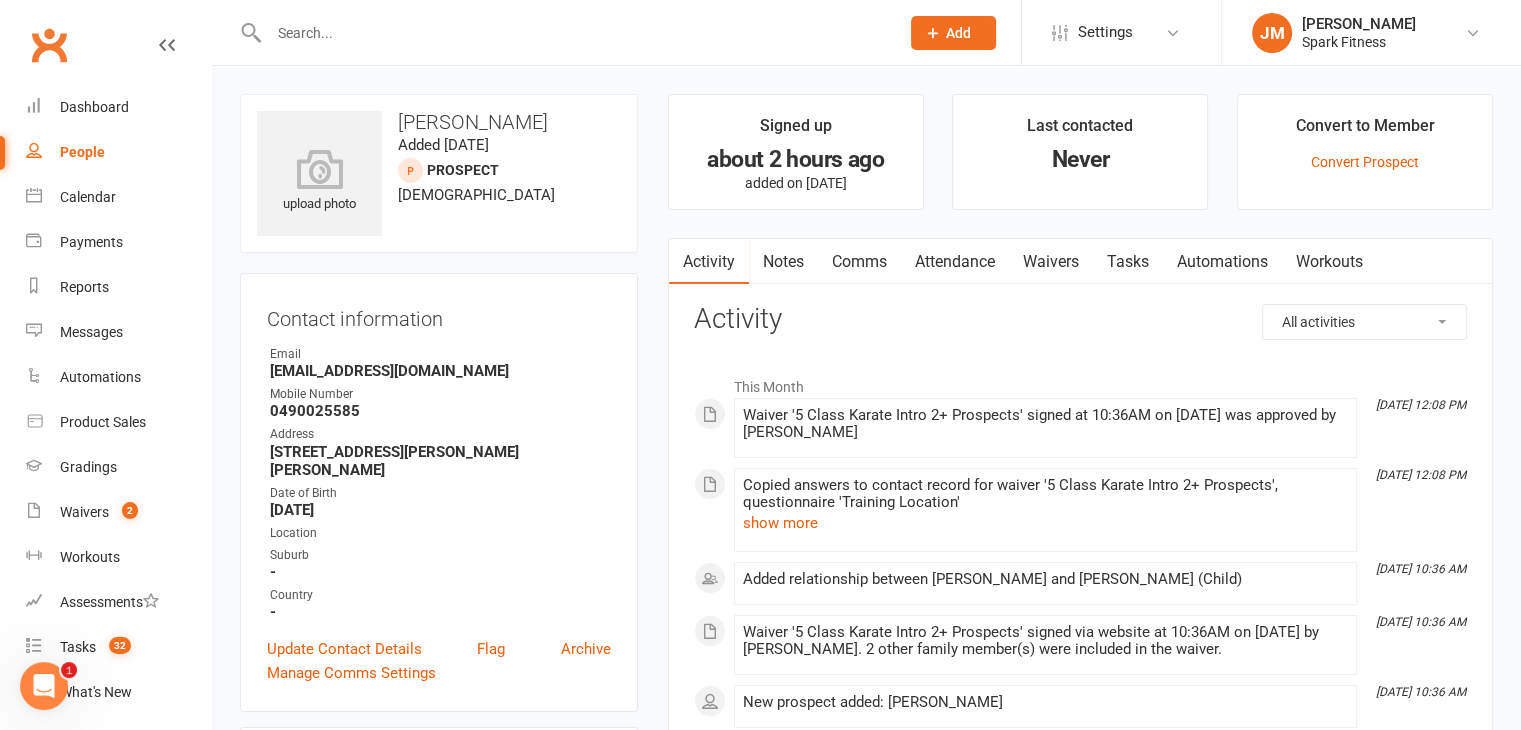 click on "Attendance" at bounding box center [955, 262] 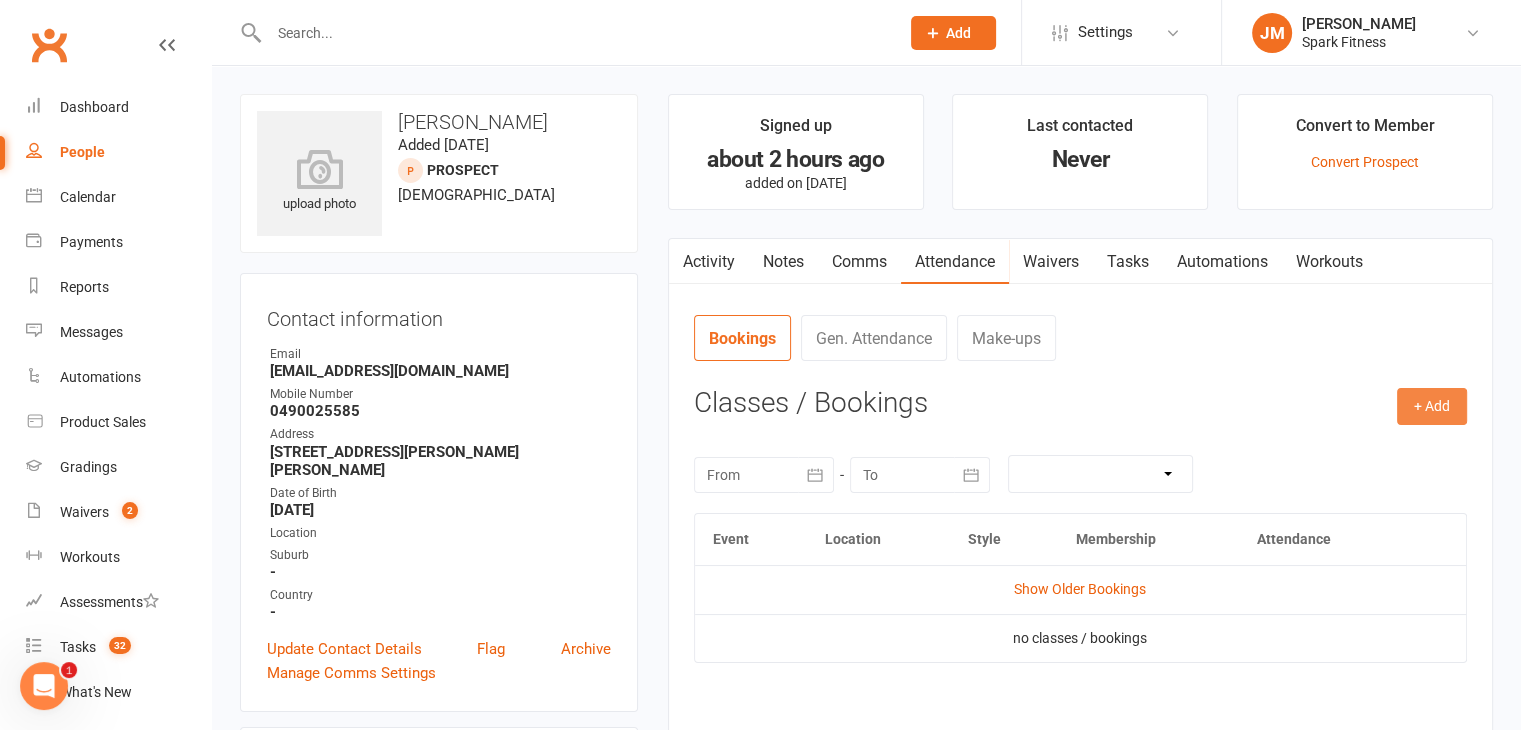 click on "+ Add" at bounding box center [1432, 406] 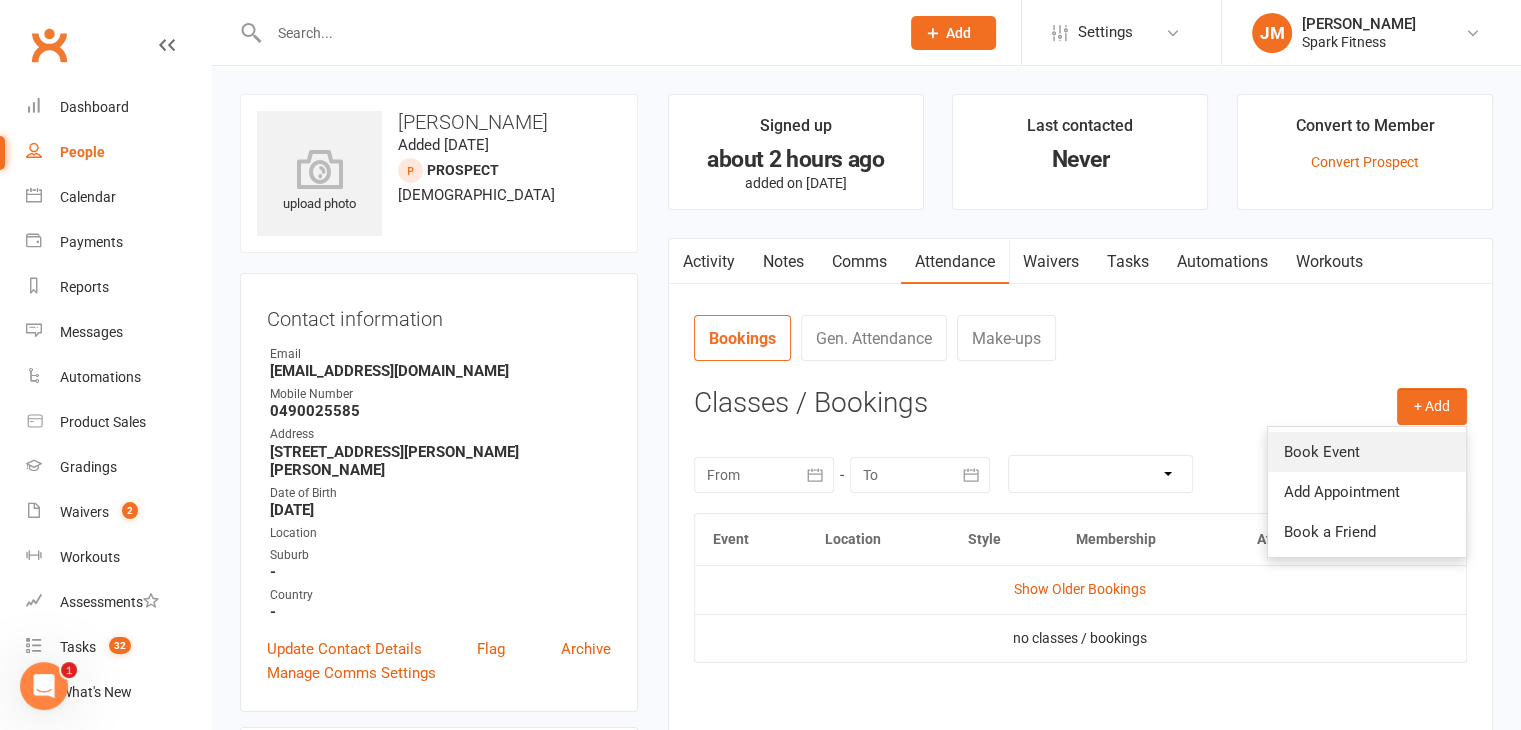 click on "Book Event" at bounding box center (1367, 452) 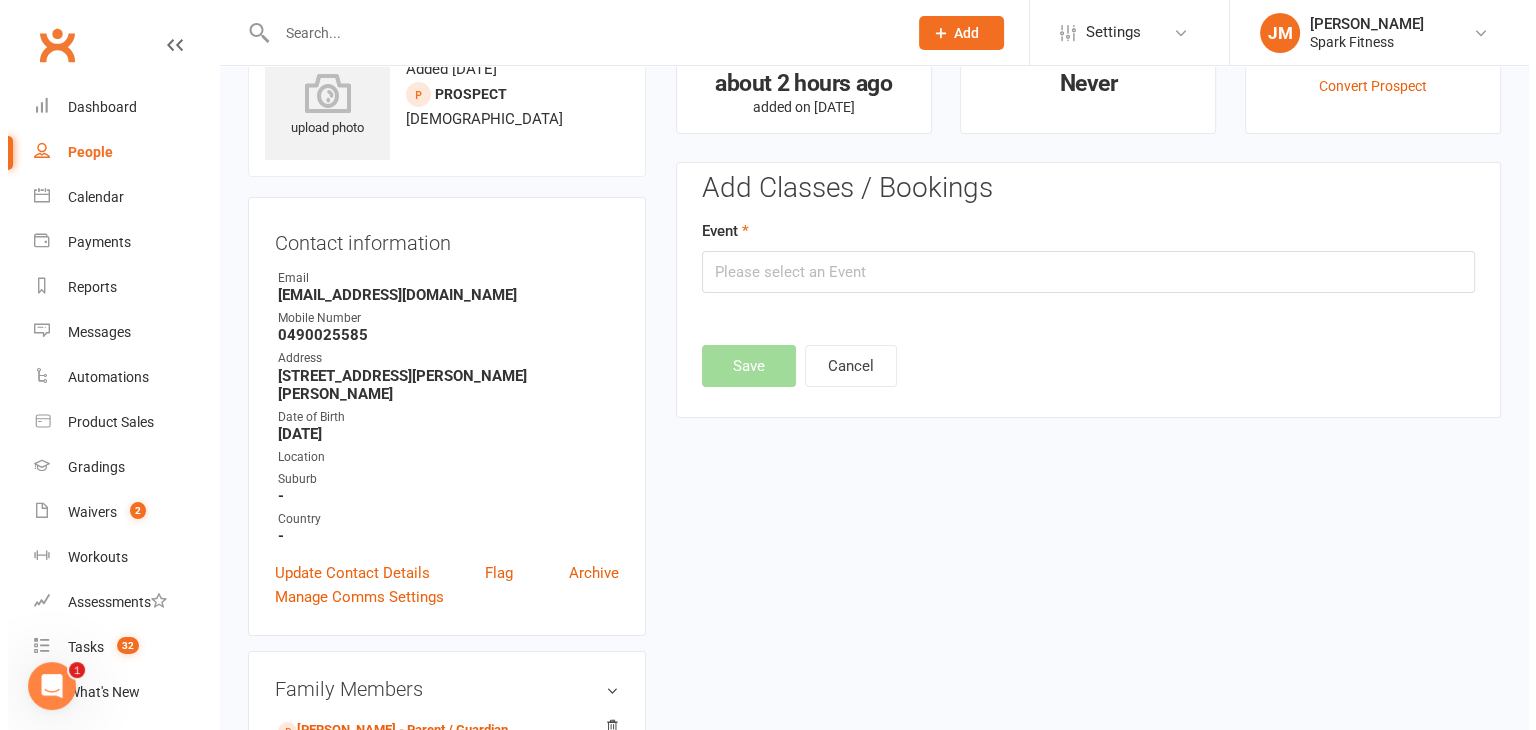 scroll, scrollTop: 137, scrollLeft: 0, axis: vertical 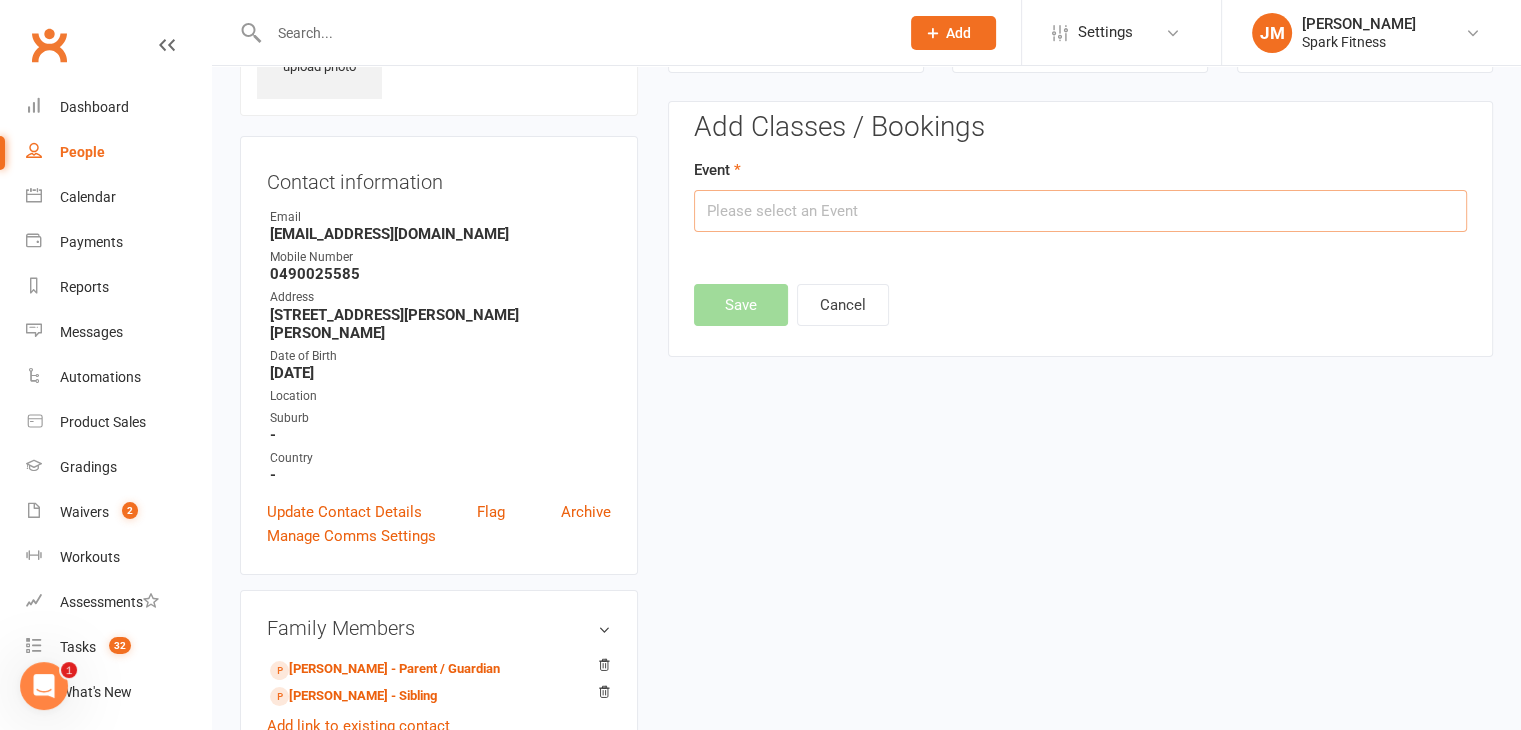 click at bounding box center (1080, 211) 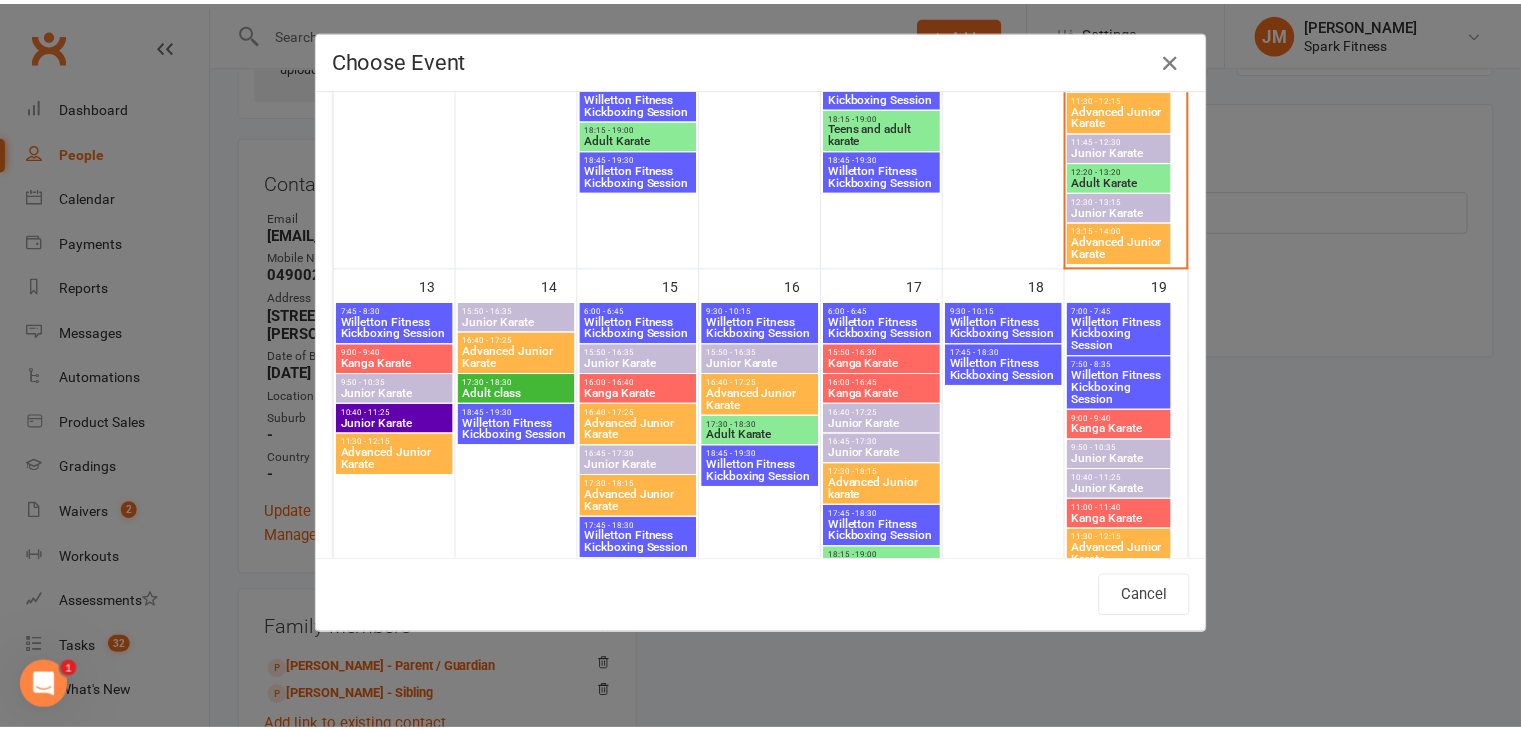 scroll, scrollTop: 840, scrollLeft: 0, axis: vertical 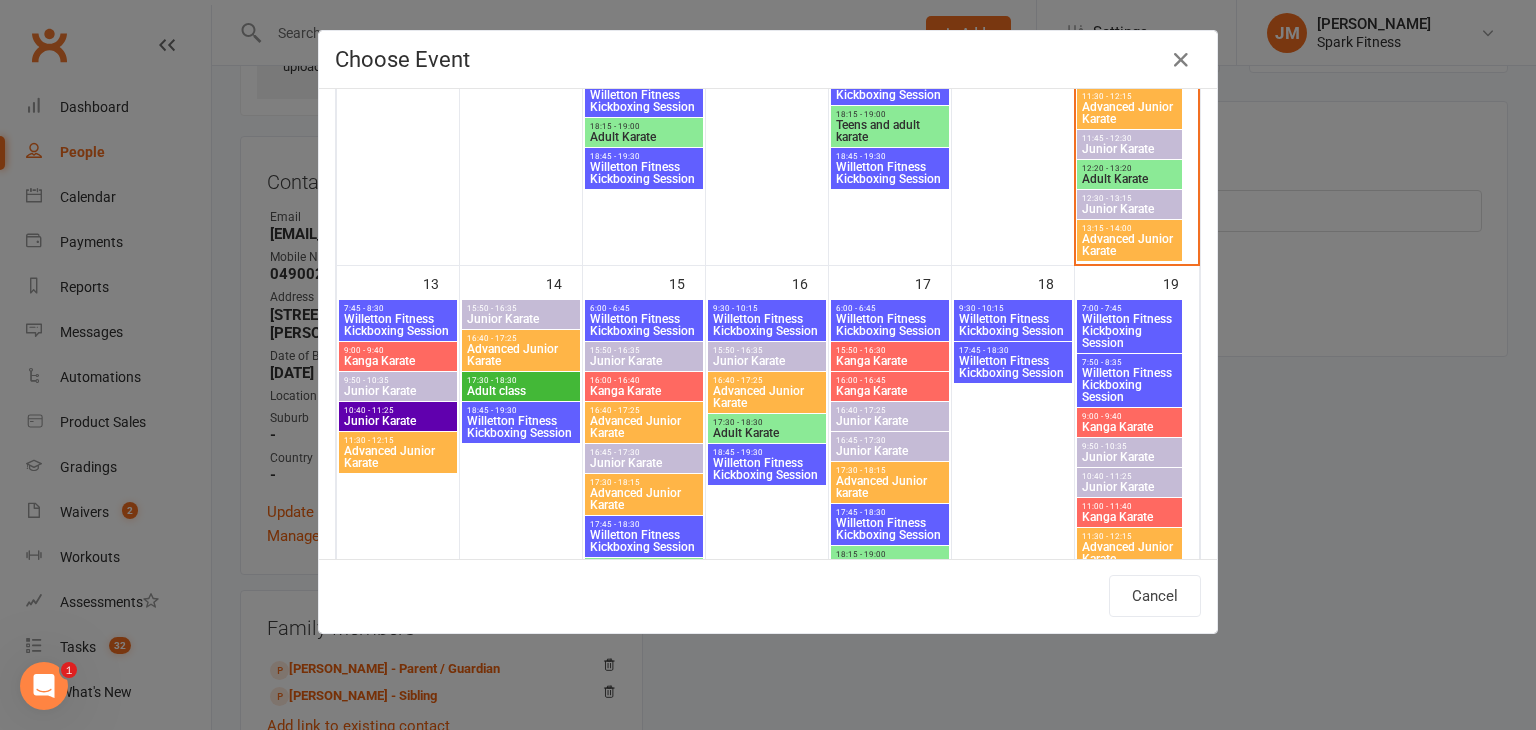click on "9:00 - 9:40" at bounding box center (398, 350) 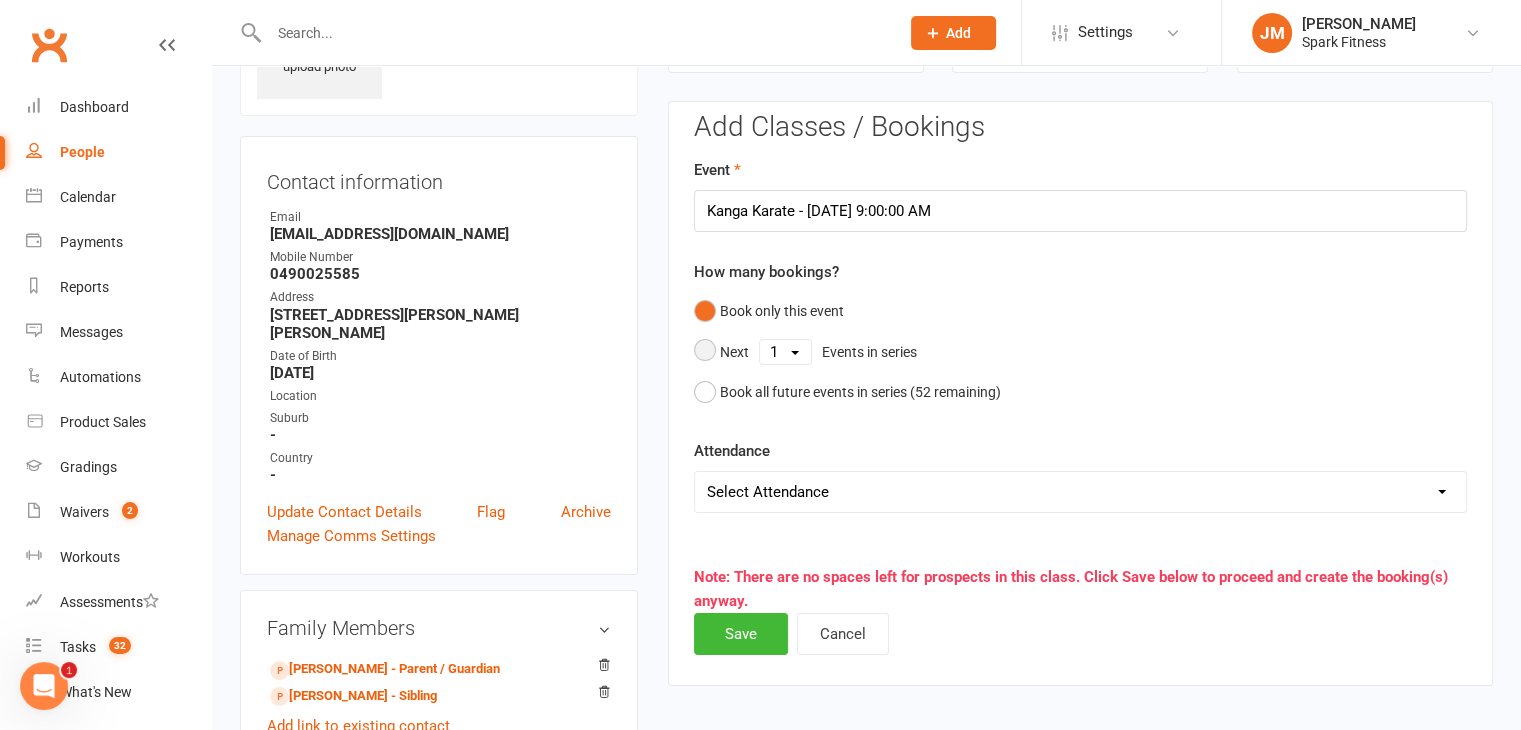 click on "1 2 3 4 5 6 7 8 9 10 11 12 13 14 15 16 17 18 19 20 21 22 23 24 25 26 27 28 29 30 31 32 33 34 35 36 37 38 39 40 41 42 43 44 45 46 47 48 49 50 51 52" at bounding box center (785, 352) 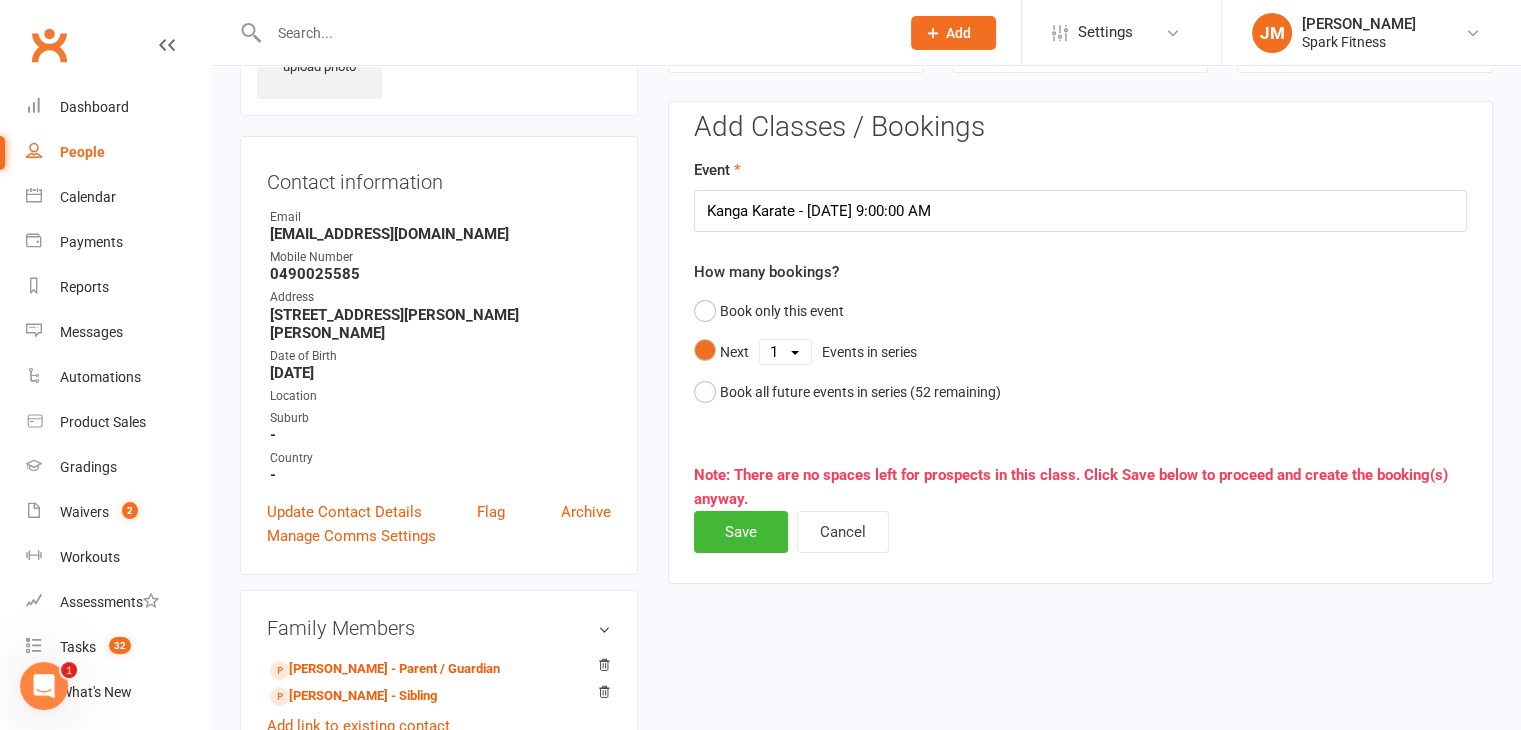 select on "5" 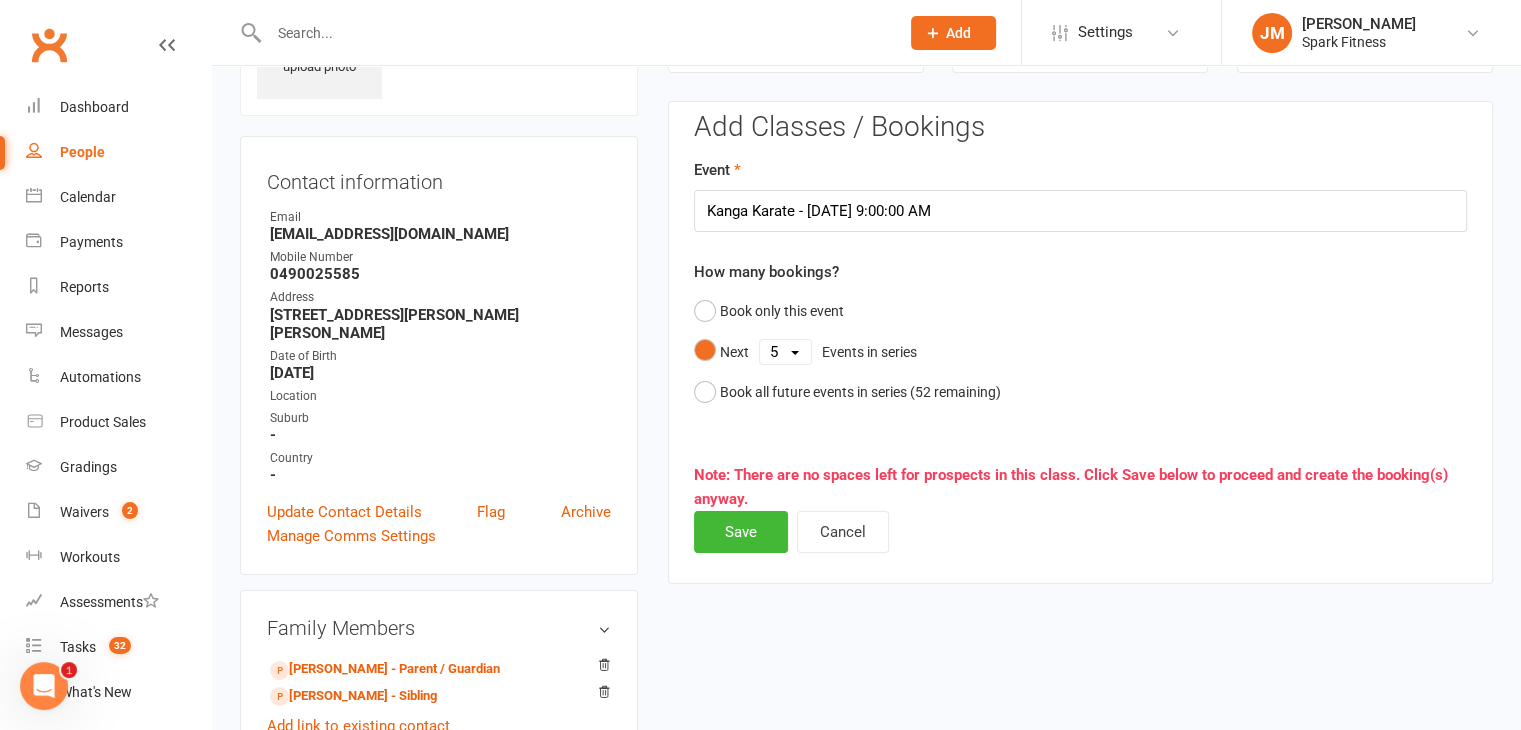 click on "1 2 3 4 5 6 7 8 9 10 11 12 13 14 15 16 17 18 19 20 21 22 23 24 25 26 27 28 29 30 31 32 33 34 35 36 37 38 39 40 41 42 43 44 45 46 47 48 49 50 51 52" at bounding box center [785, 352] 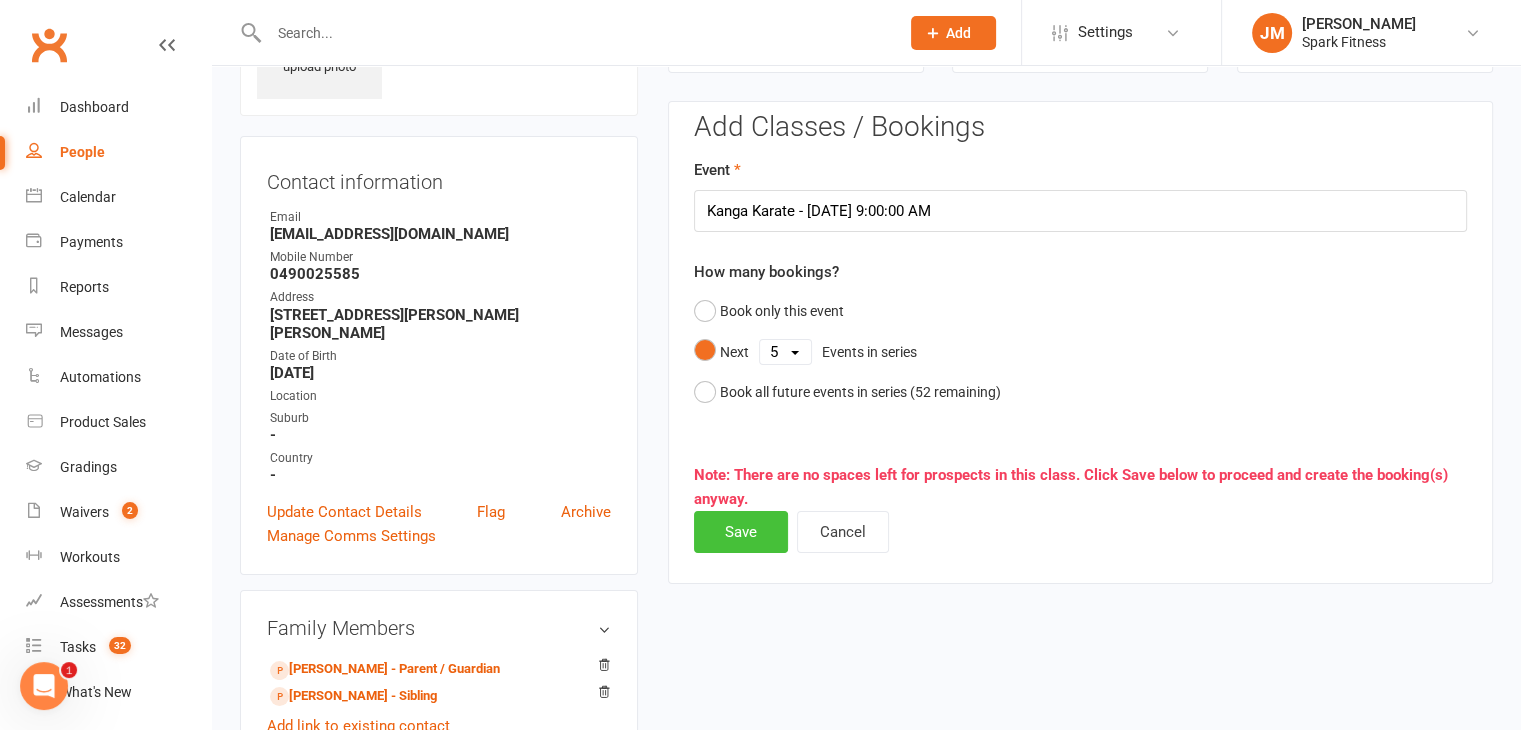 click on "Save" at bounding box center (741, 532) 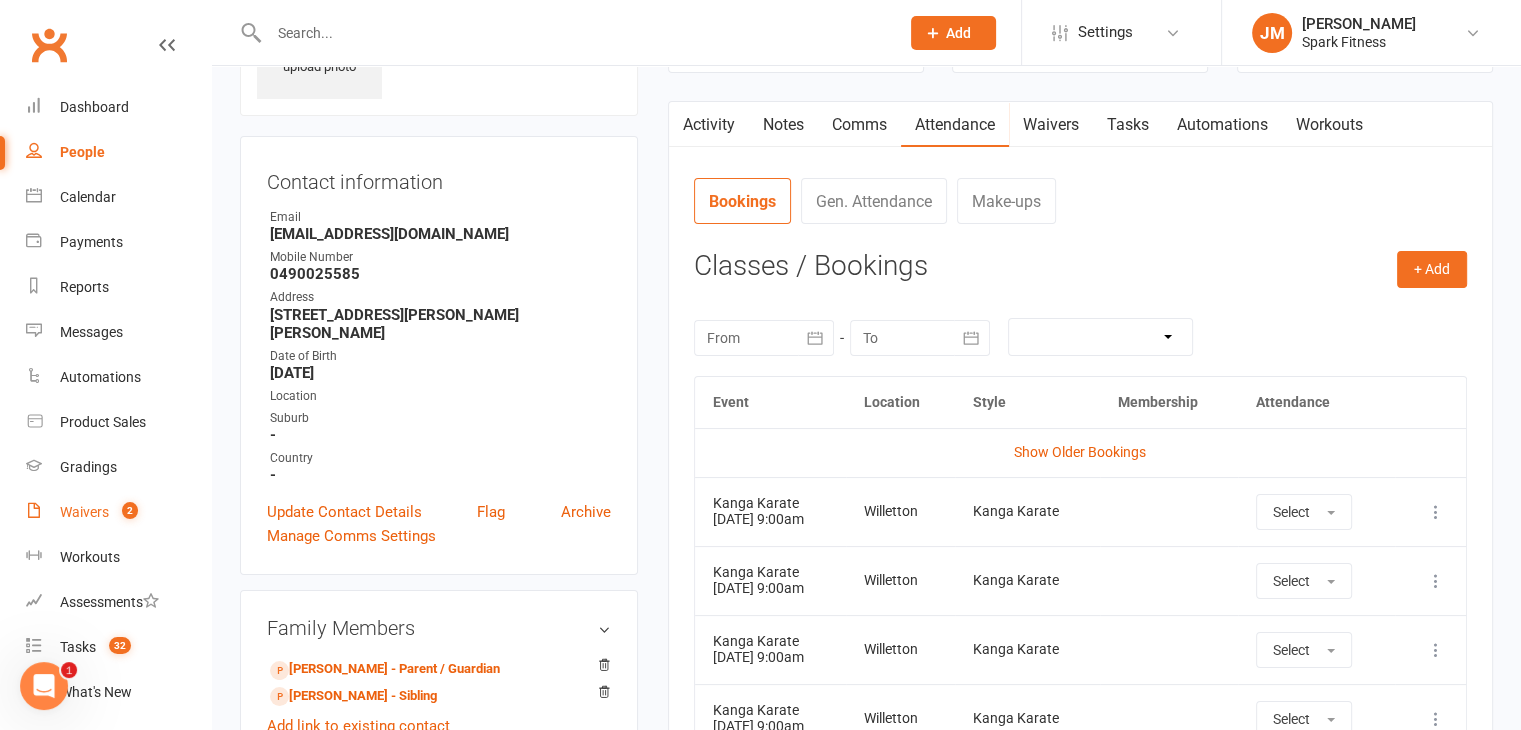 click on "Waivers   2" at bounding box center [118, 512] 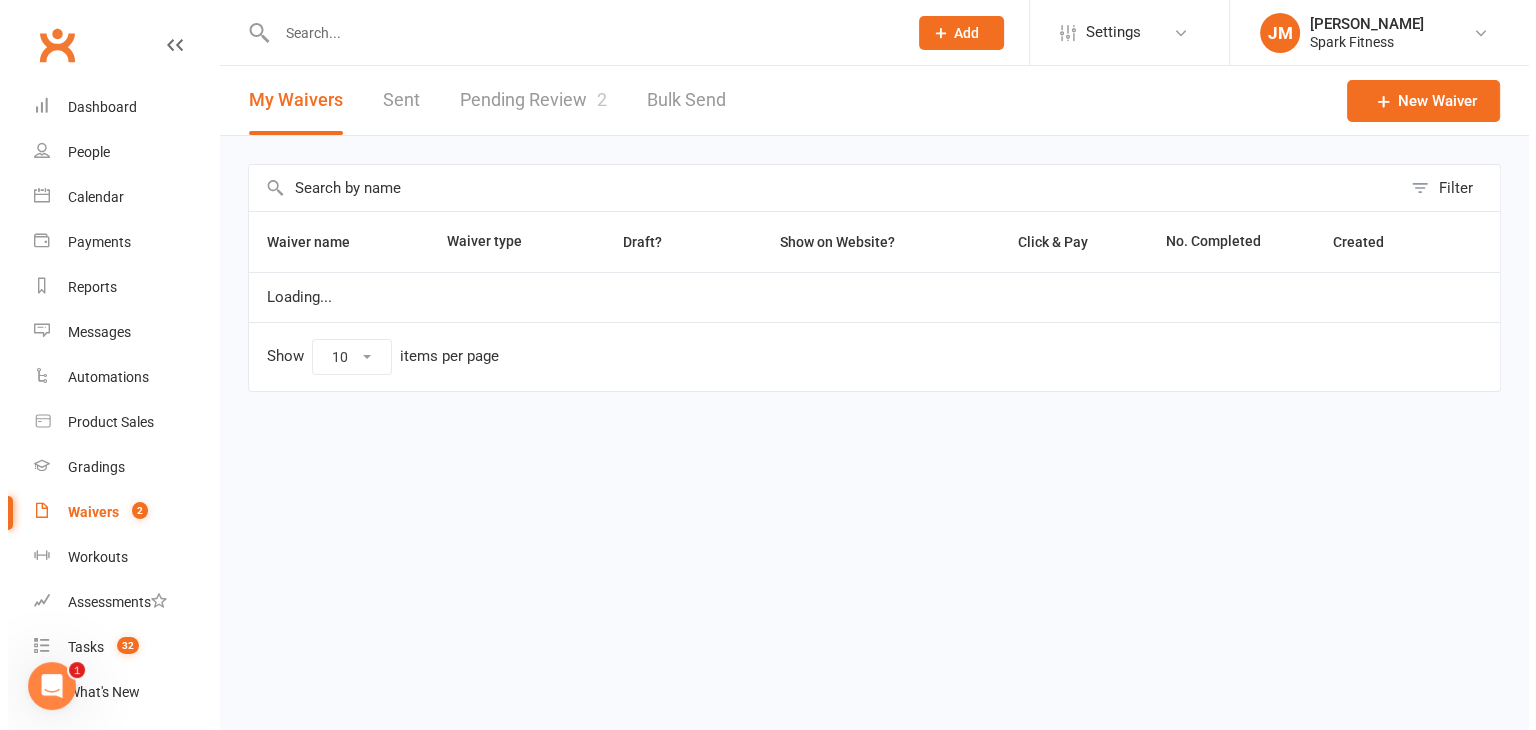 scroll, scrollTop: 0, scrollLeft: 0, axis: both 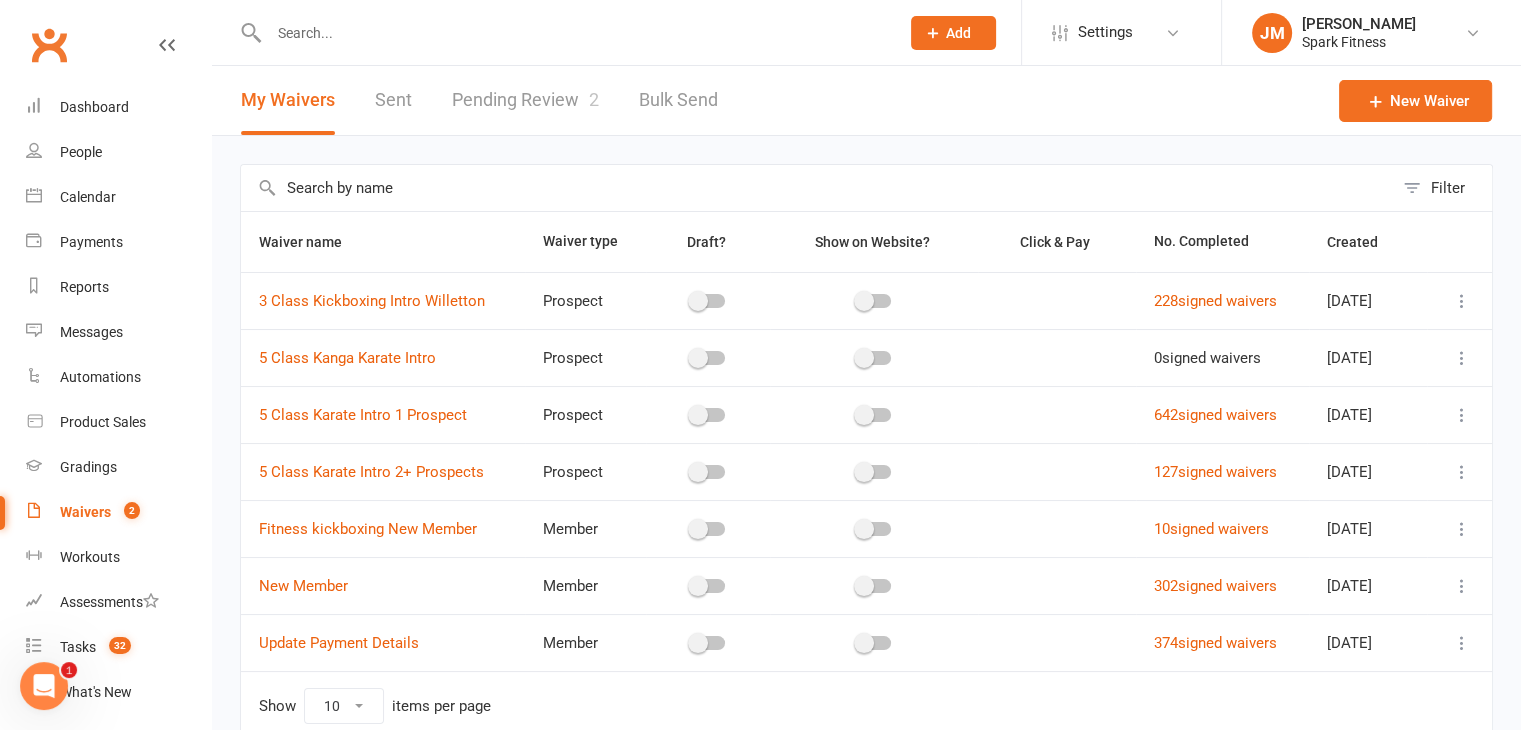 click on "Pending Review 2" at bounding box center [525, 100] 